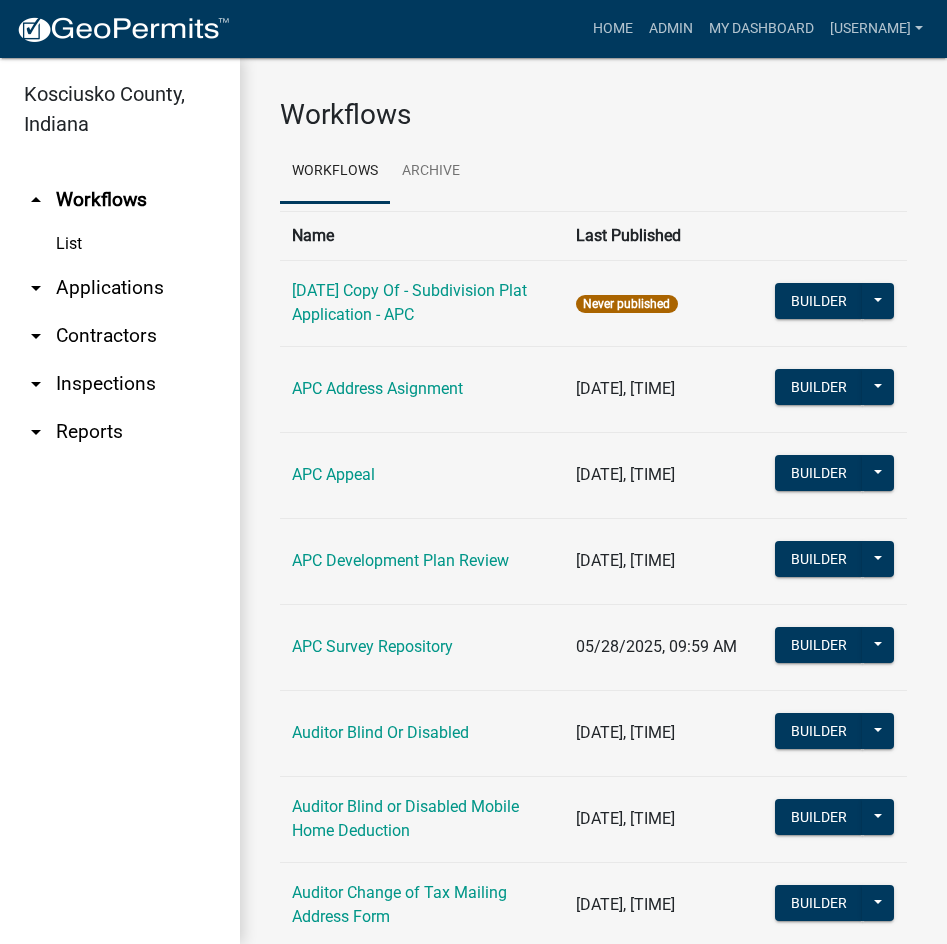 scroll, scrollTop: 0, scrollLeft: 0, axis: both 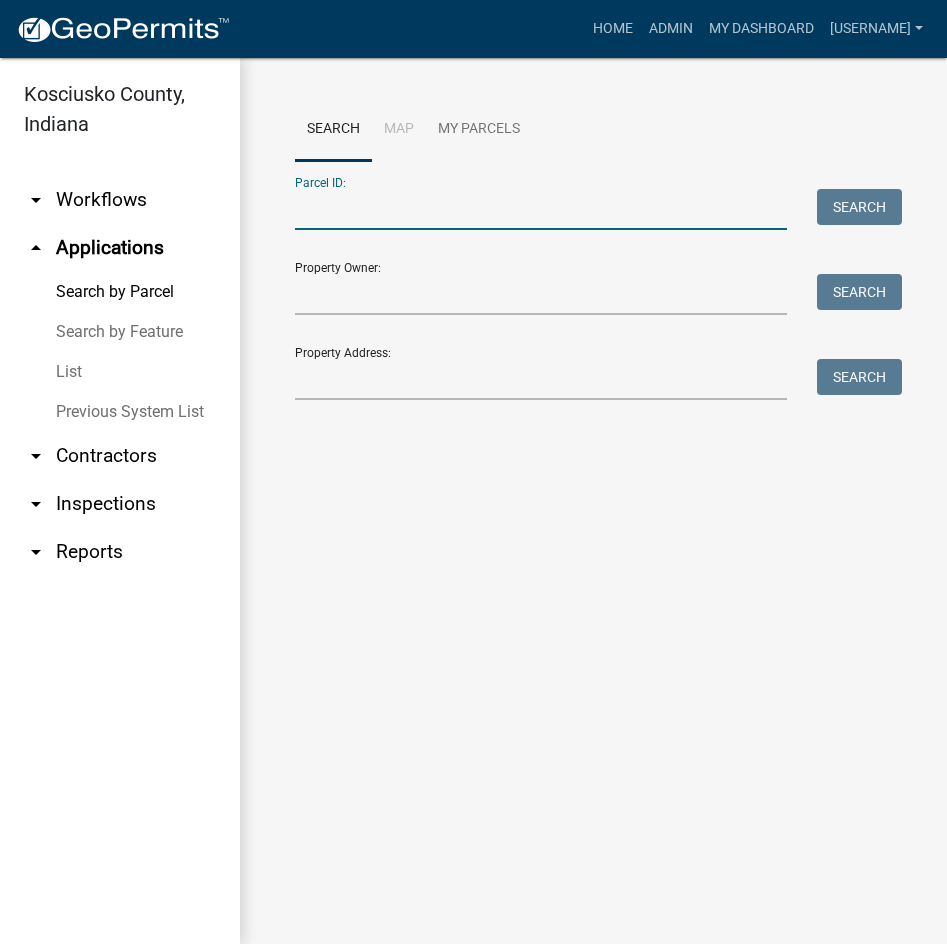 click on "Parcel ID:" at bounding box center [541, 209] 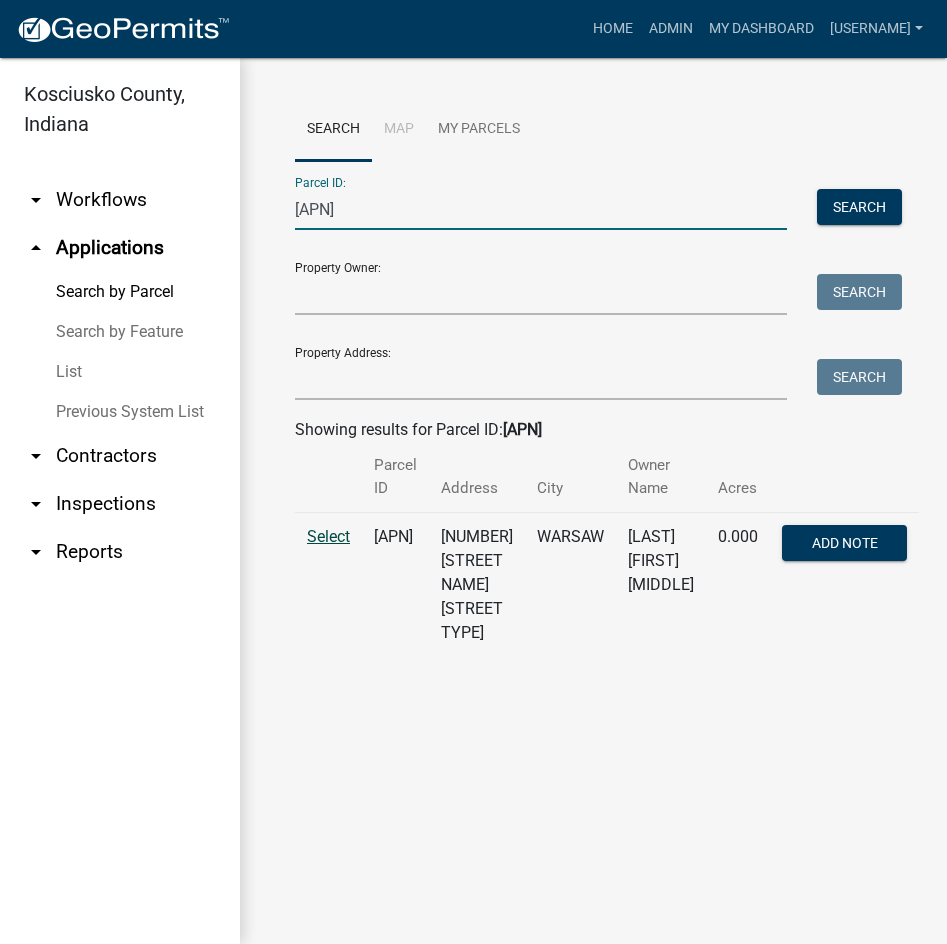 type on "003-098-009" 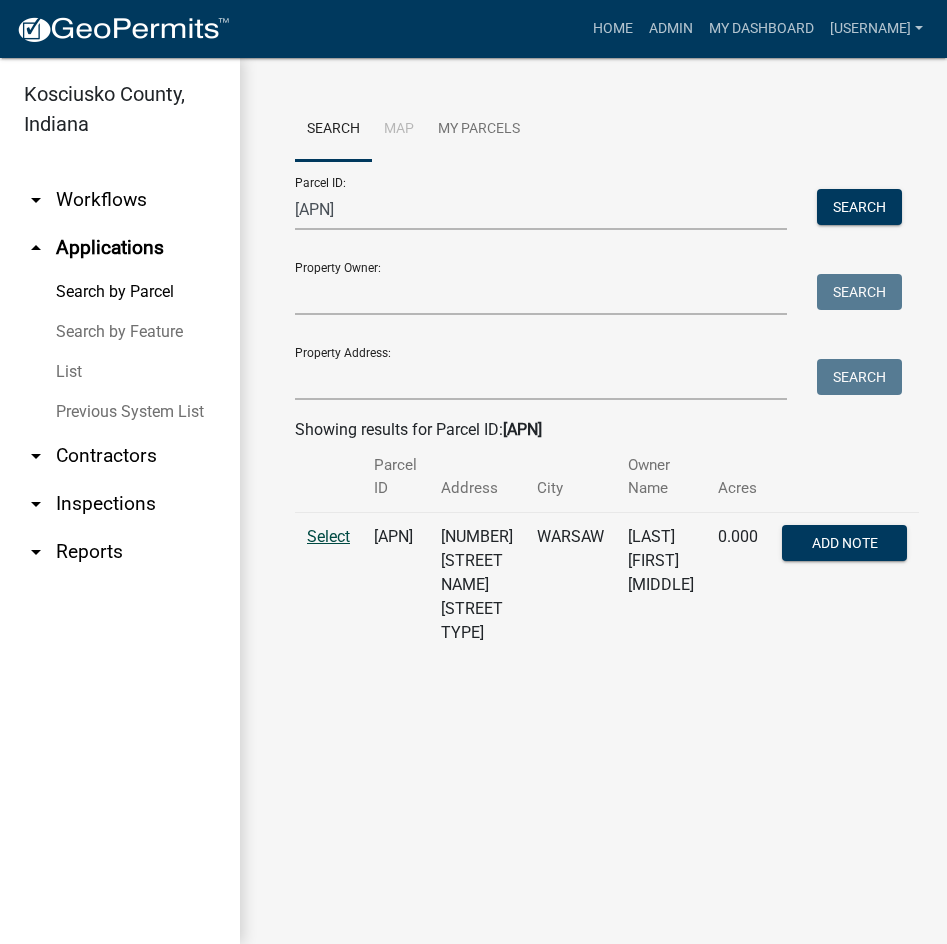 click on "Select" at bounding box center (328, 536) 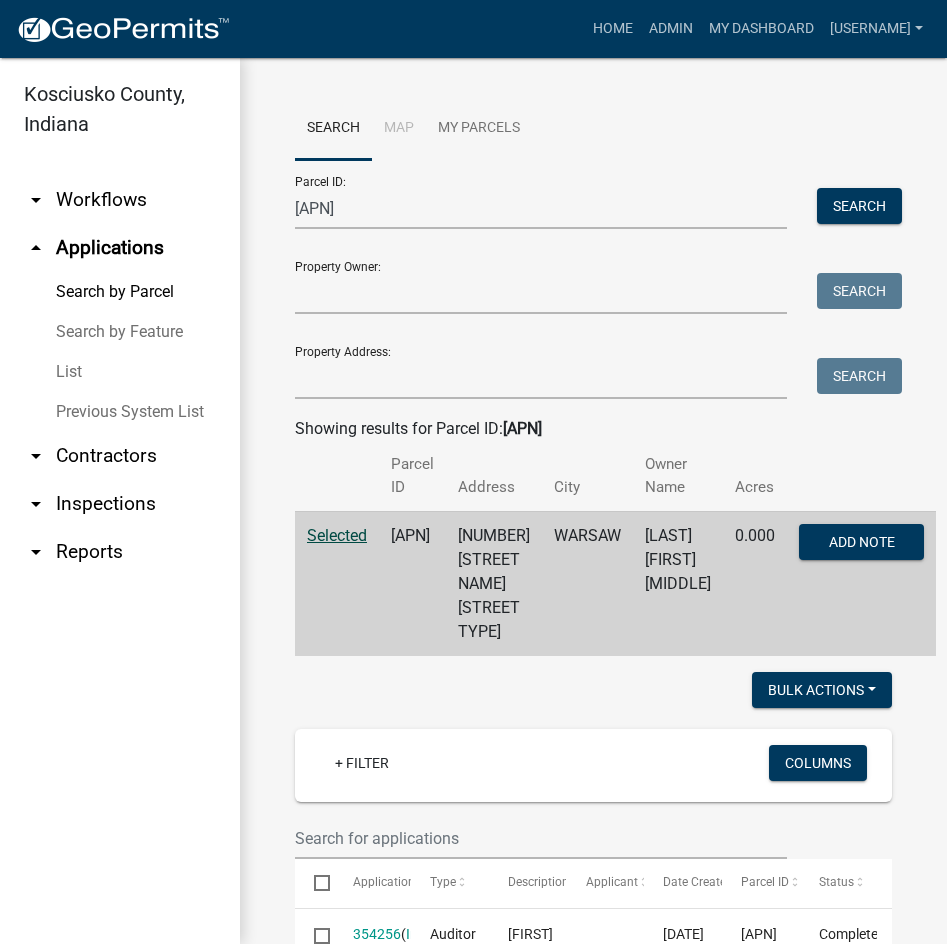 scroll, scrollTop: 0, scrollLeft: 0, axis: both 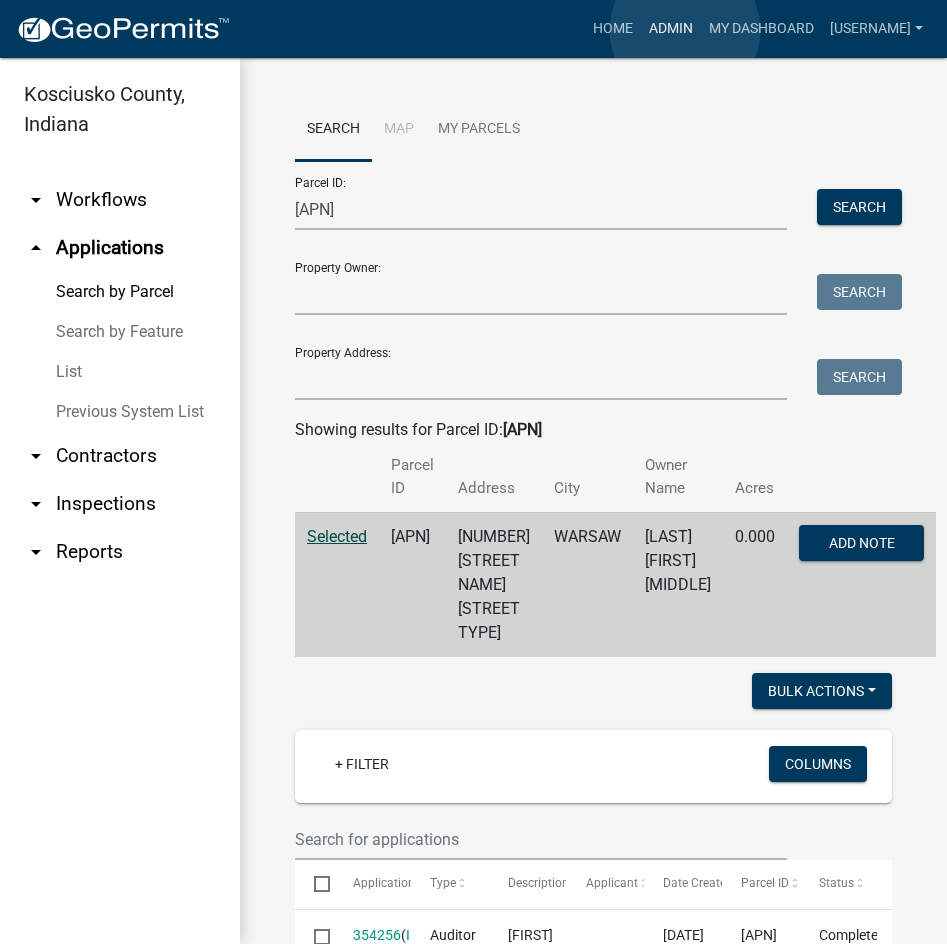 click on "Admin" at bounding box center (671, 29) 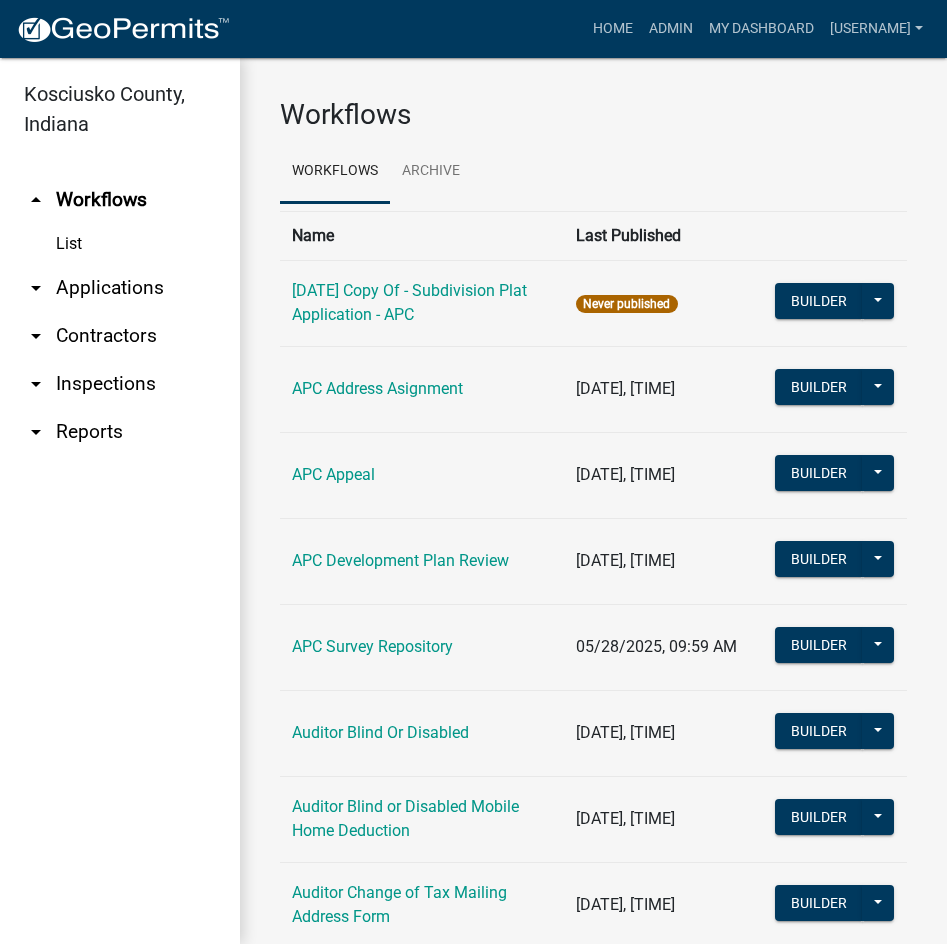 click on "arrow_drop_down   Applications" at bounding box center [120, 288] 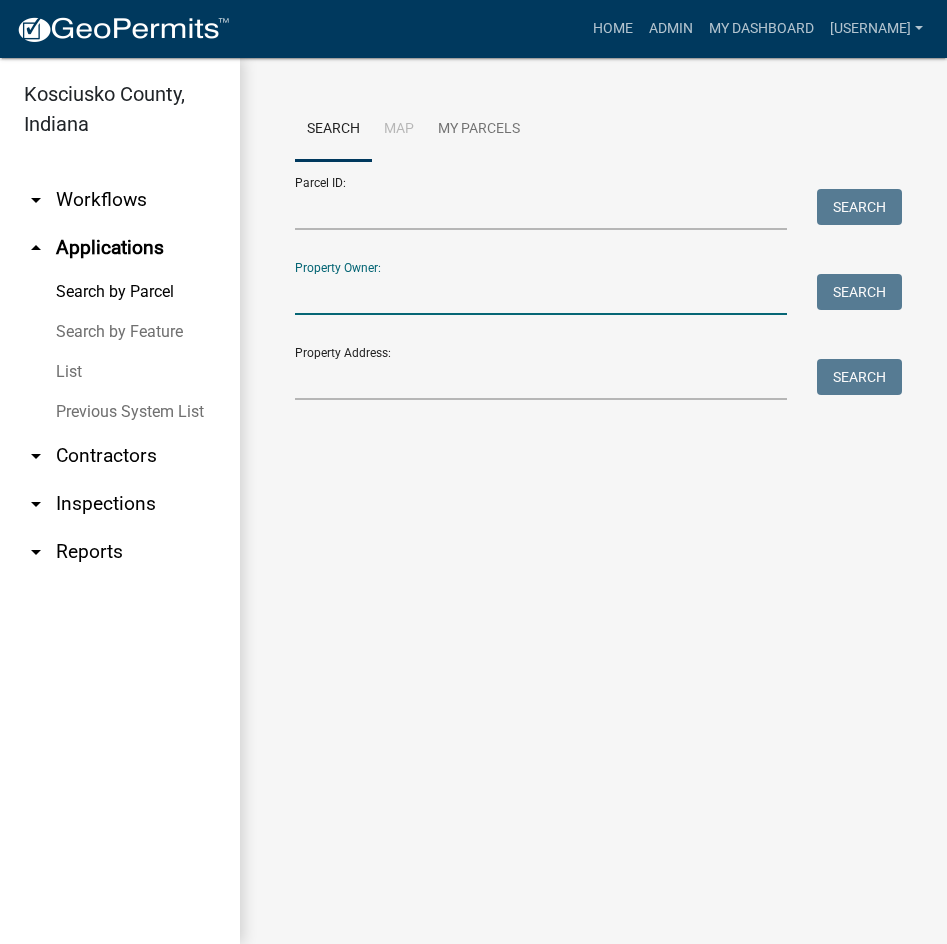 click on "Property Owner:" at bounding box center (541, 294) 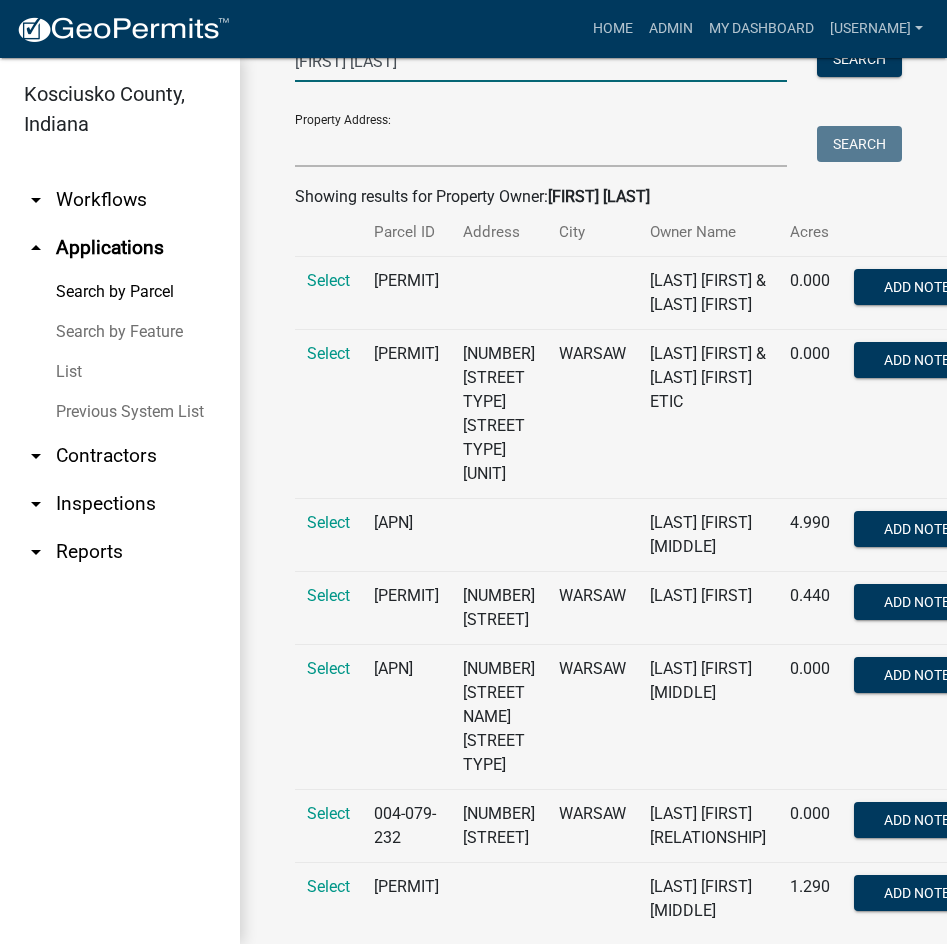 scroll, scrollTop: 300, scrollLeft: 0, axis: vertical 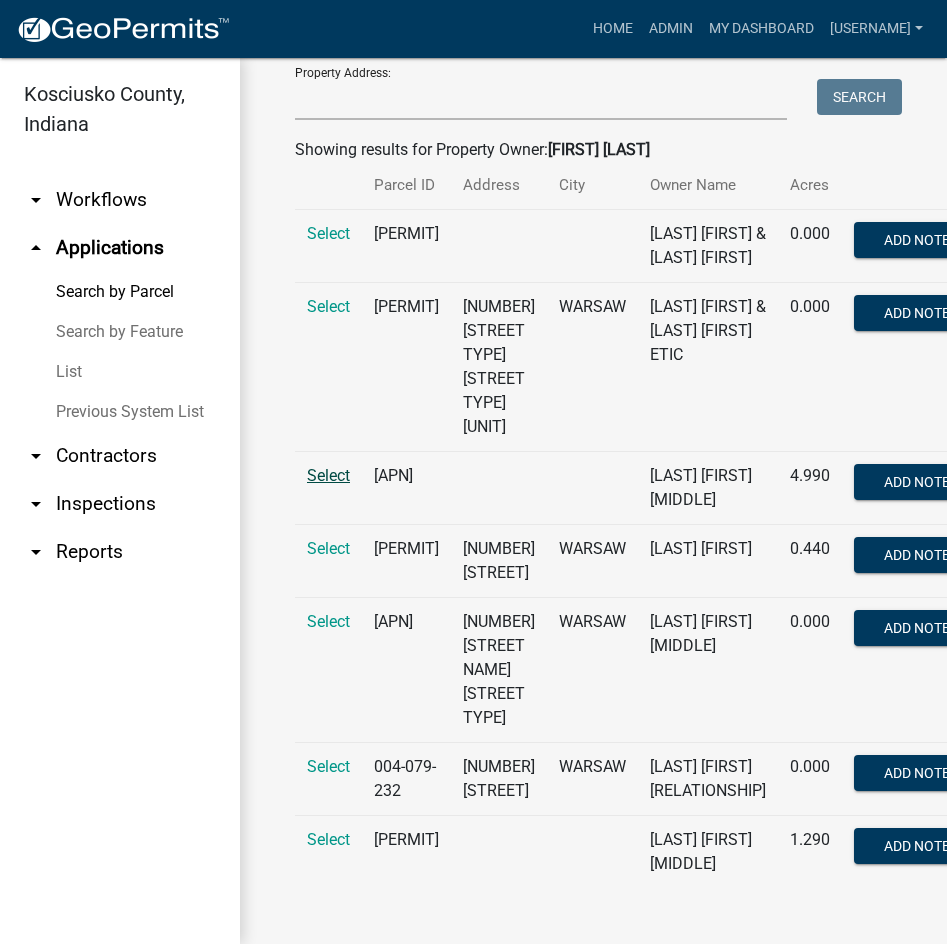type on "adam grimm" 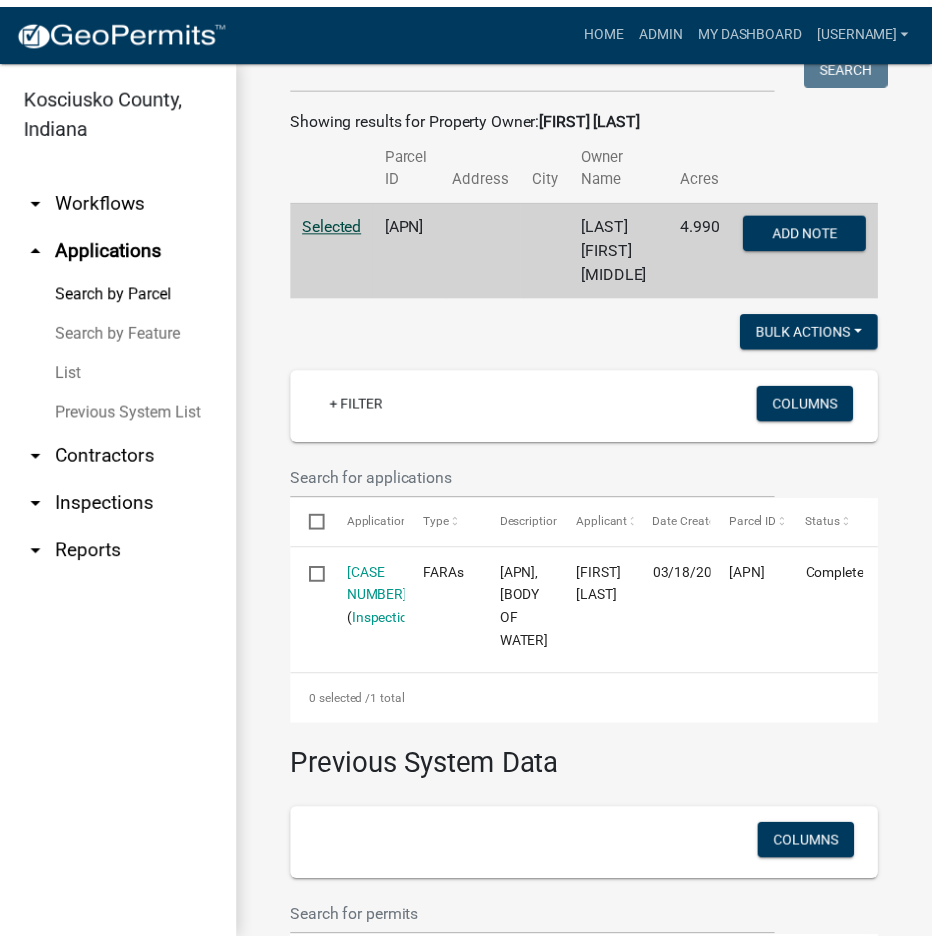 scroll, scrollTop: 300, scrollLeft: 0, axis: vertical 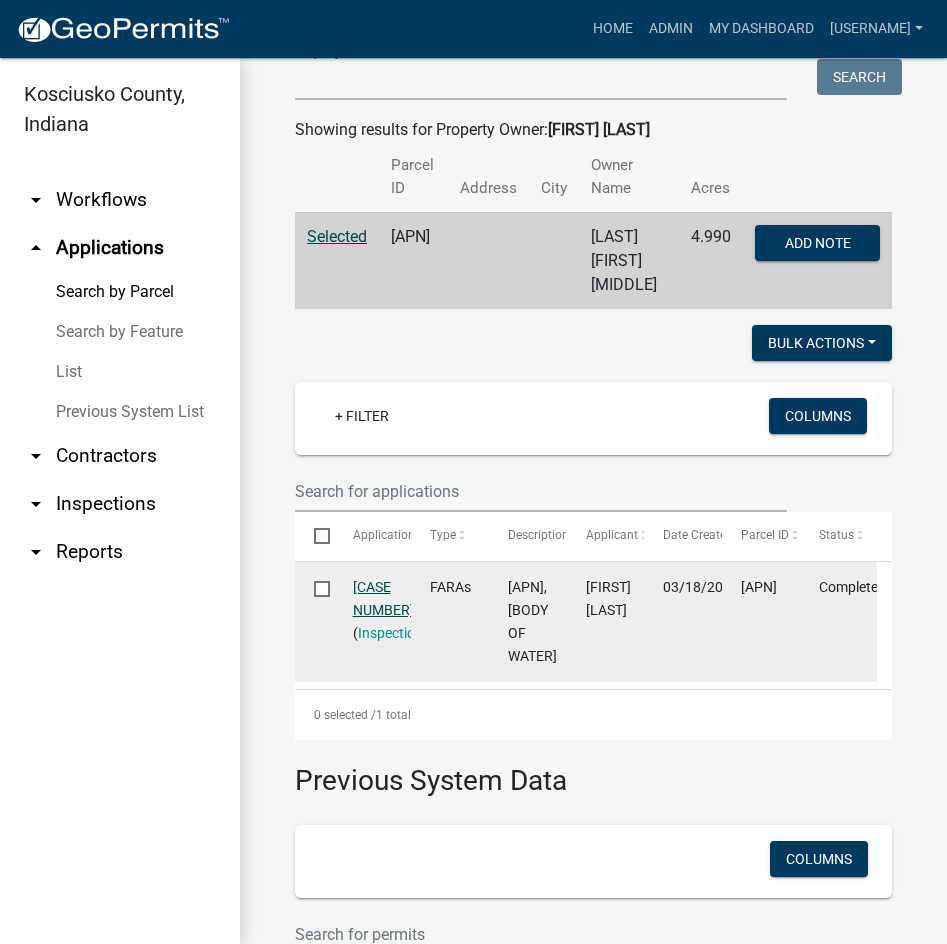 click on "2025390829" 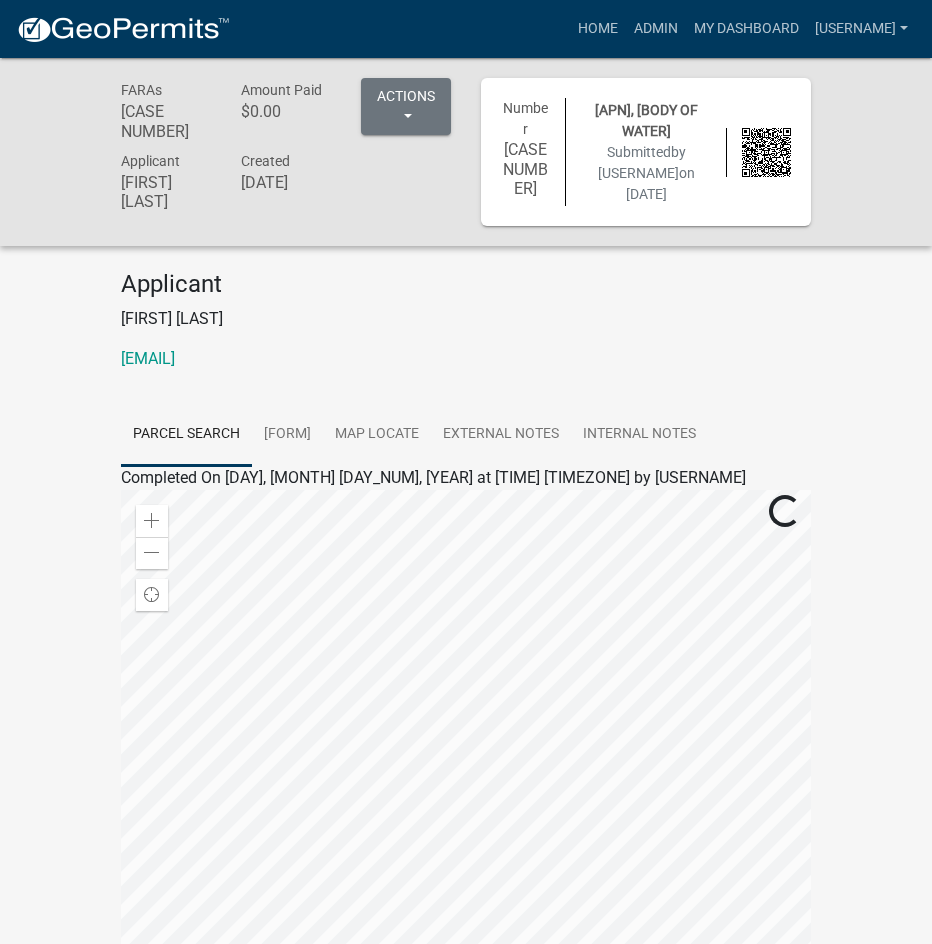 scroll, scrollTop: 241, scrollLeft: 0, axis: vertical 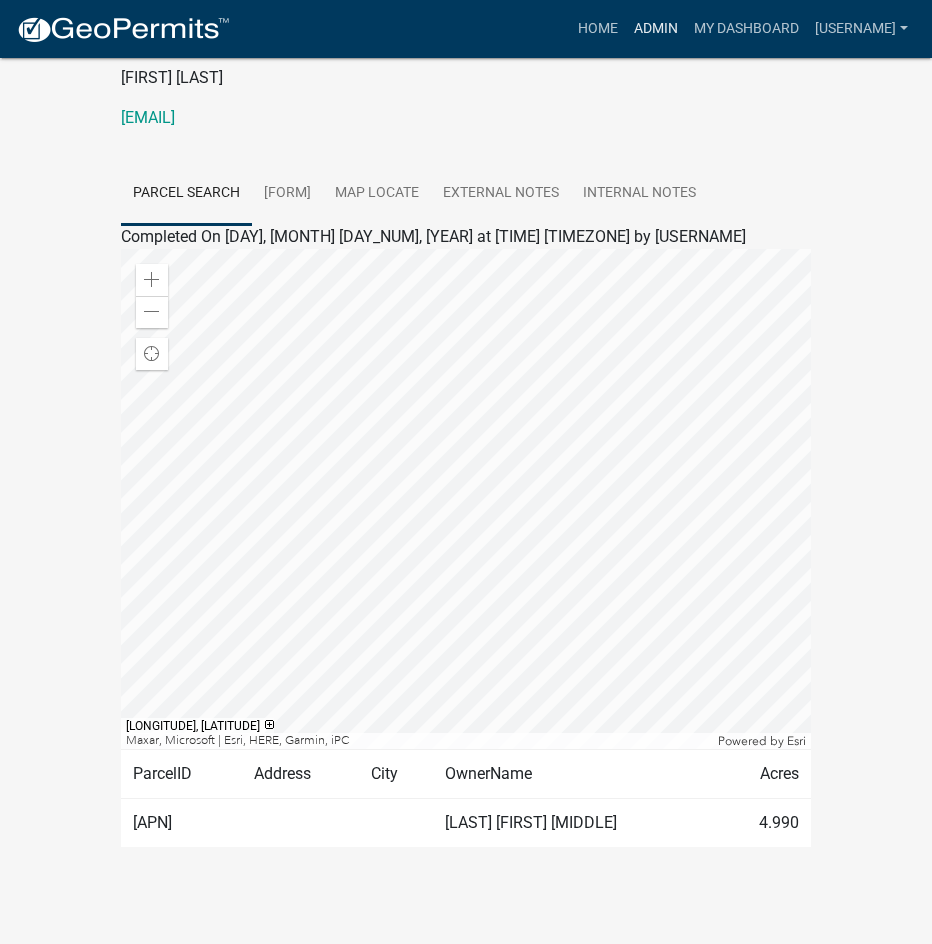 click on "Admin" at bounding box center (656, 29) 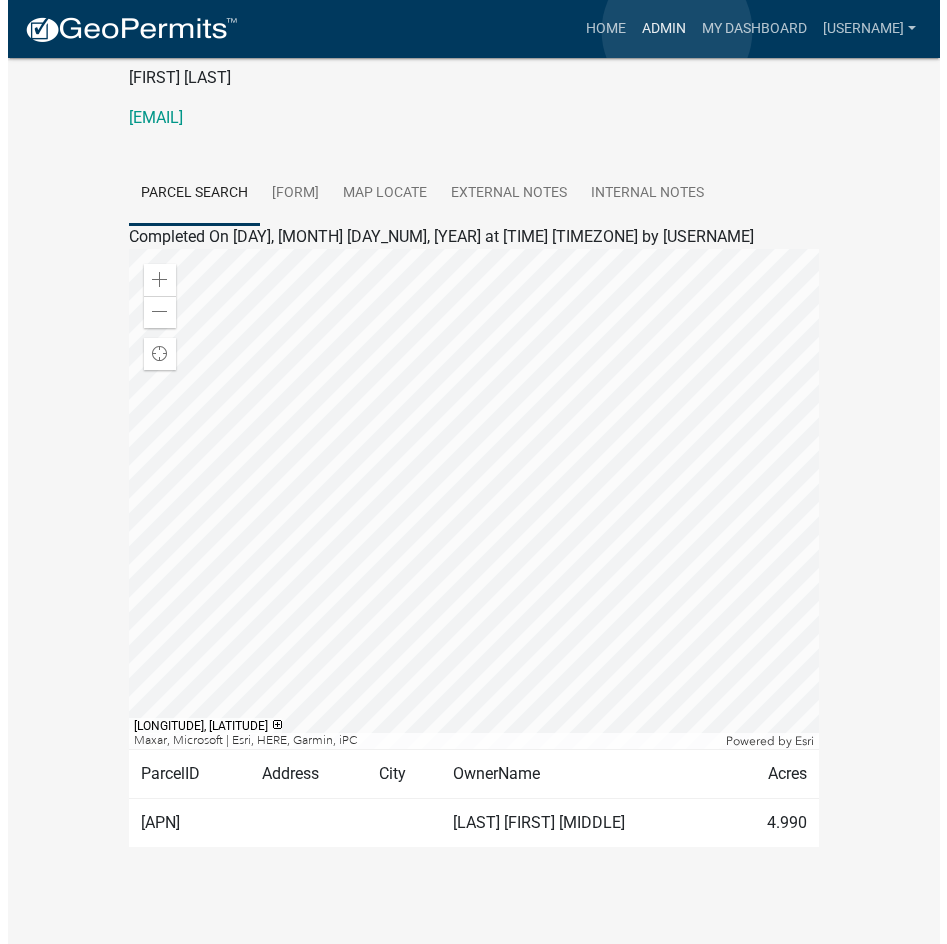 scroll, scrollTop: 0, scrollLeft: 0, axis: both 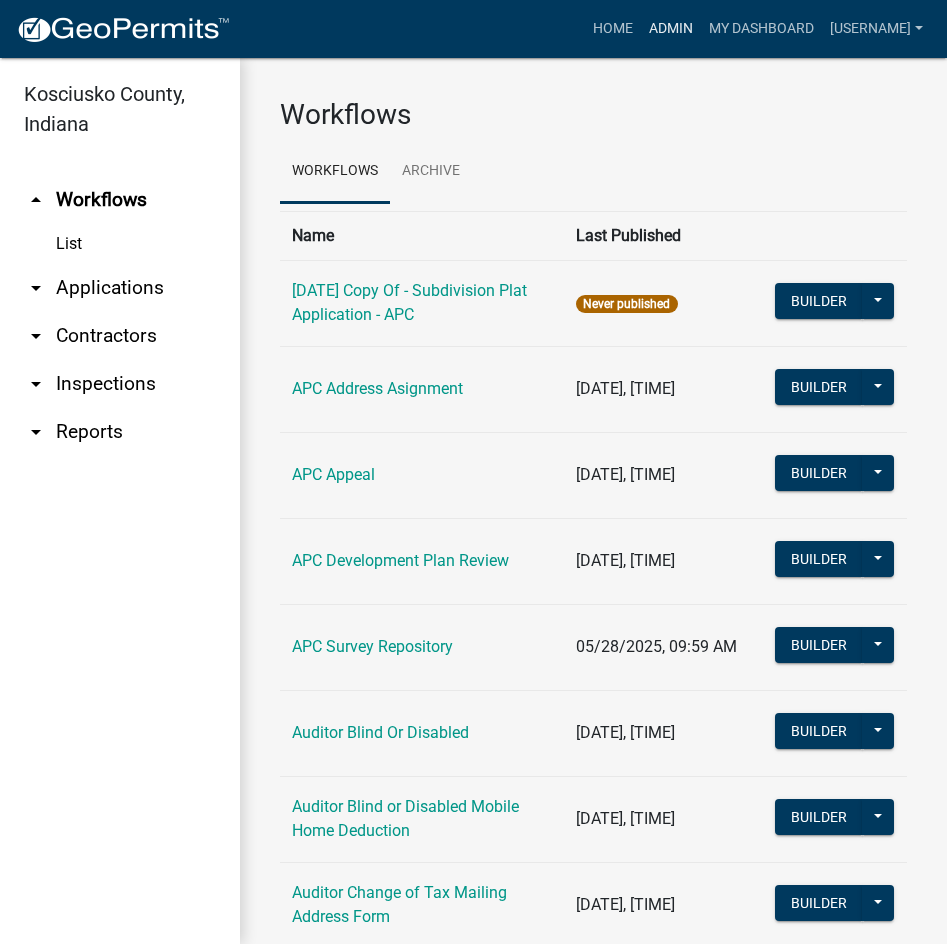 click on "Admin" at bounding box center [671, 29] 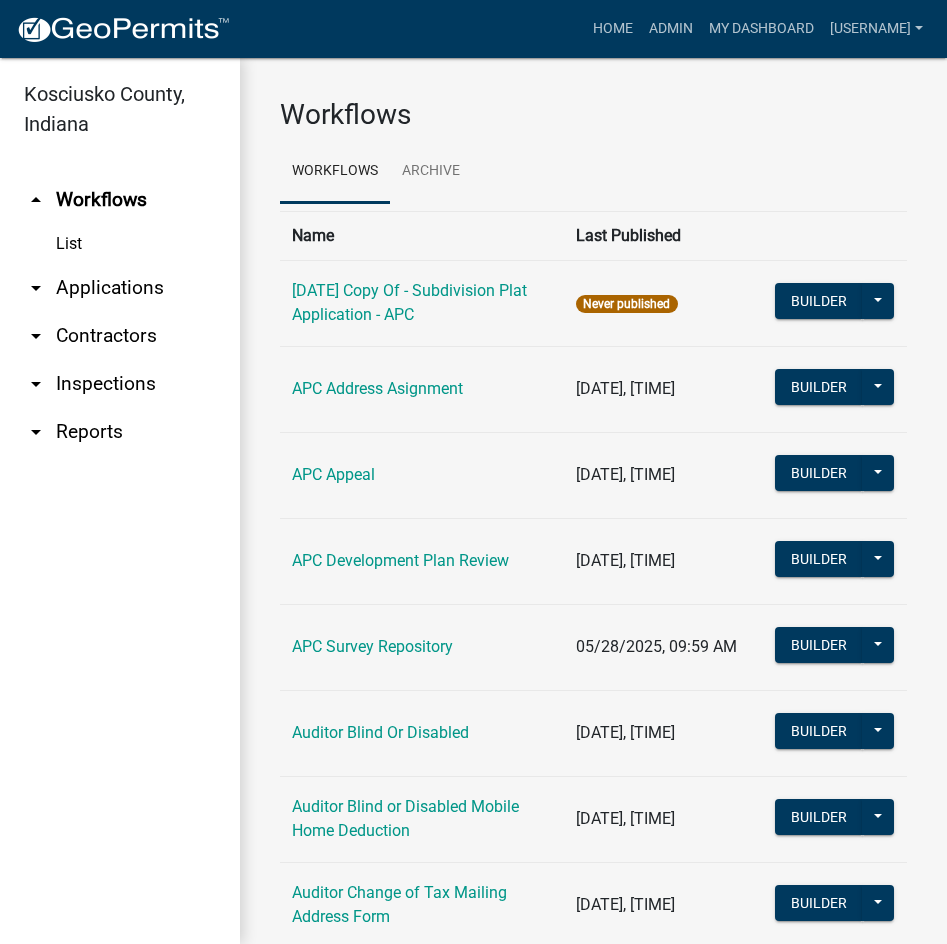 click on "arrow_drop_down   Applications" at bounding box center [120, 288] 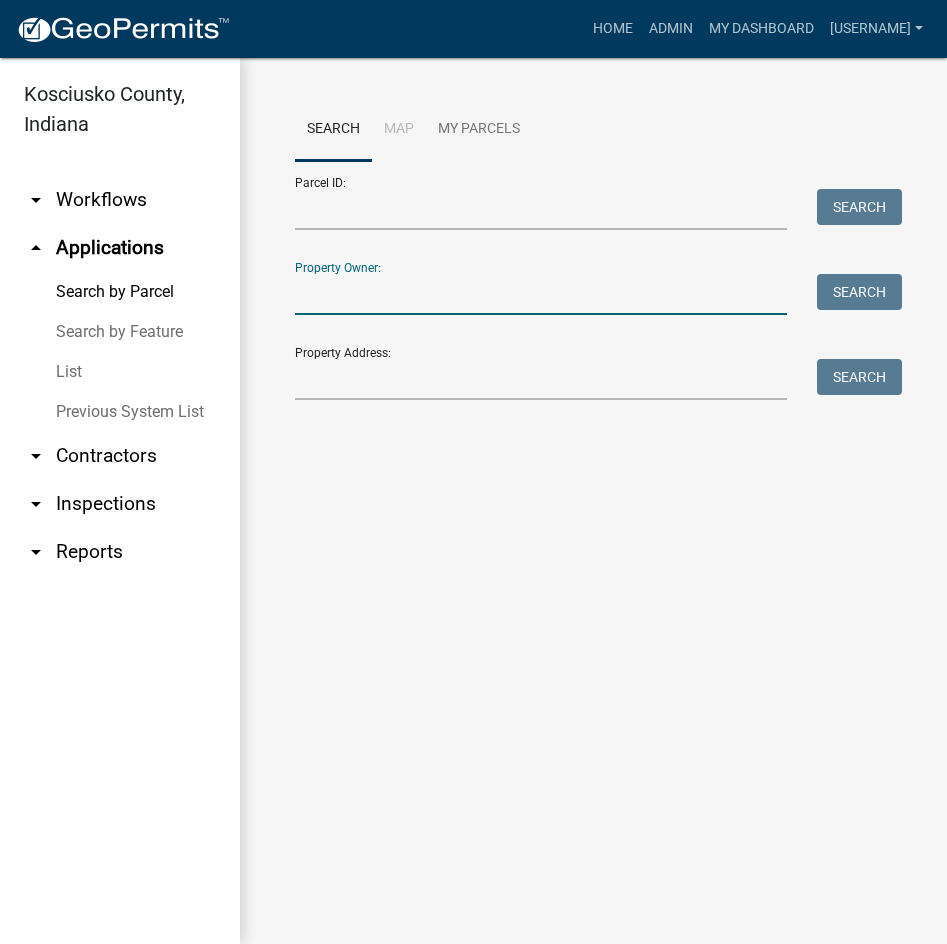click on "Property Owner:" at bounding box center [541, 294] 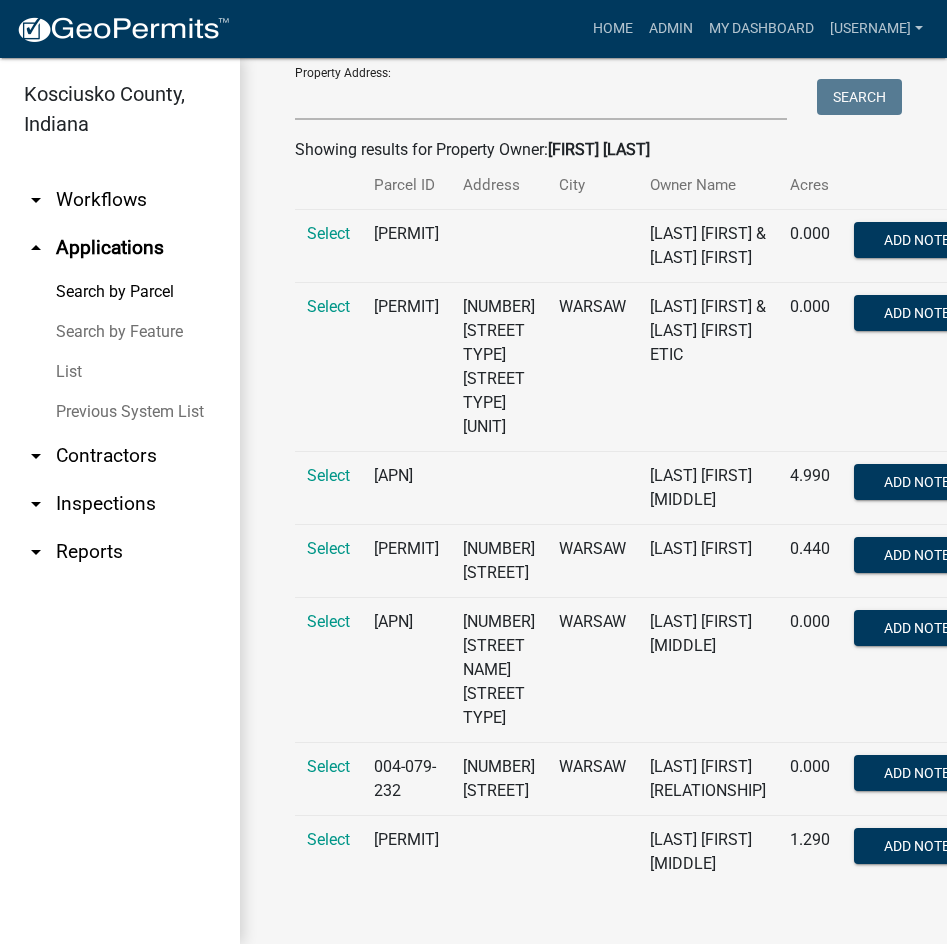 scroll, scrollTop: 500, scrollLeft: 0, axis: vertical 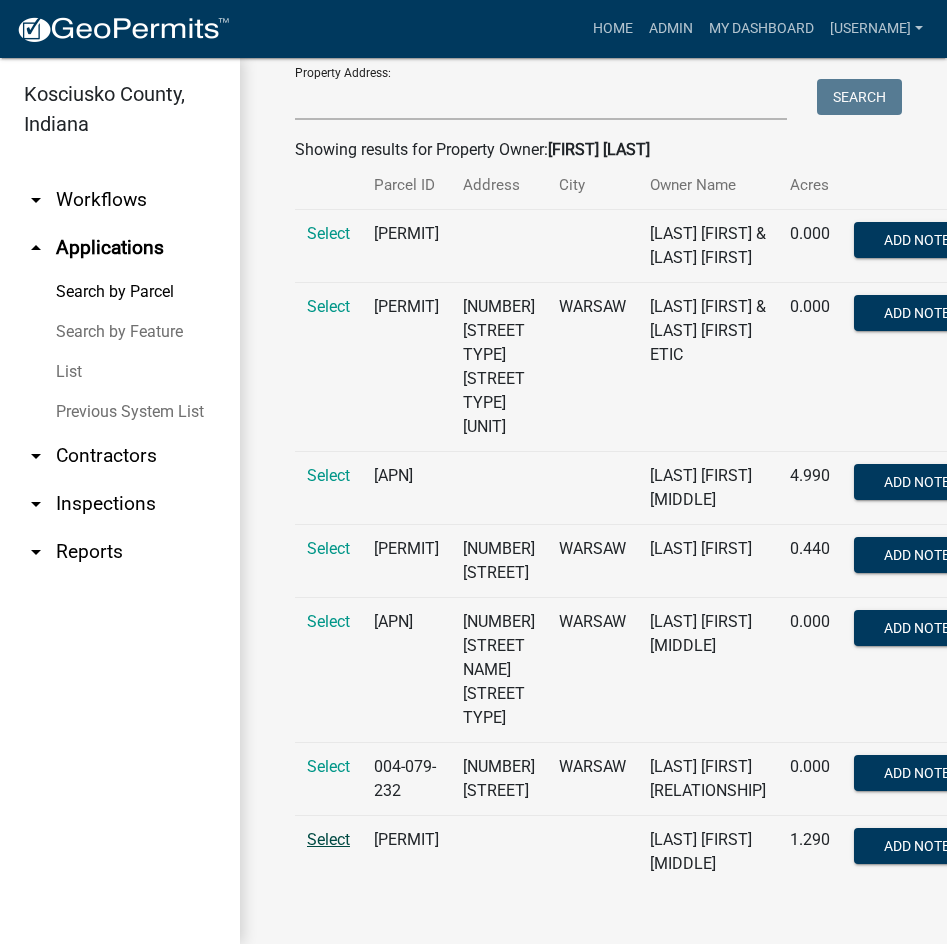 type on "adam grimm" 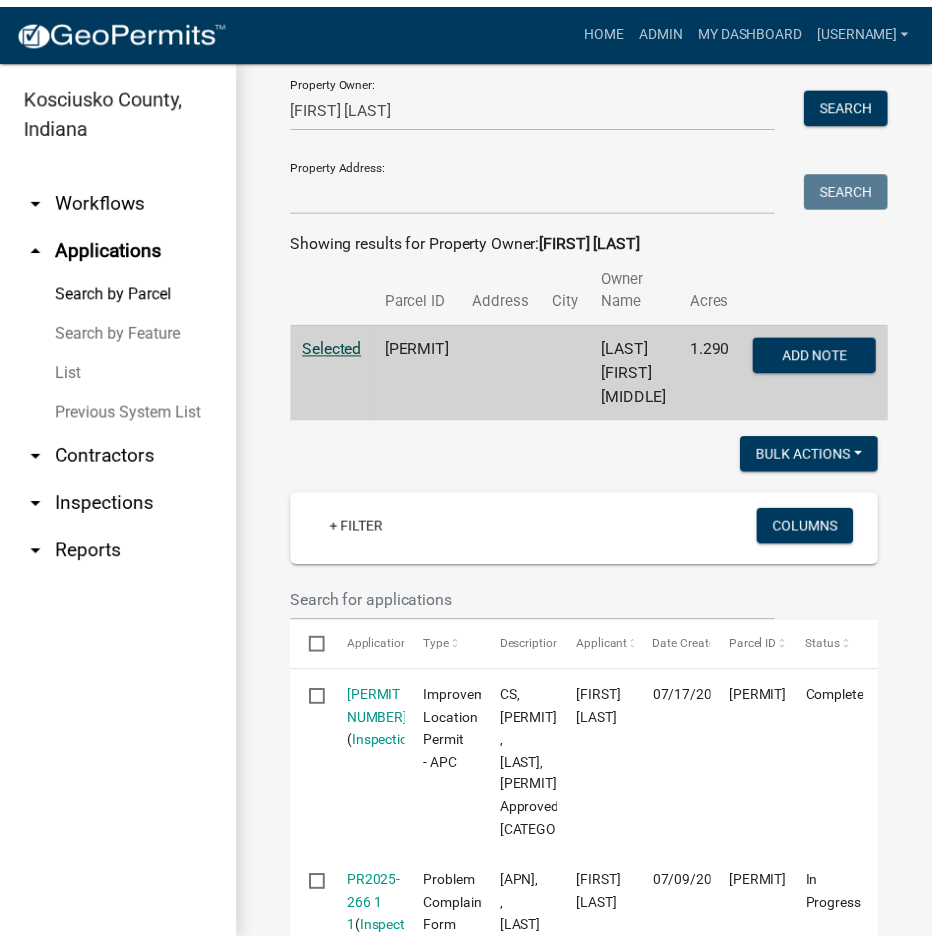 scroll, scrollTop: 300, scrollLeft: 0, axis: vertical 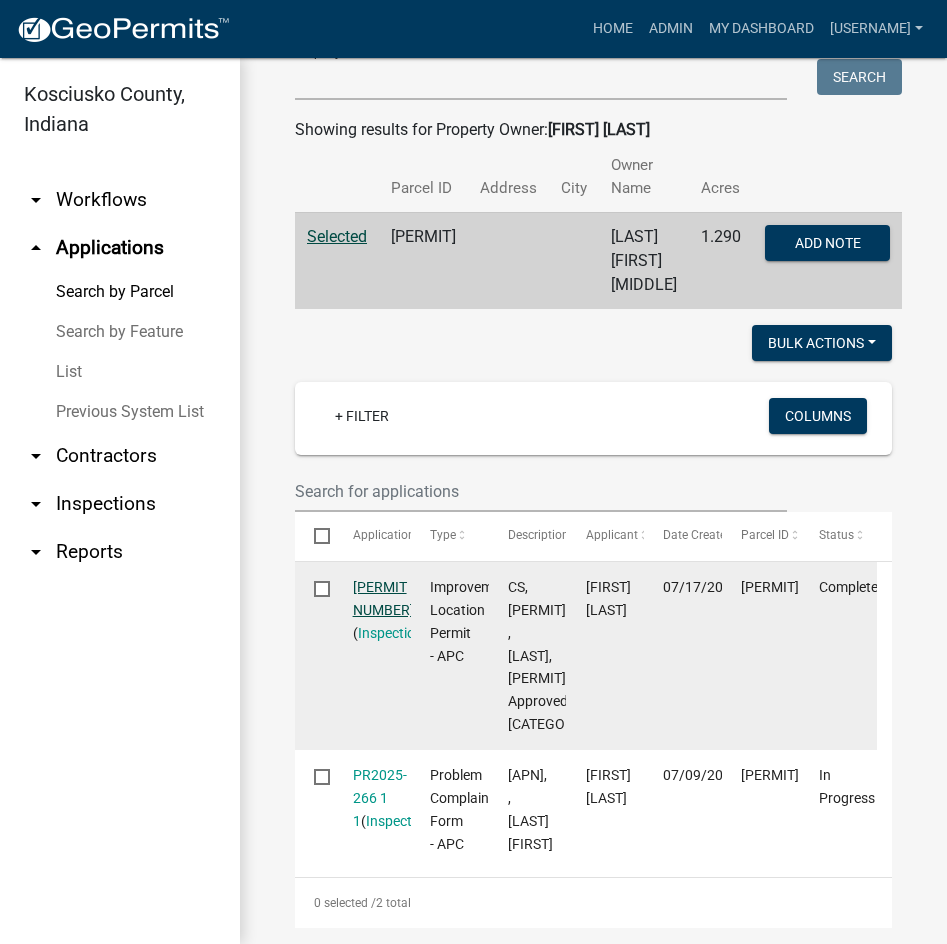 click on "ILP2025-872" 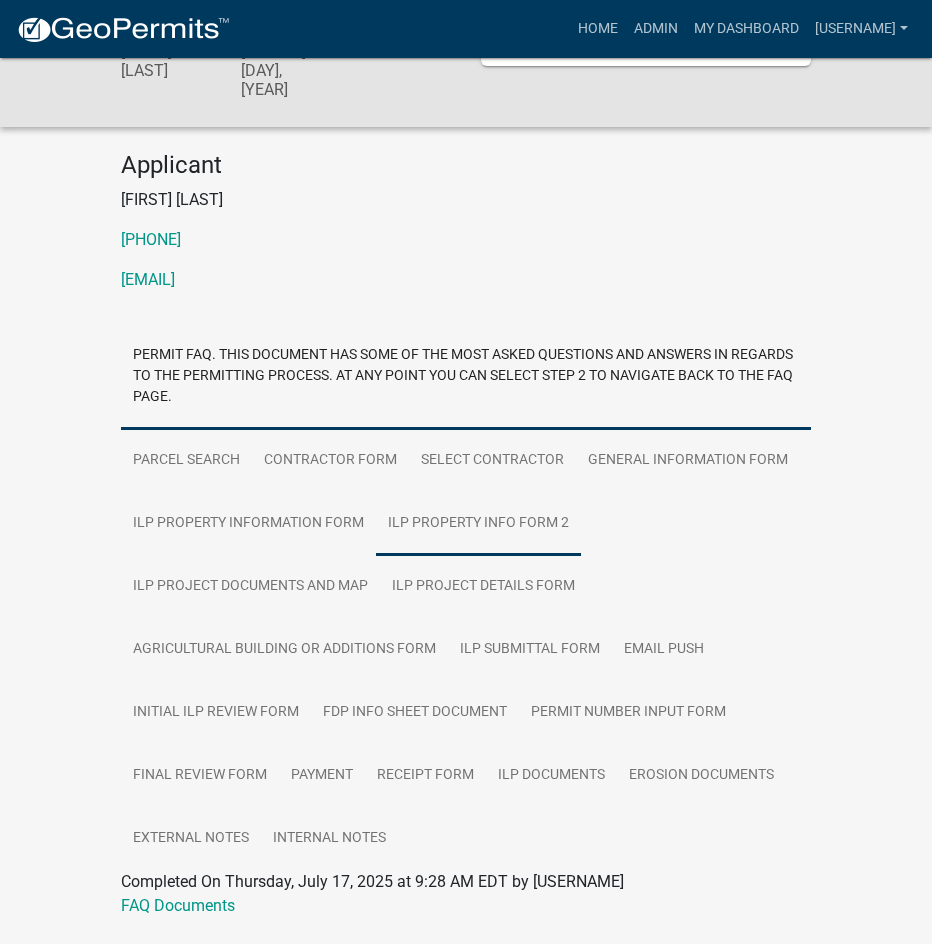 scroll, scrollTop: 237, scrollLeft: 0, axis: vertical 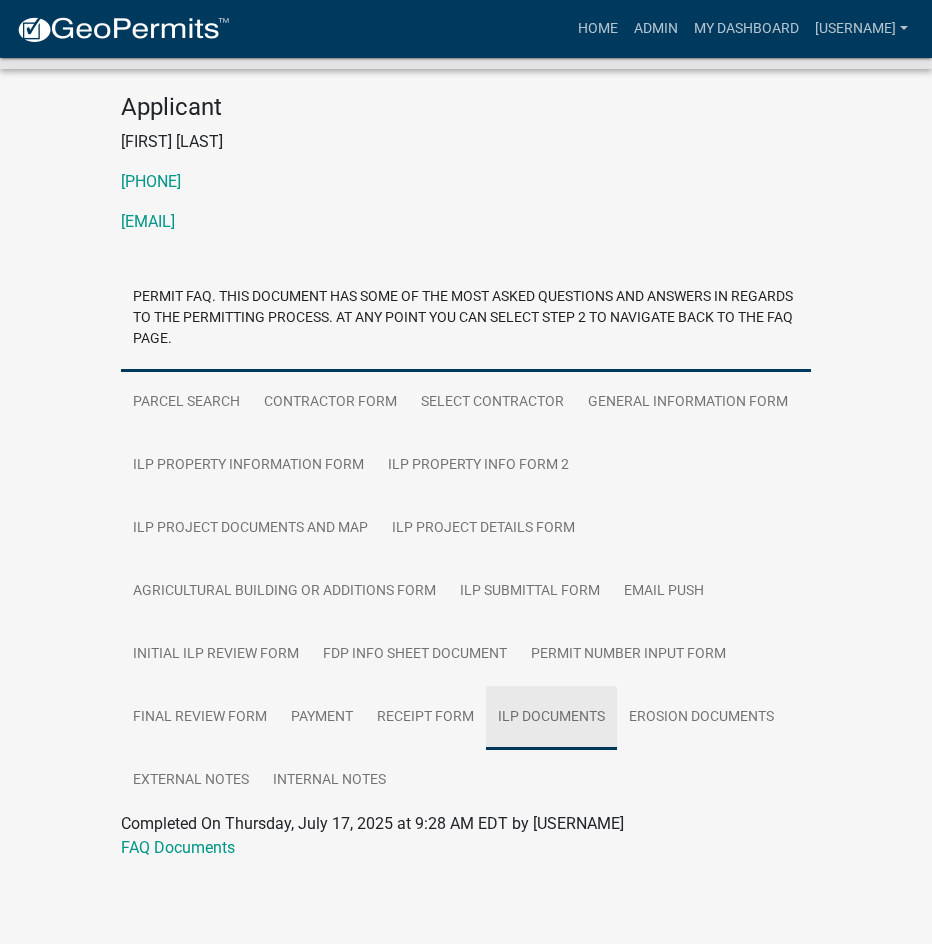 click on "ILP Documents" at bounding box center (551, 718) 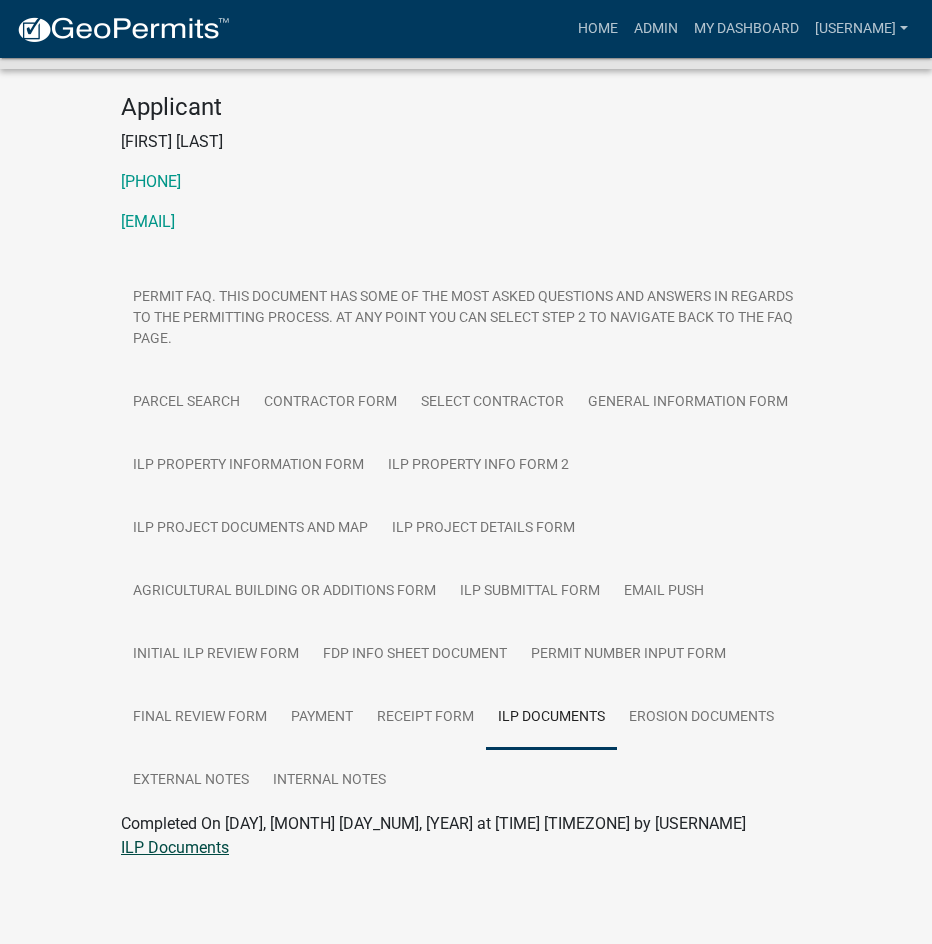 click on "ILP Documents" 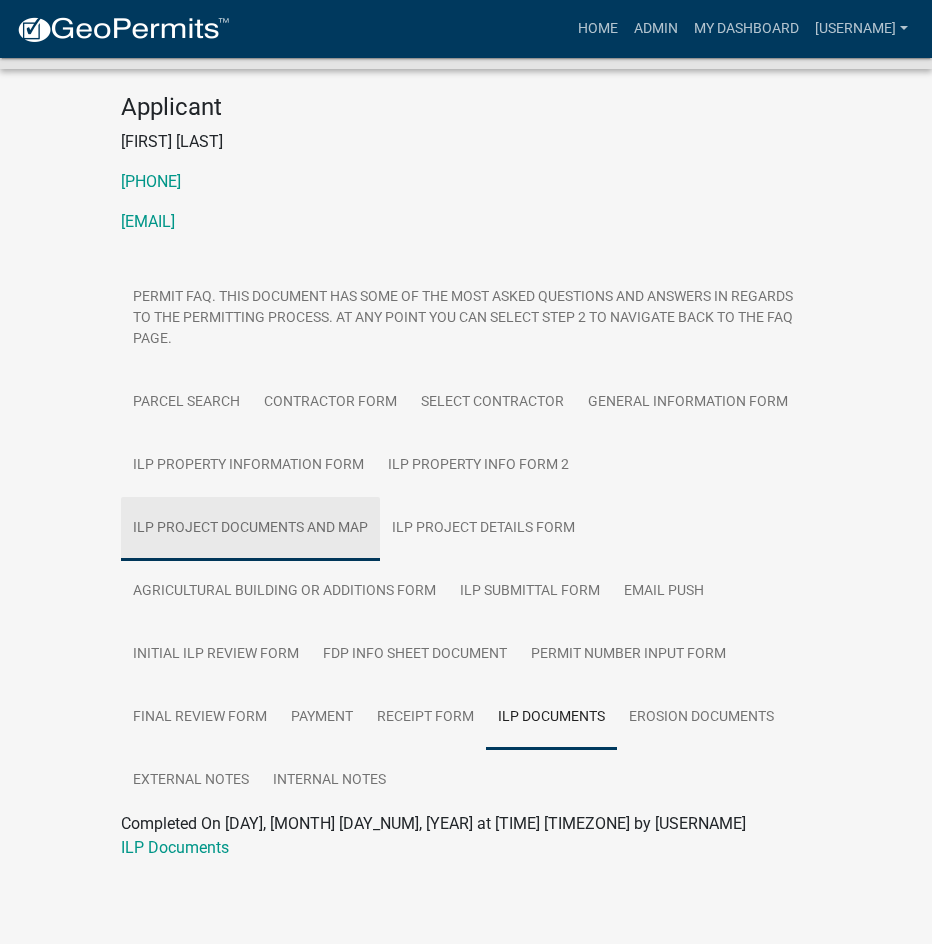 click on "ILP Project Documents and Map" at bounding box center (250, 529) 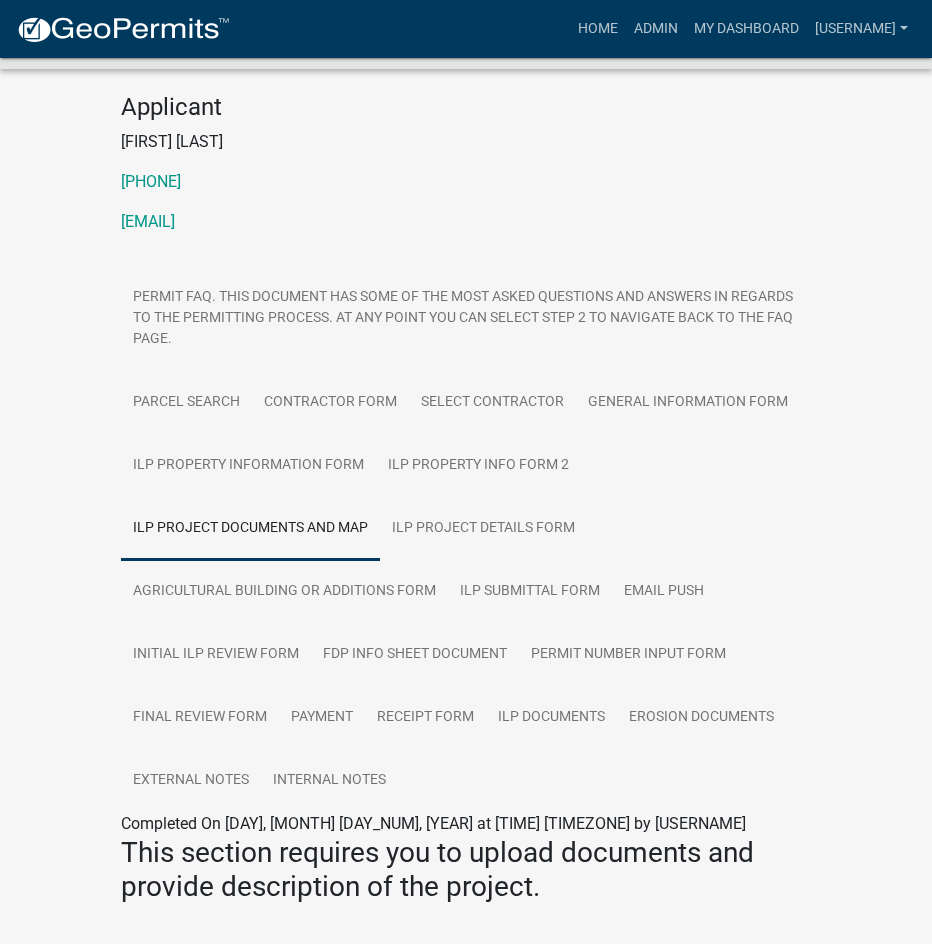 click on "ILP Project Documents and Map" at bounding box center (250, 529) 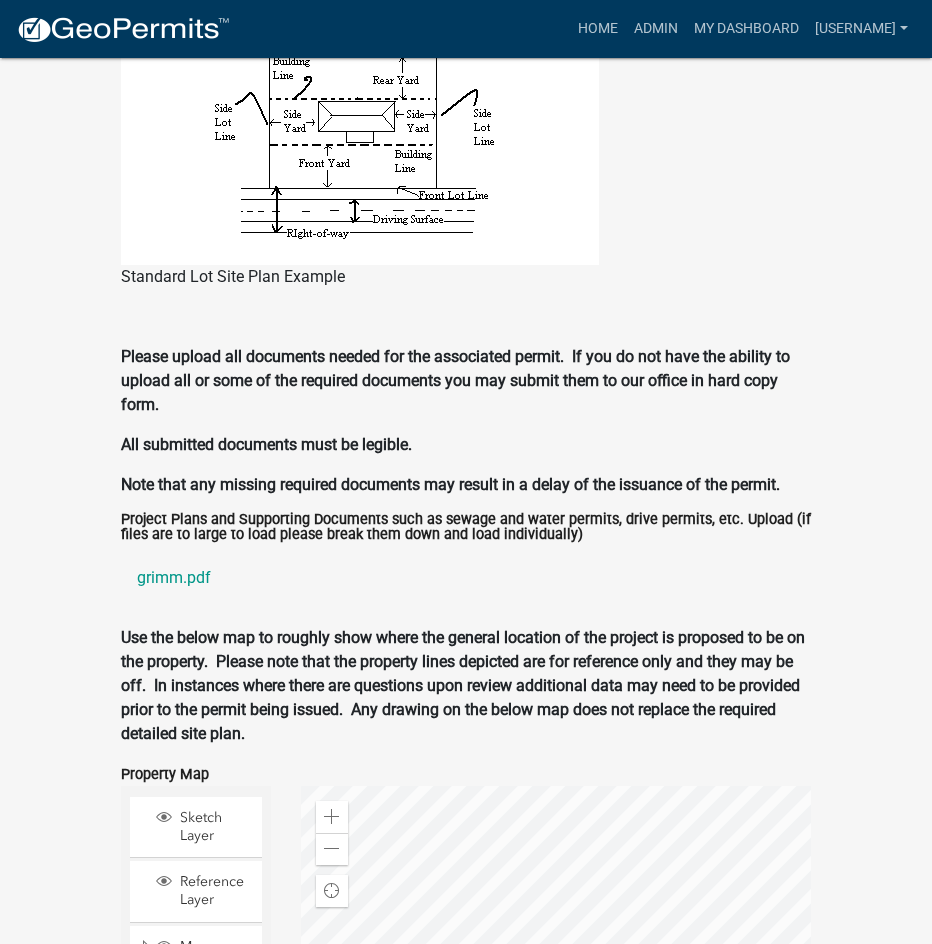 scroll, scrollTop: 2437, scrollLeft: 0, axis: vertical 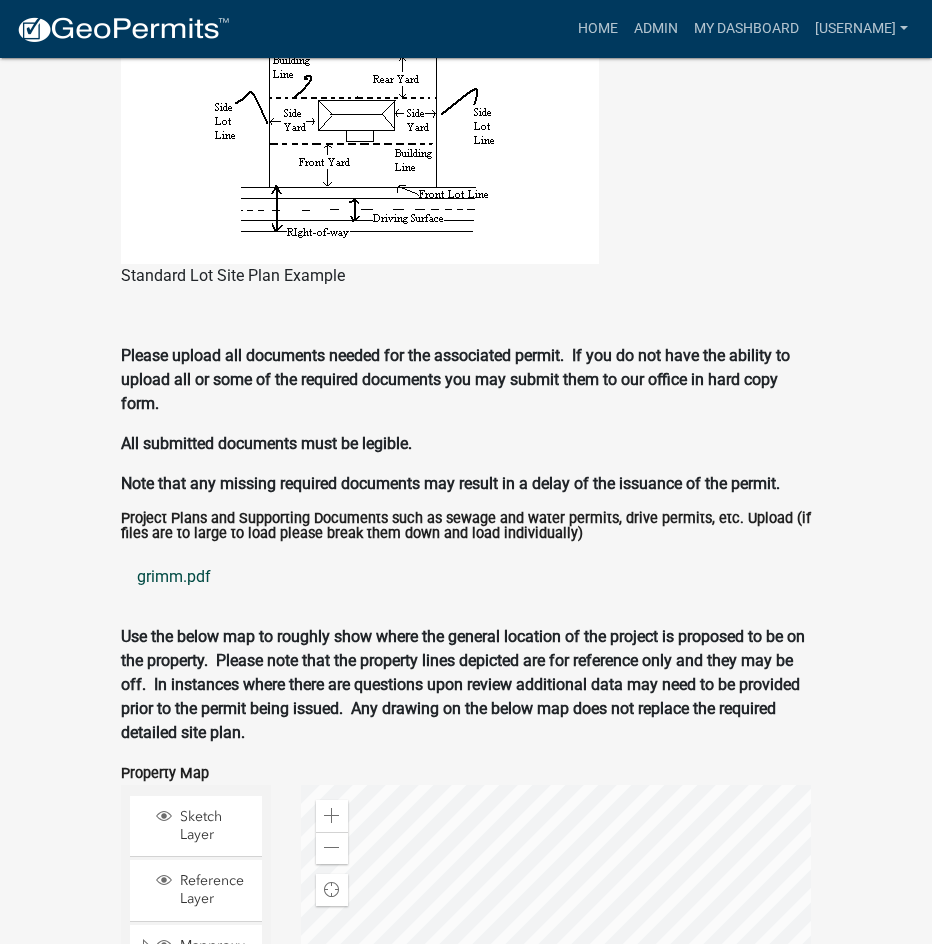 click on "grimm.pdf" 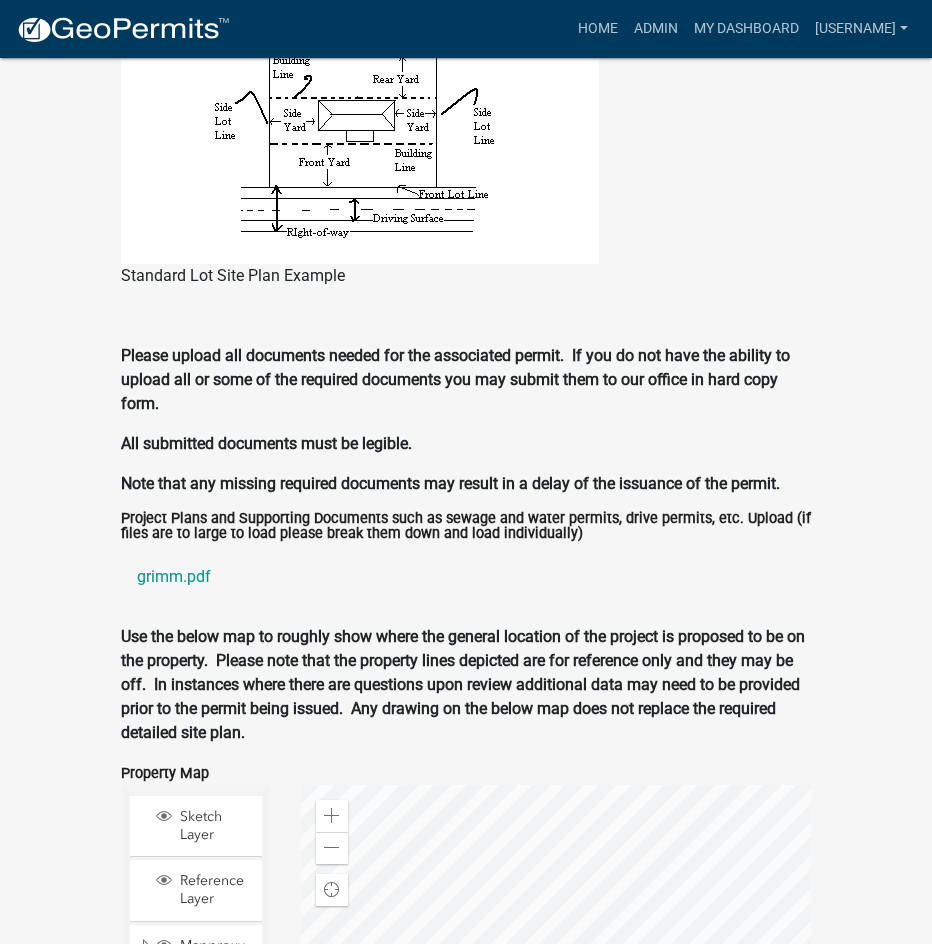 scroll, scrollTop: 2837, scrollLeft: 0, axis: vertical 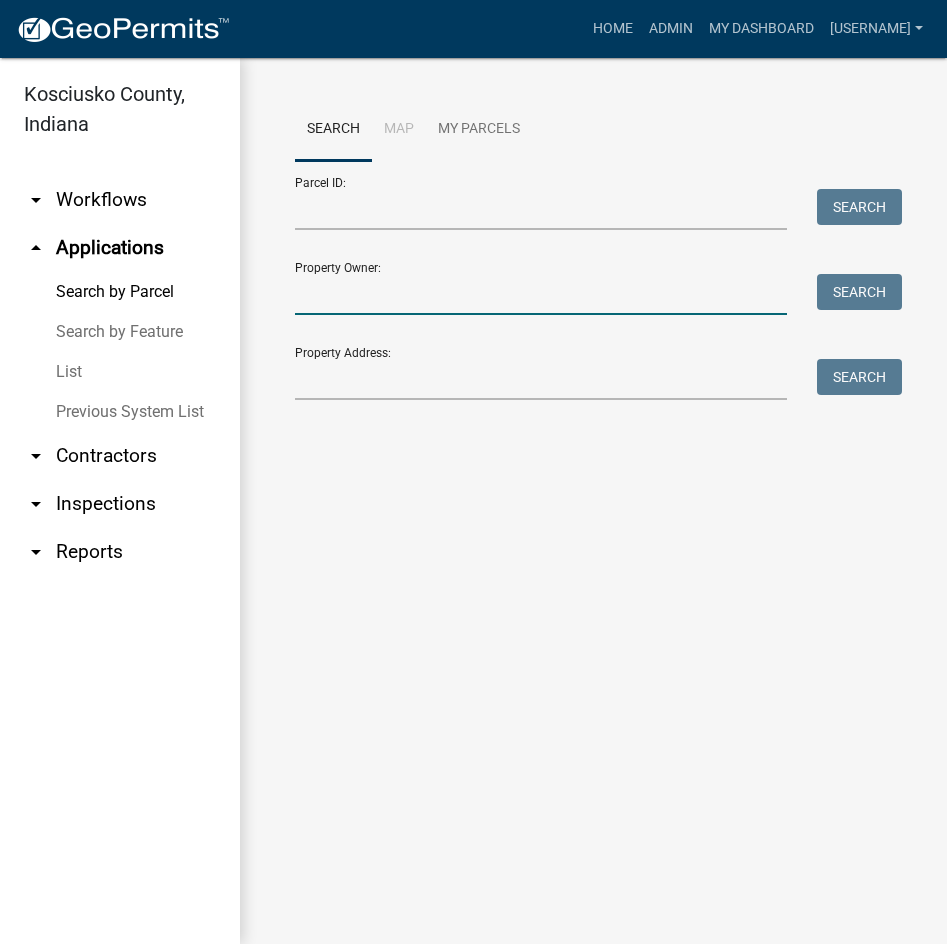 click on "Property Owner:" at bounding box center (541, 294) 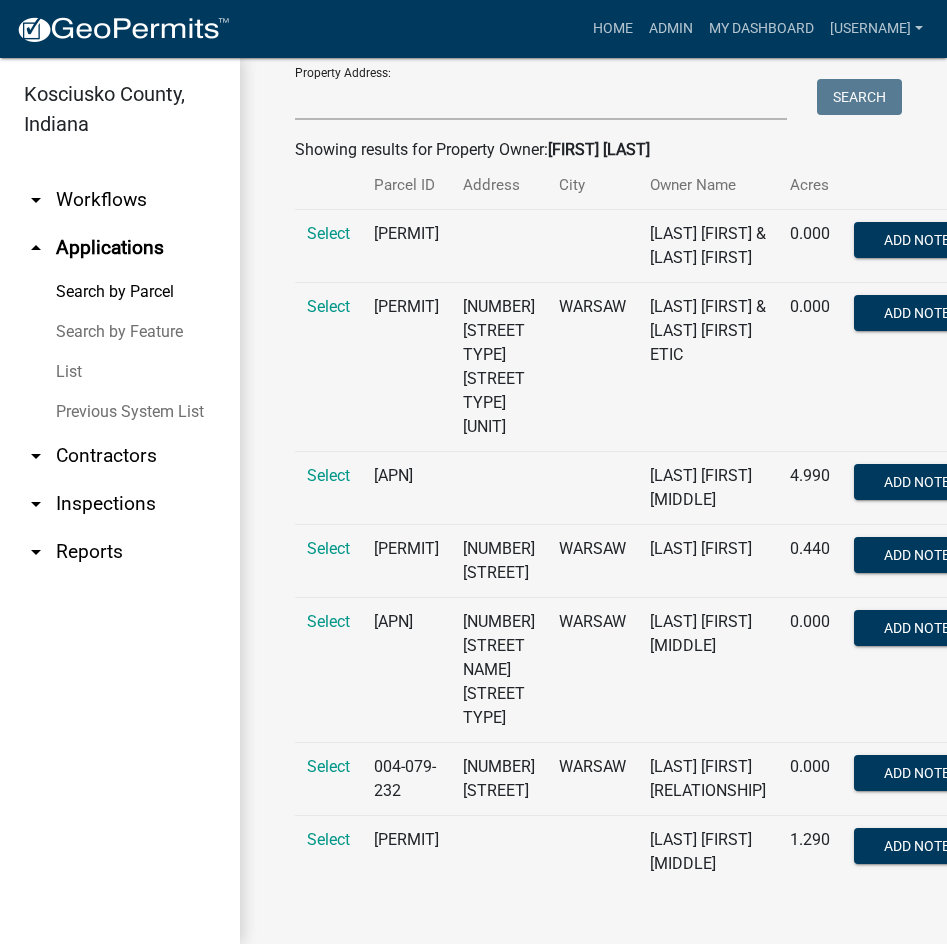 scroll, scrollTop: 519, scrollLeft: 0, axis: vertical 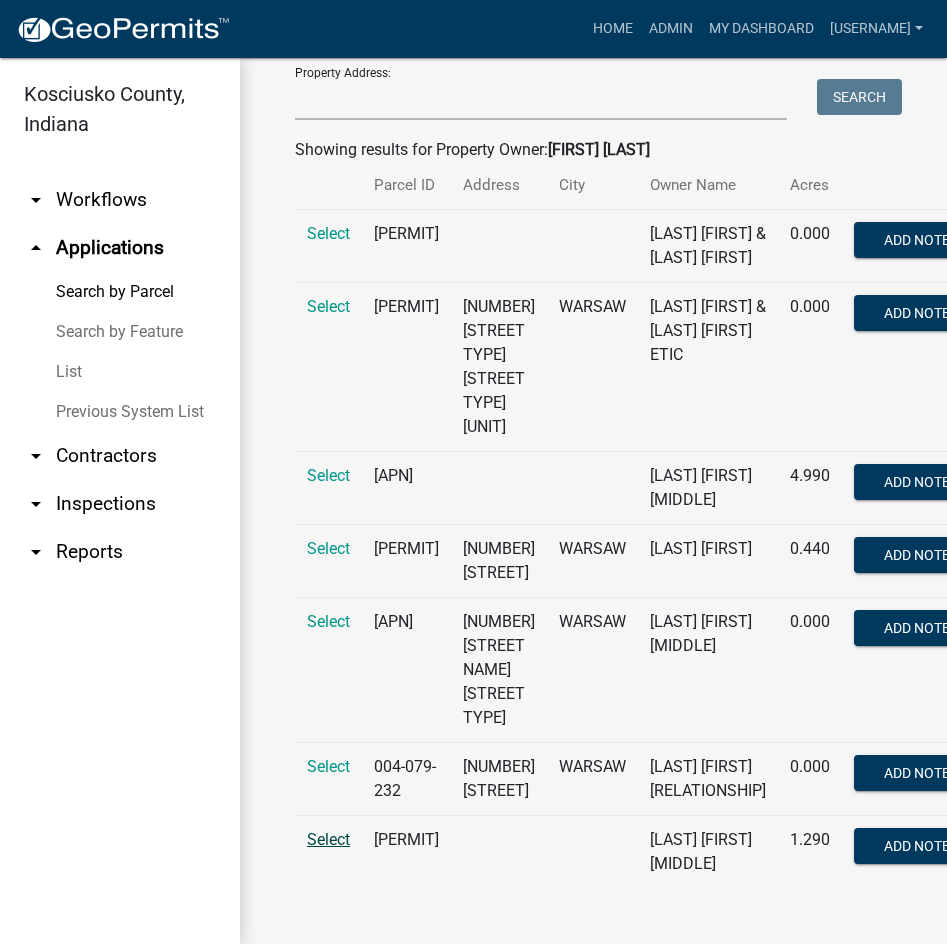 type on "adam grimm" 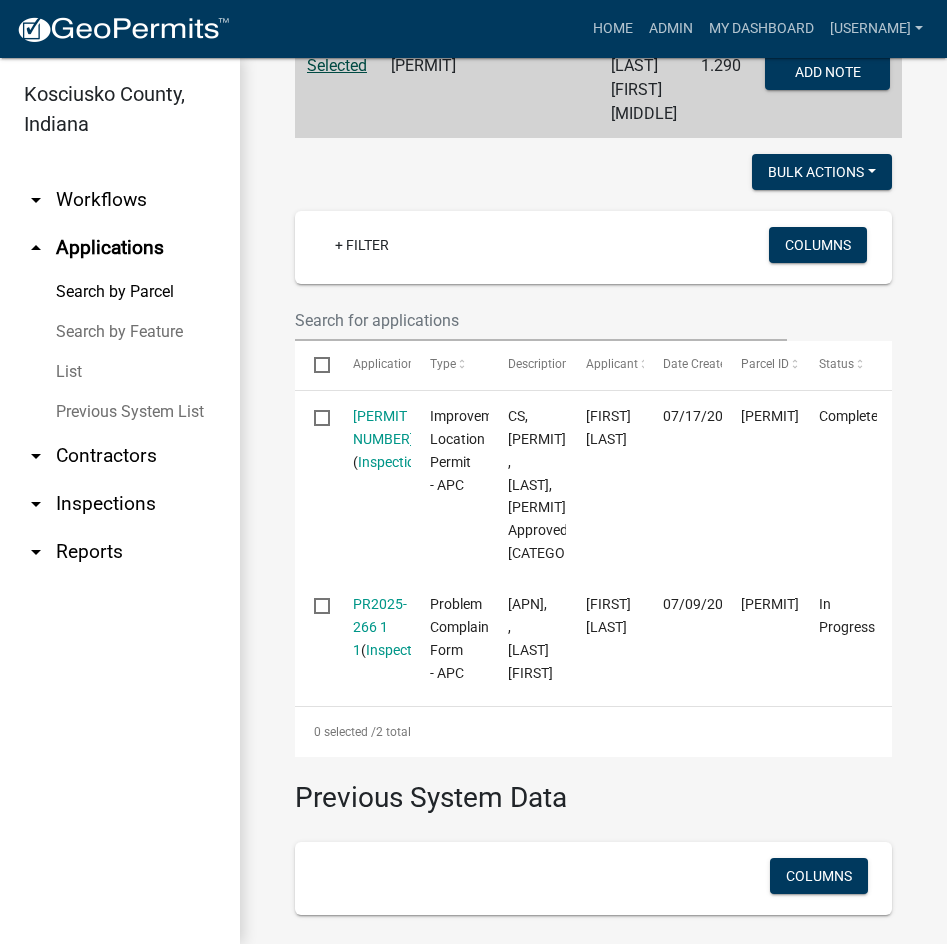 scroll, scrollTop: 500, scrollLeft: 0, axis: vertical 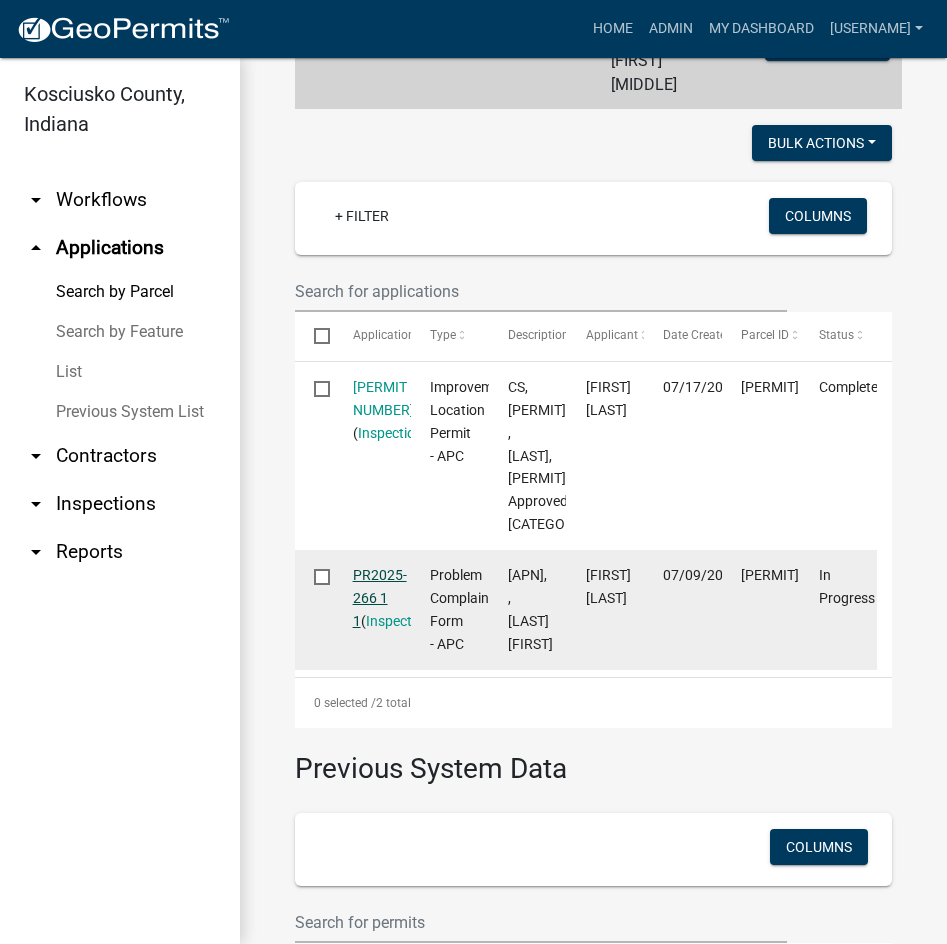 click on "PR2025-266 1 1" 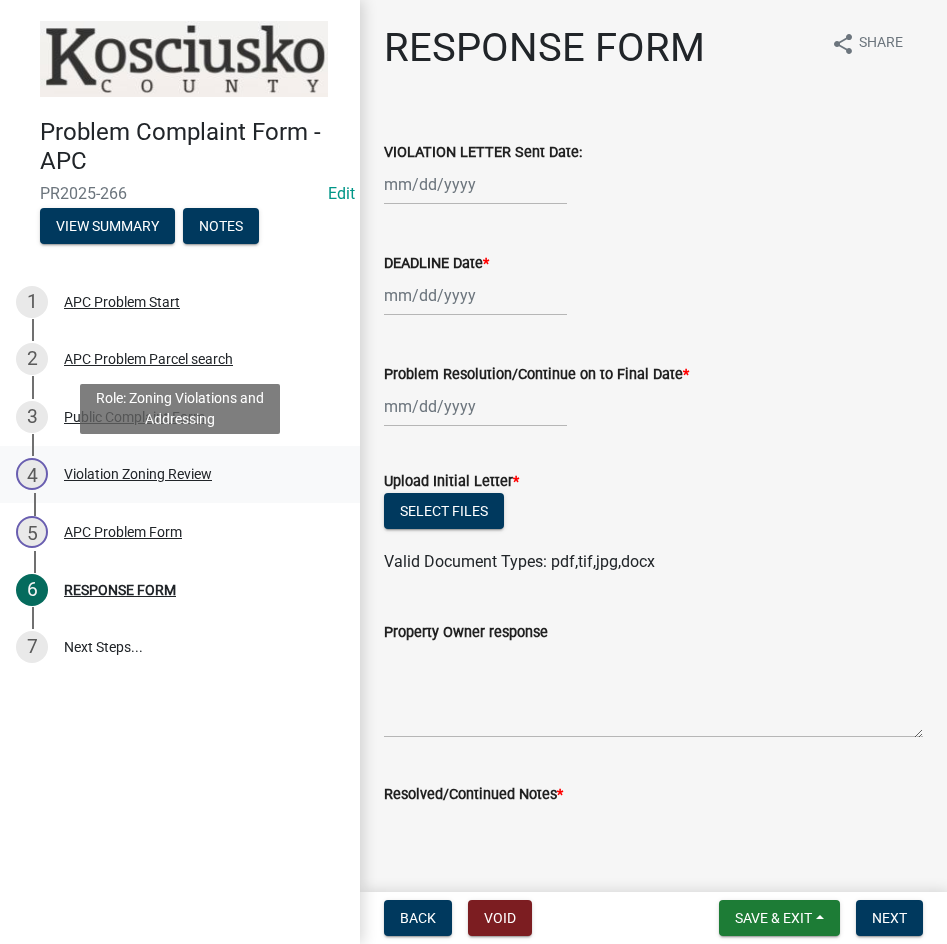 click on "Violation Zoning Review" at bounding box center [138, 474] 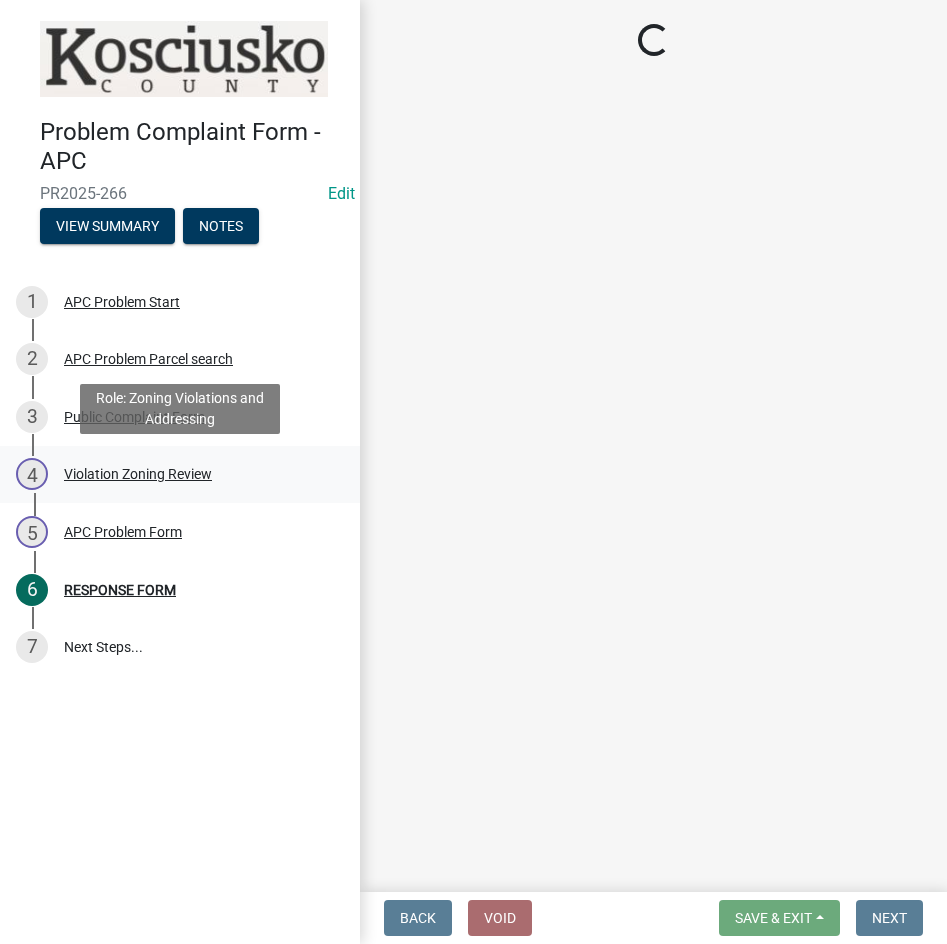 select on "ea119d11-e52e-4559-b746-af06211fe819" 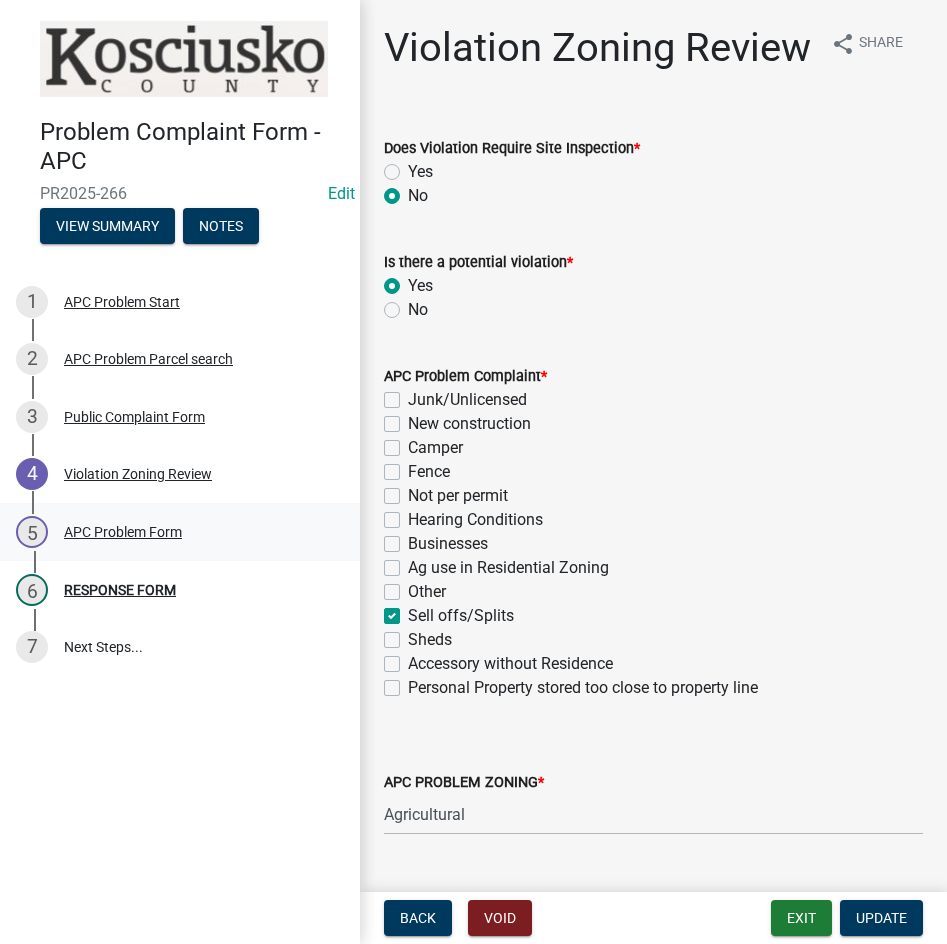 click on "APC Problem Form" at bounding box center [123, 532] 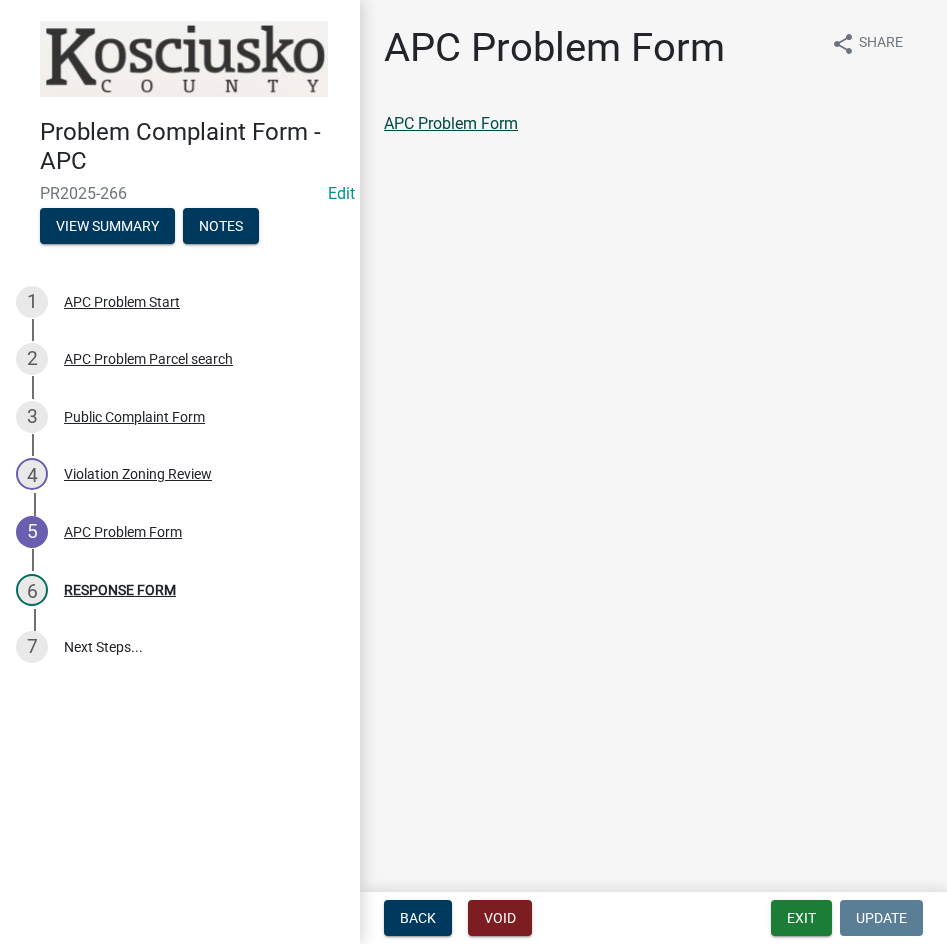 click on "APC Problem Form" 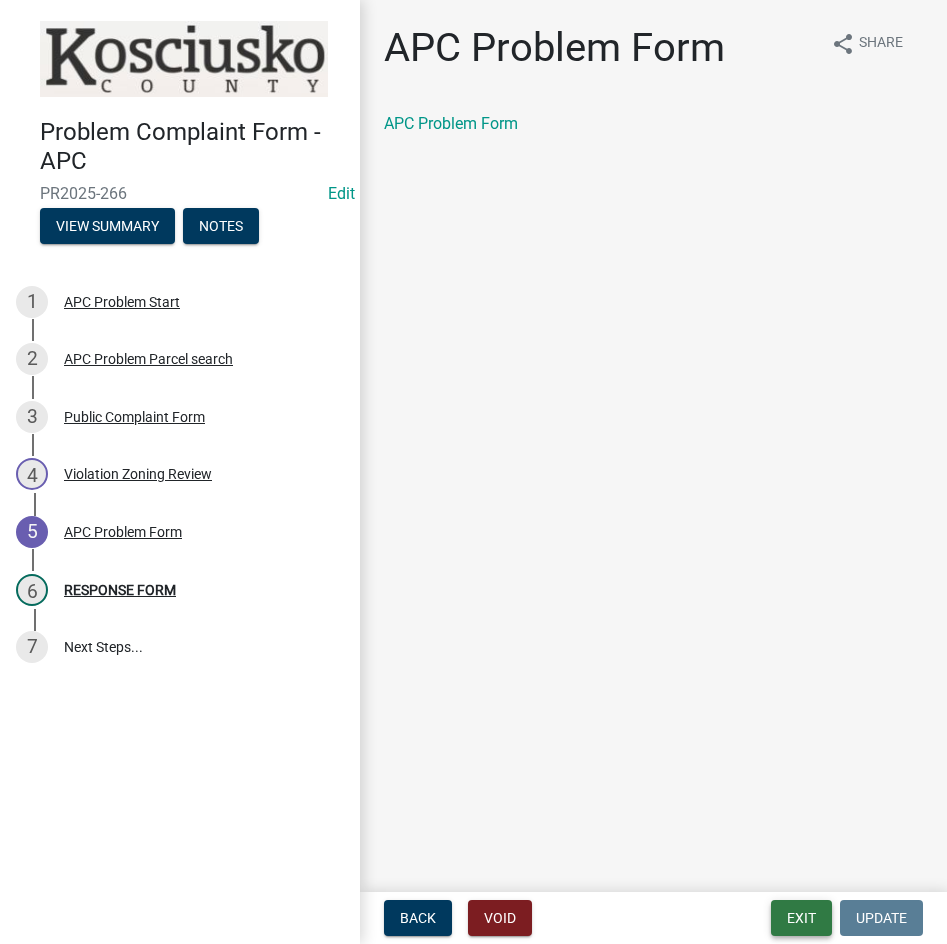 click on "Exit" at bounding box center (801, 918) 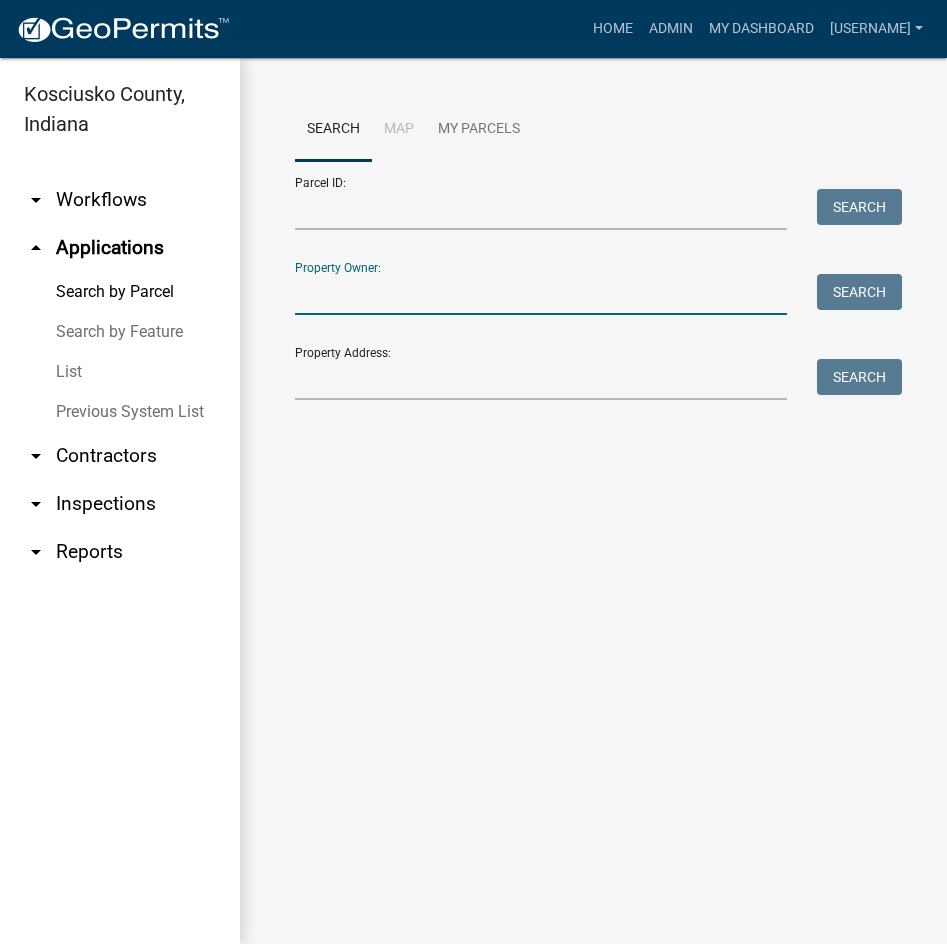 click on "Property Owner:" at bounding box center (541, 294) 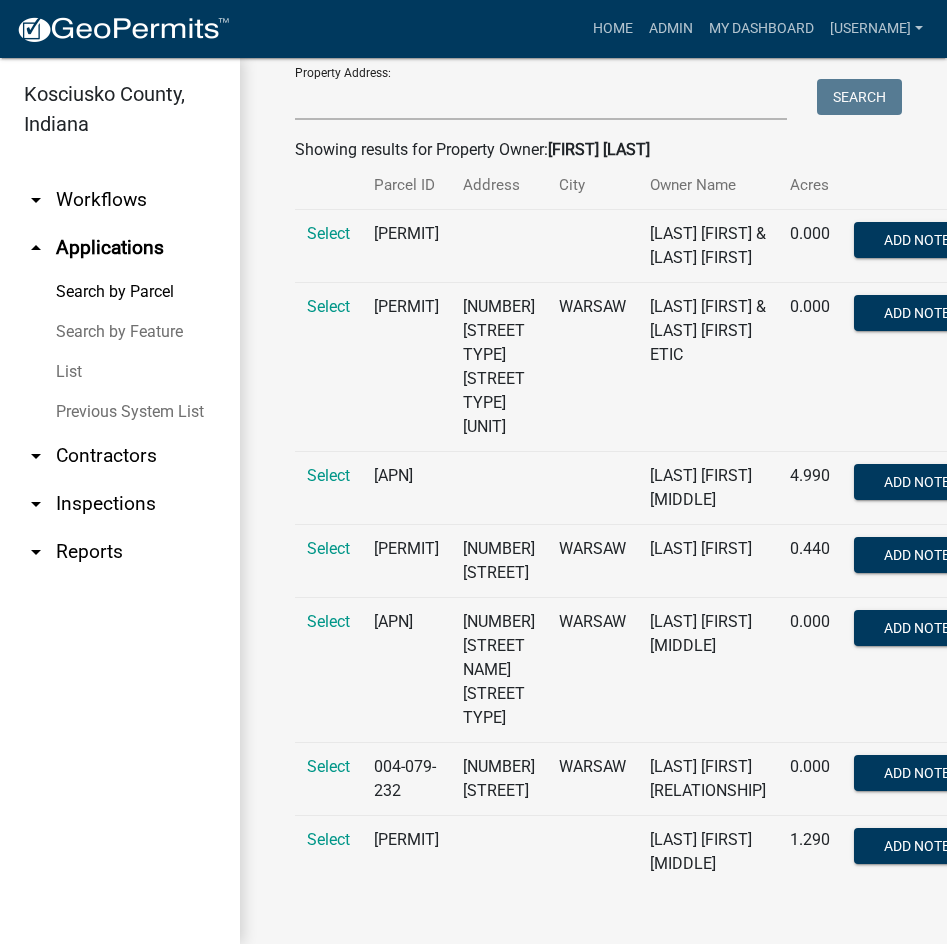 scroll, scrollTop: 519, scrollLeft: 0, axis: vertical 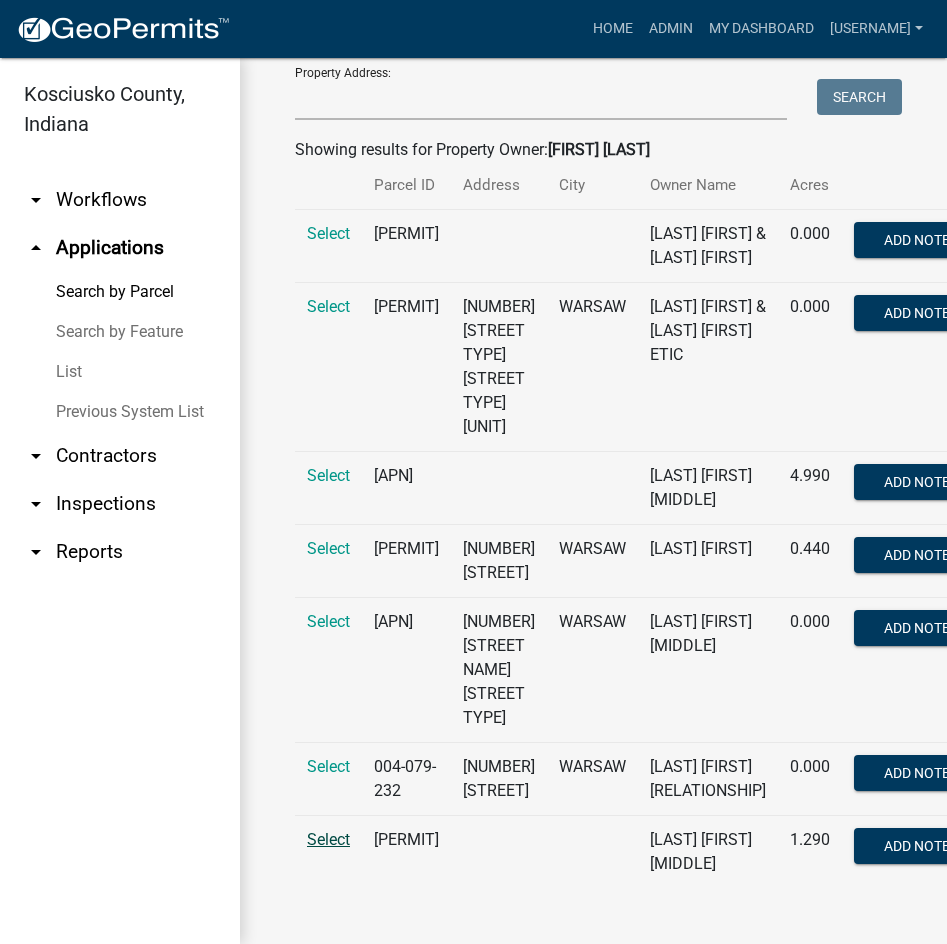 type on "adam grimm" 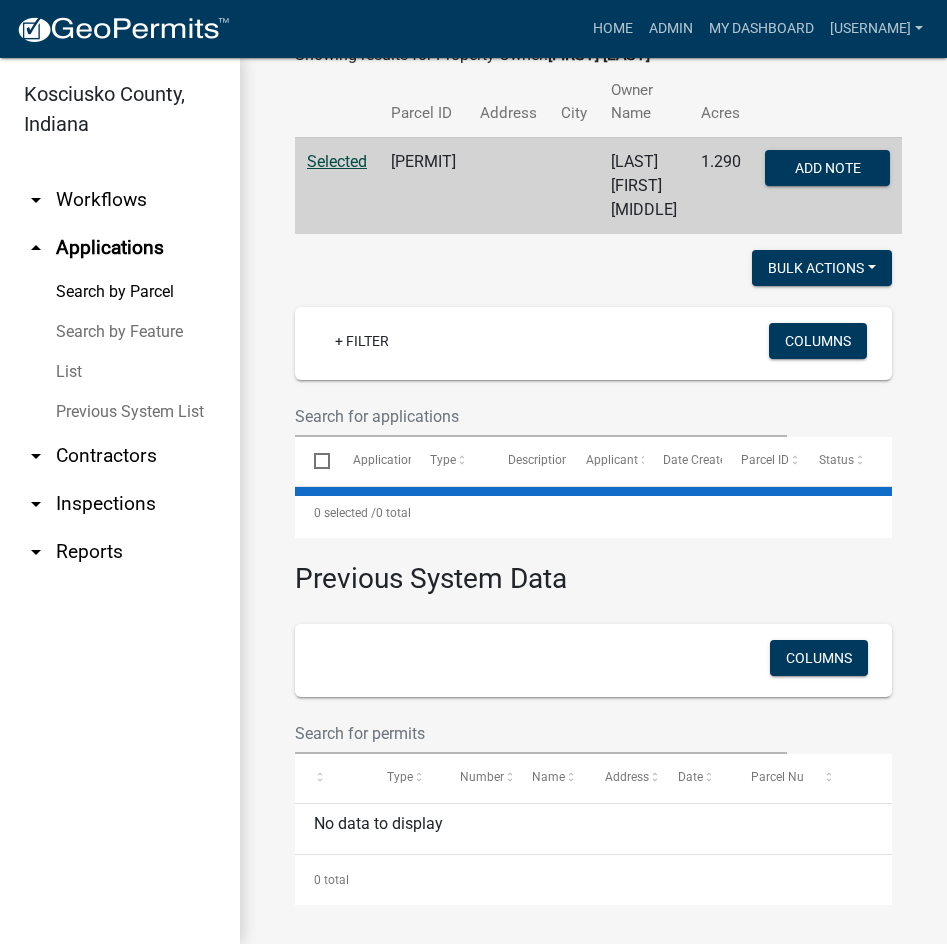 scroll, scrollTop: 0, scrollLeft: 0, axis: both 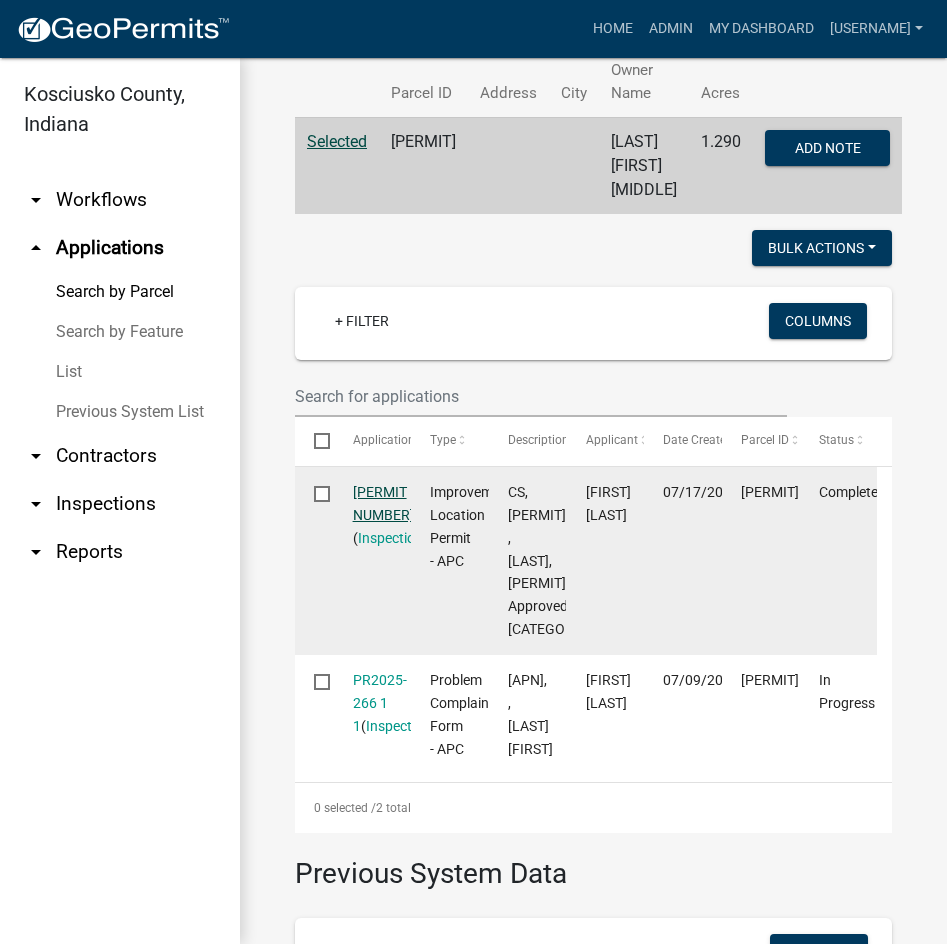 click on "ILP2025-872" 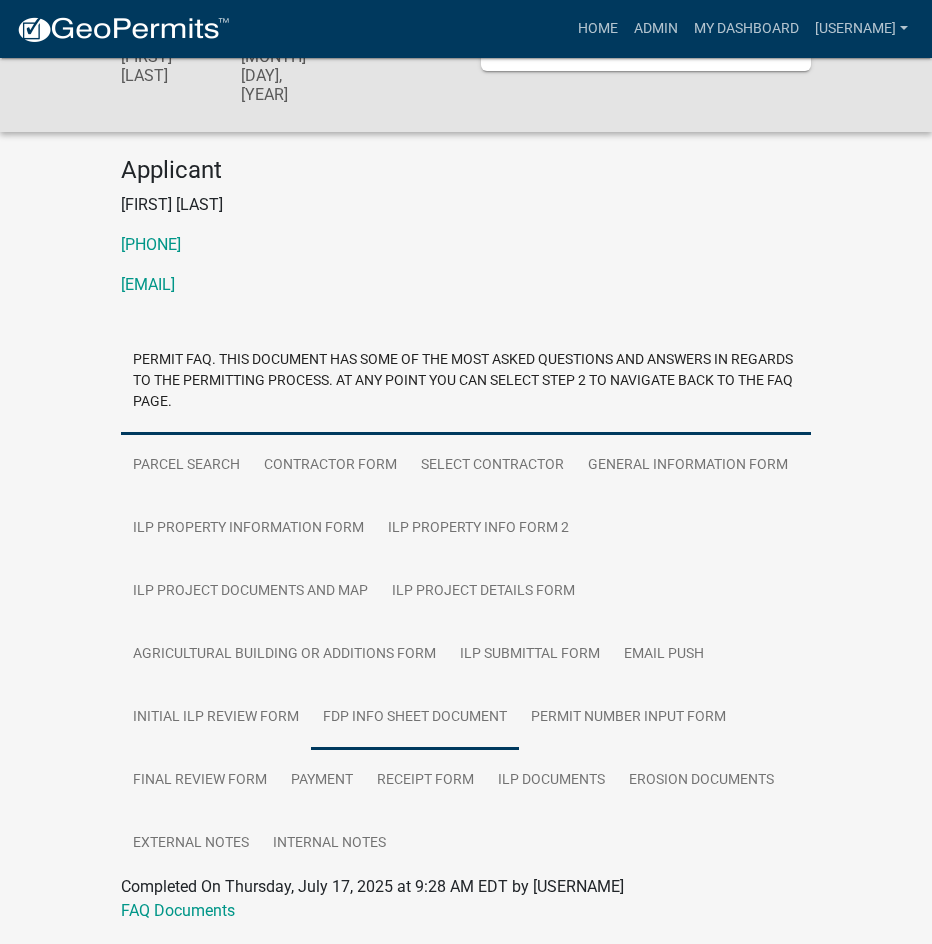 scroll, scrollTop: 200, scrollLeft: 0, axis: vertical 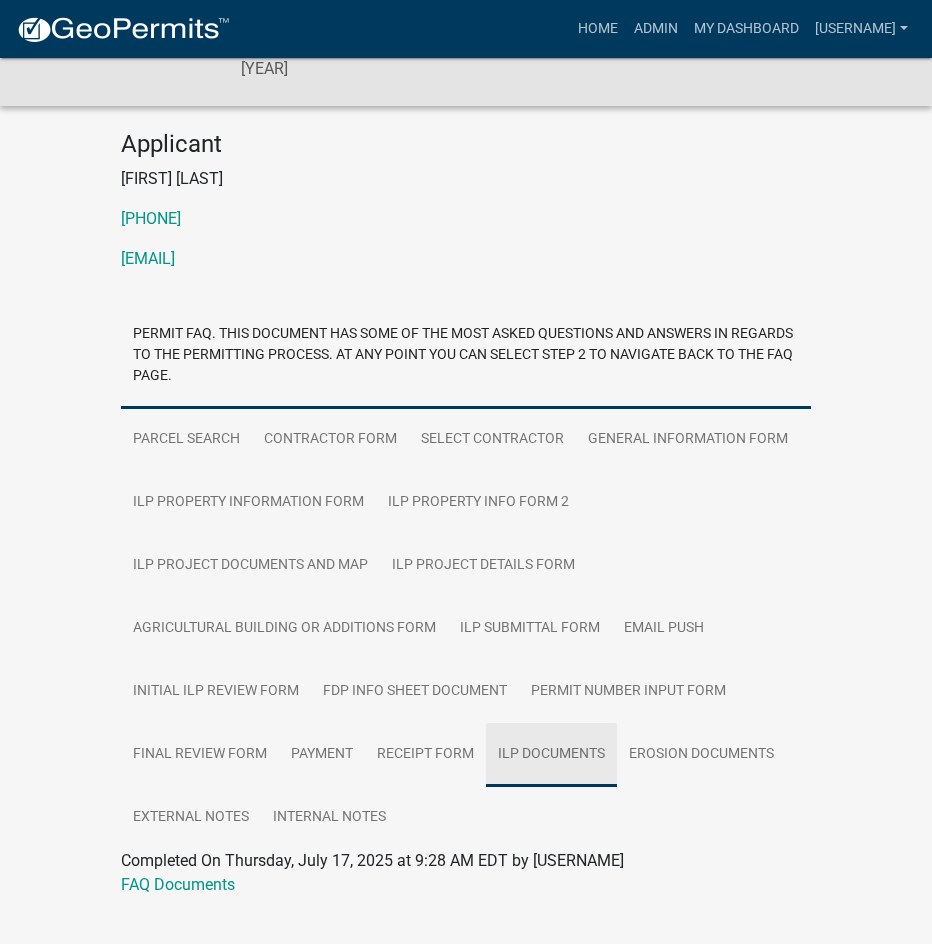 click on "ILP Documents" at bounding box center (551, 755) 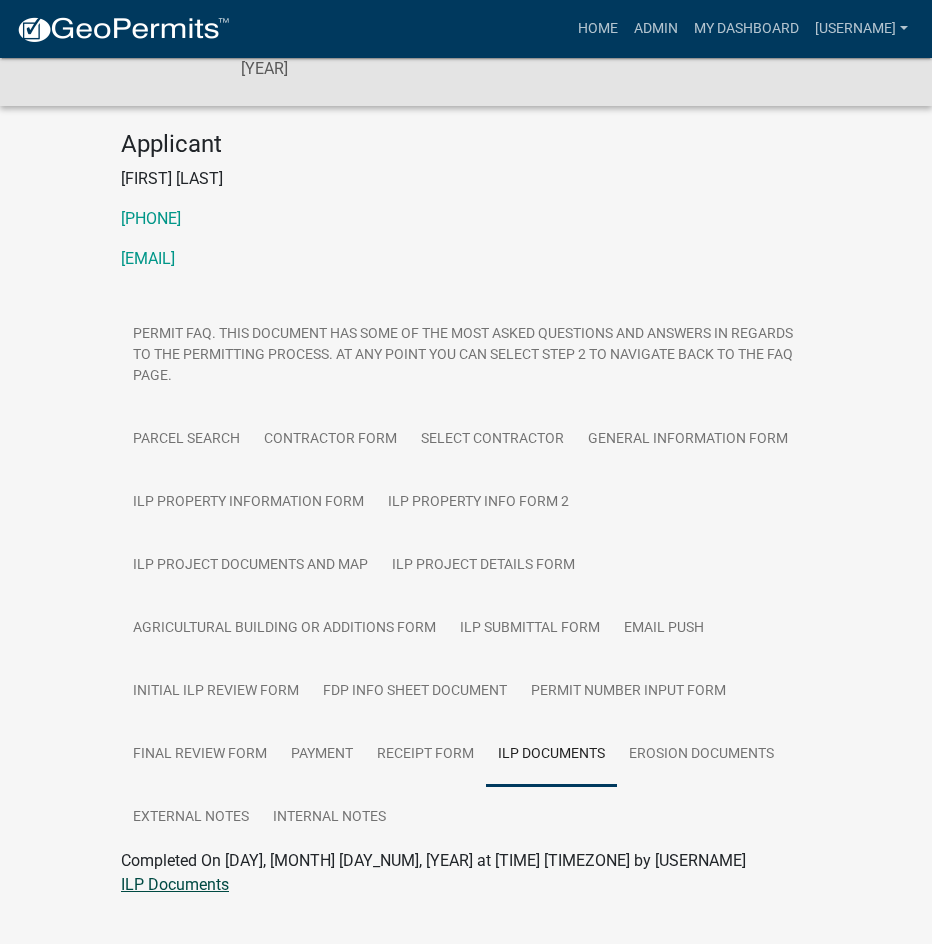 click on "ILP Documents" 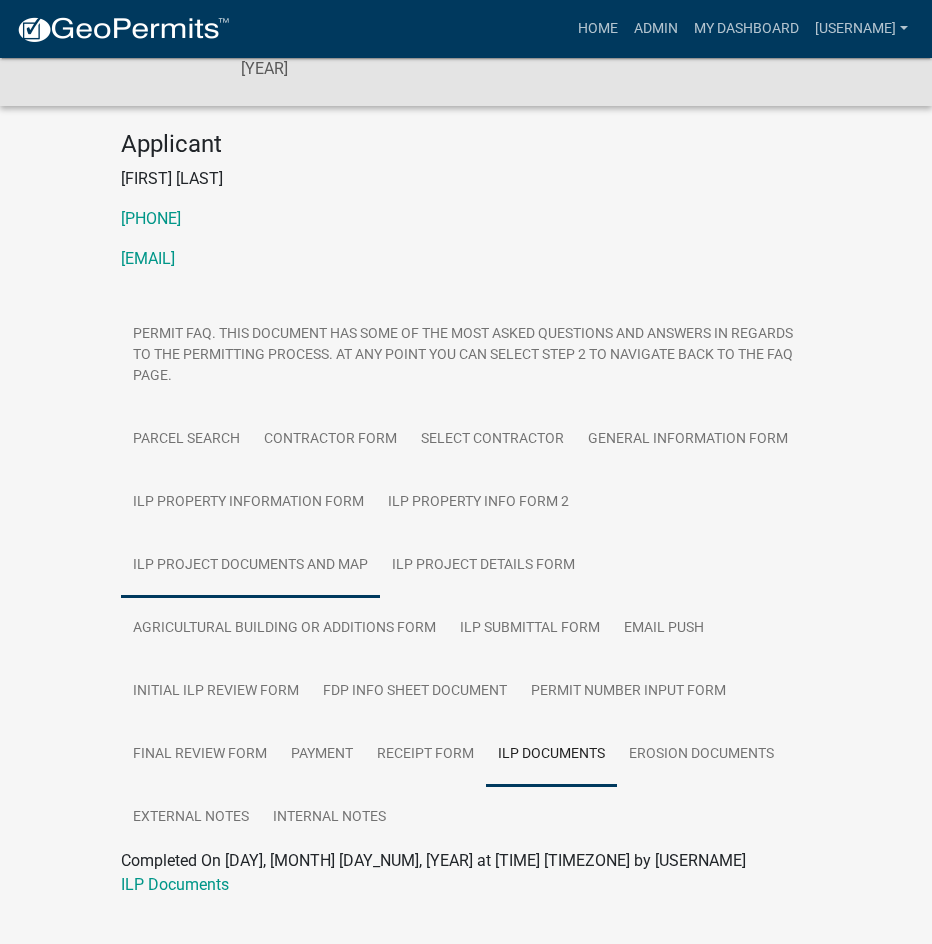 click on "ILP Project Documents and Map" at bounding box center (250, 566) 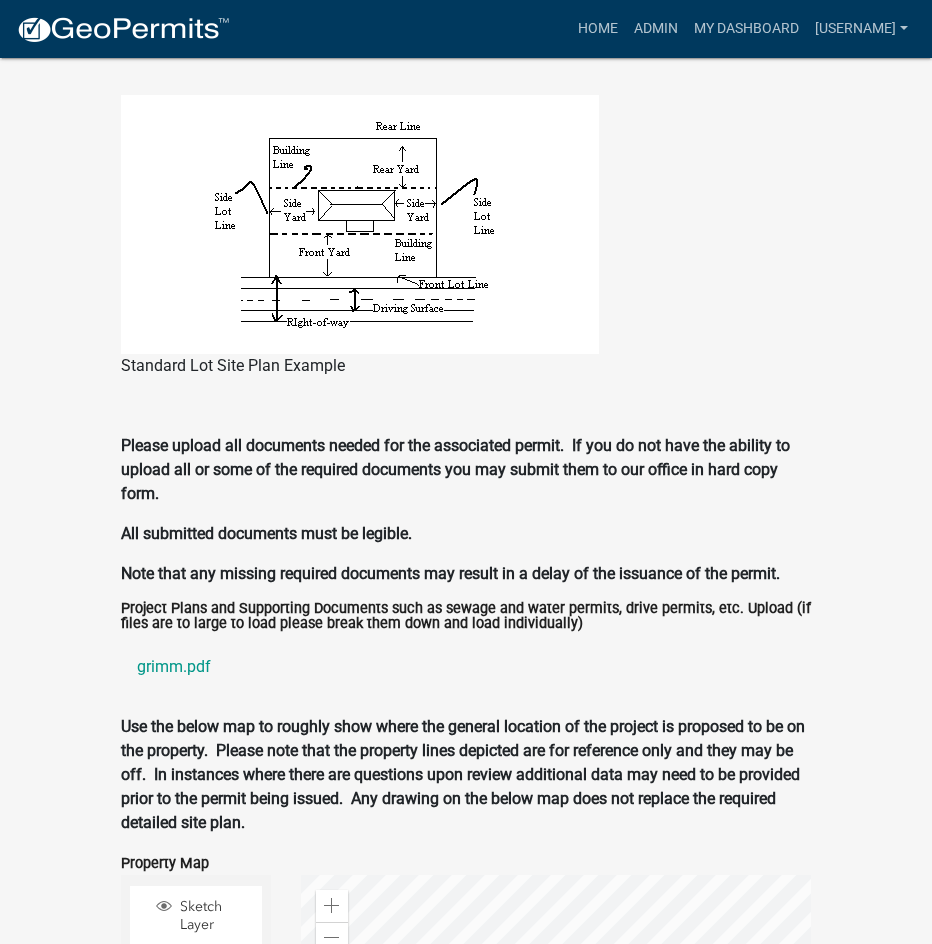 scroll, scrollTop: 2400, scrollLeft: 0, axis: vertical 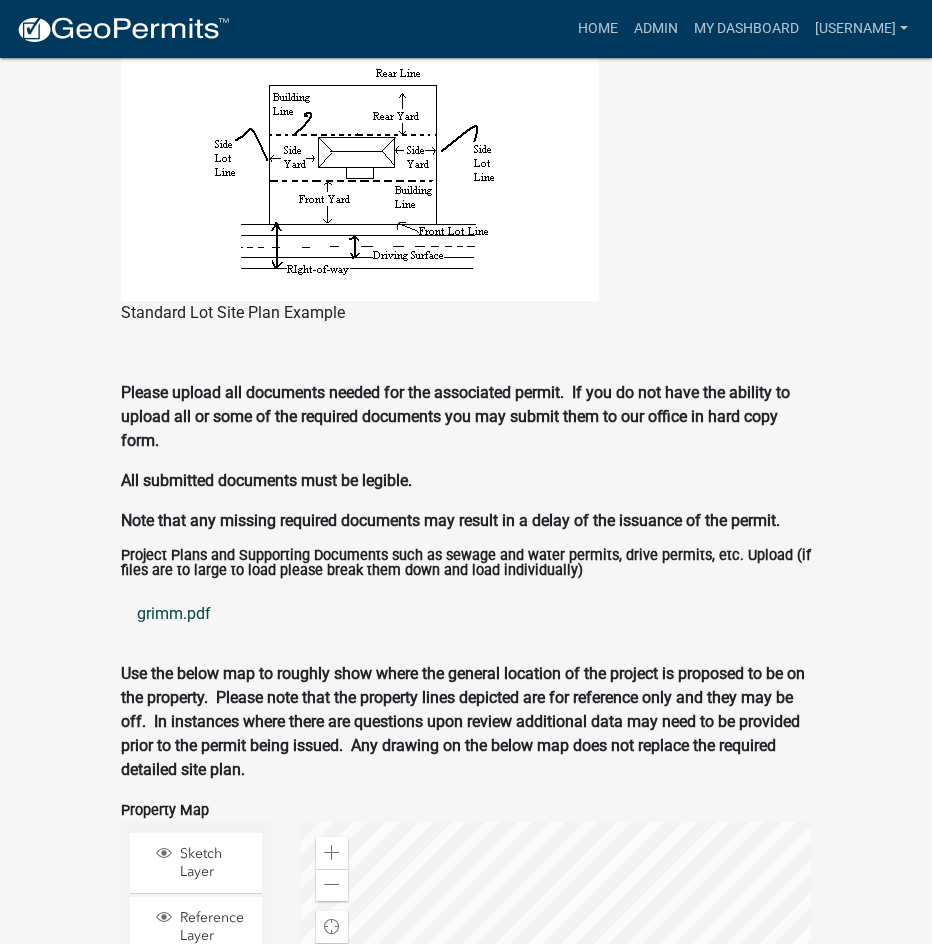 click on "grimm.pdf" 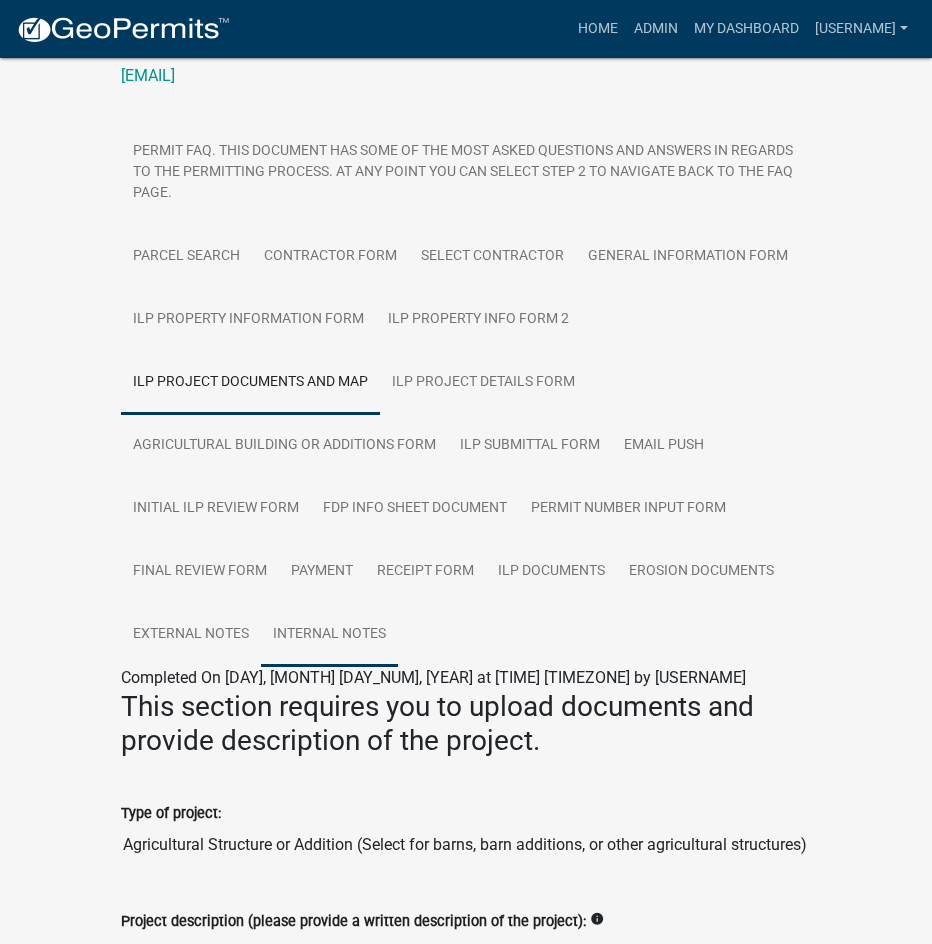 scroll, scrollTop: 379, scrollLeft: 0, axis: vertical 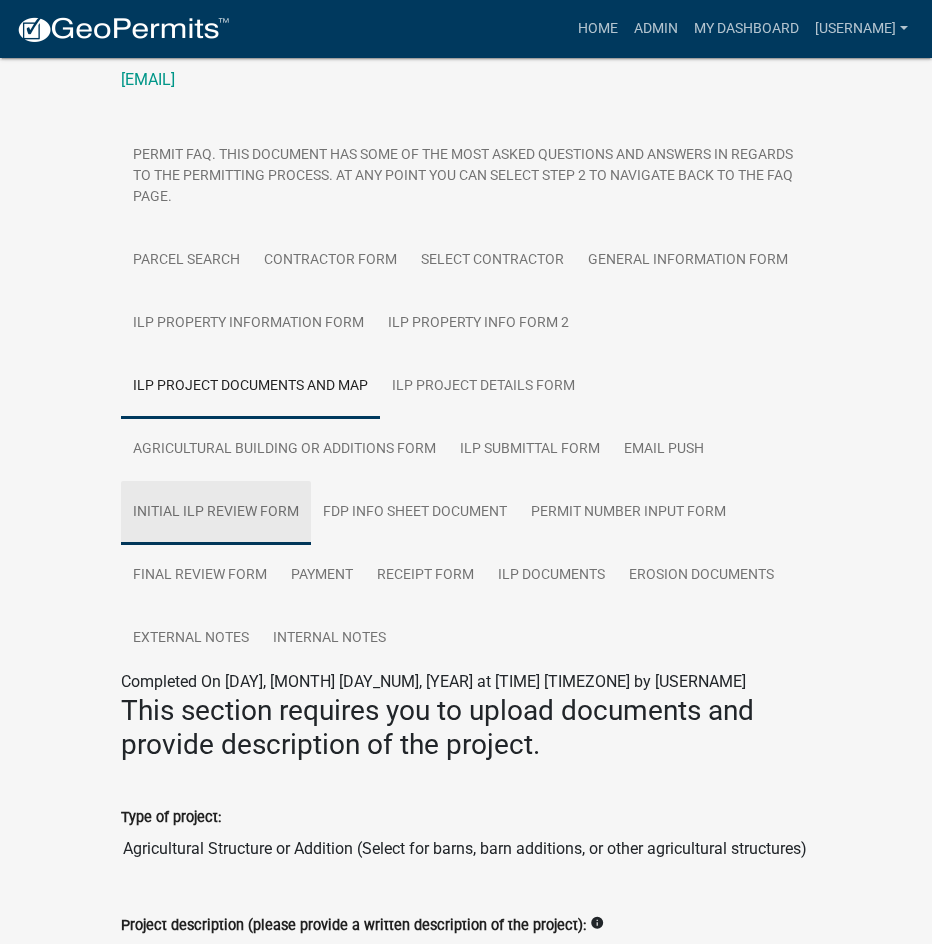 click on "Initial ILP Review Form" at bounding box center (216, 513) 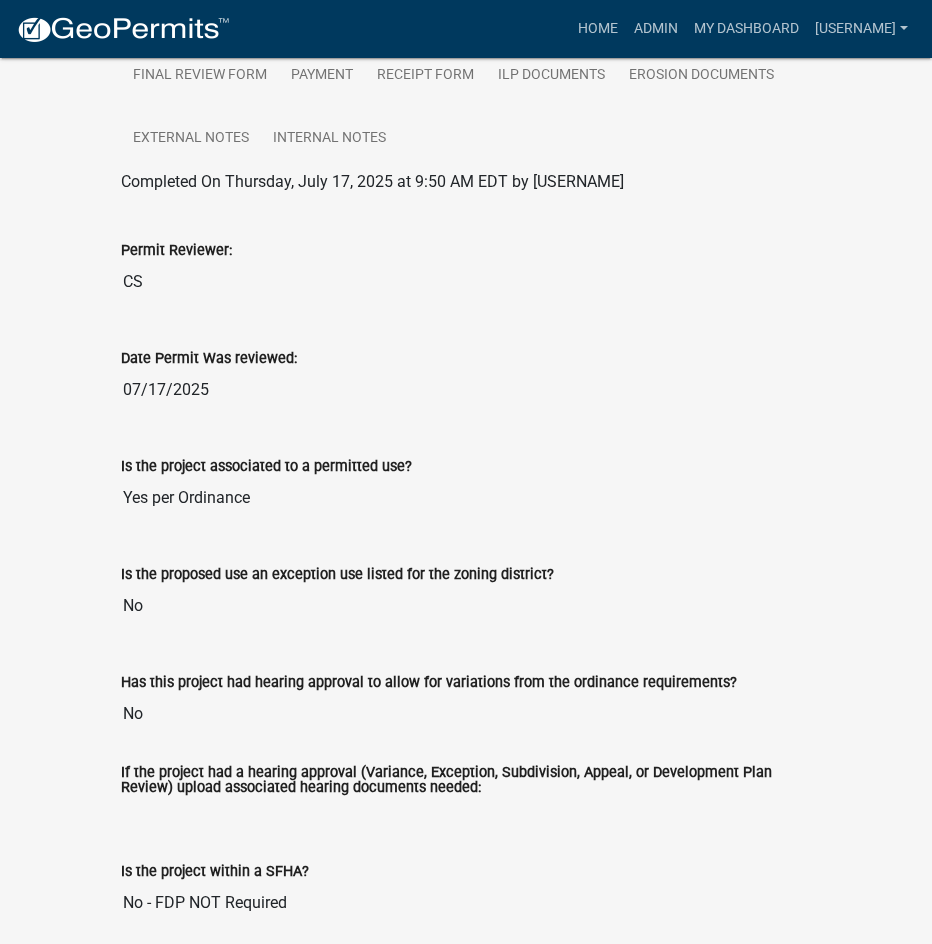 scroll, scrollTop: 179, scrollLeft: 0, axis: vertical 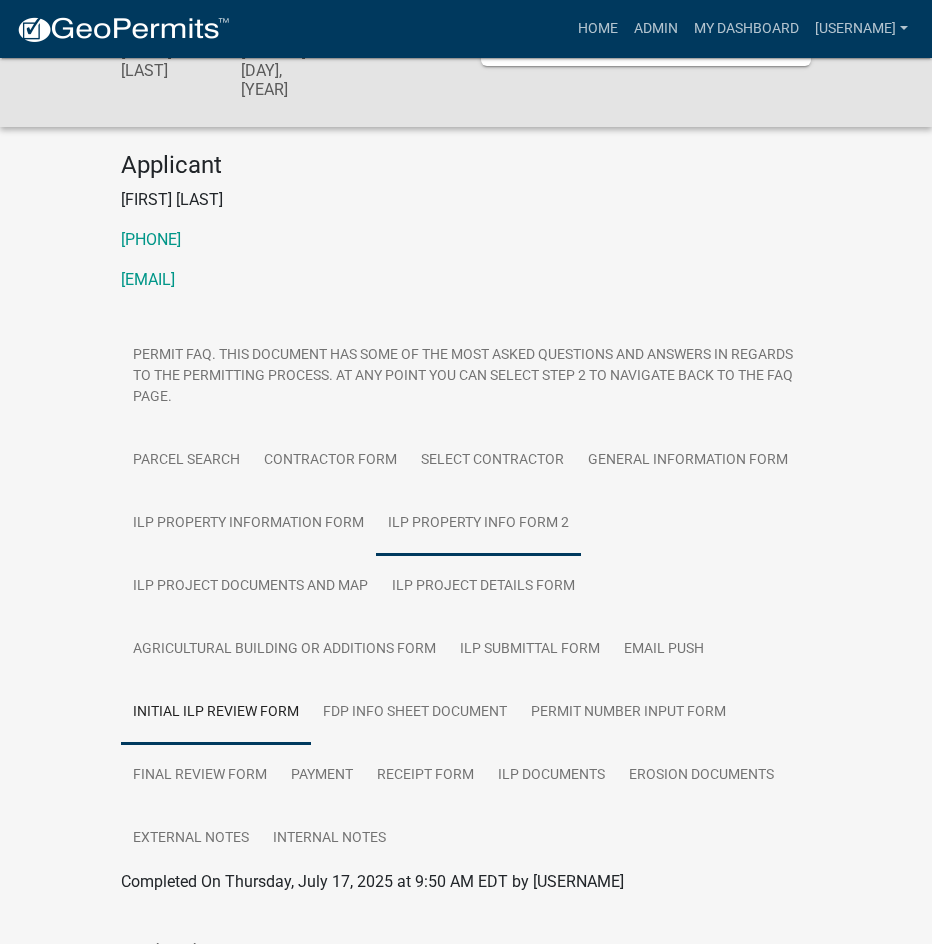 click on "ILP Property Info Form 2" at bounding box center (478, 524) 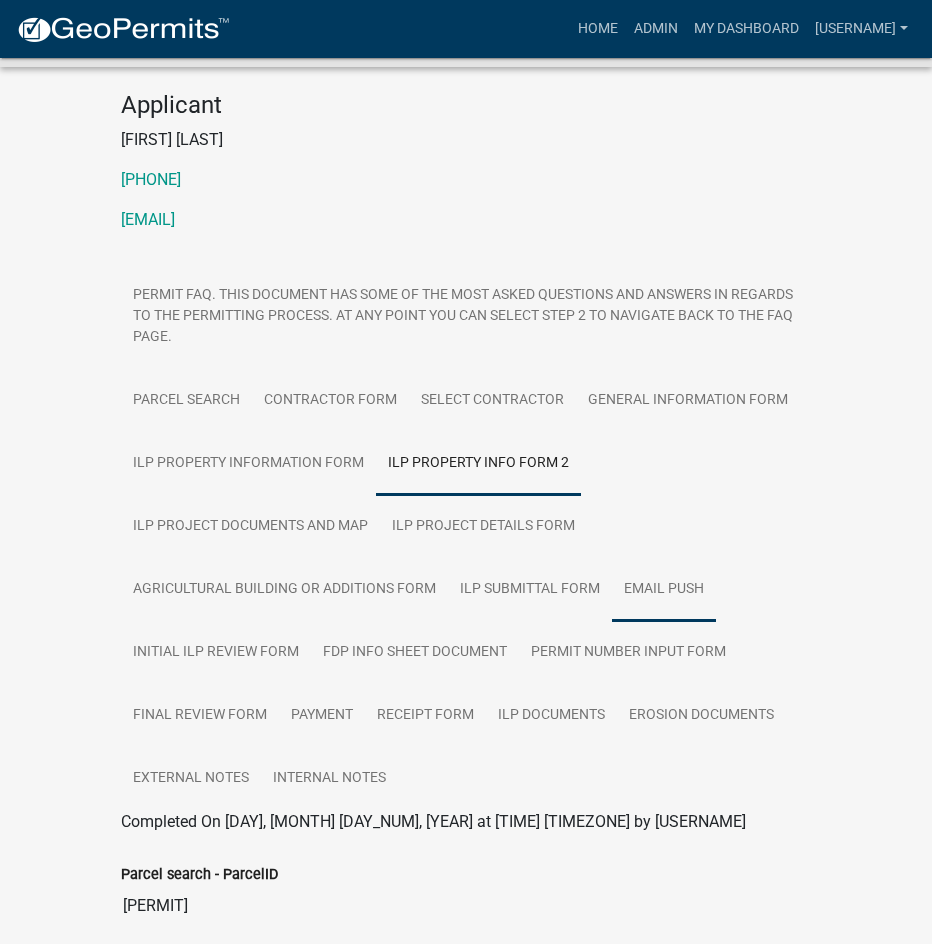 scroll, scrollTop: 0, scrollLeft: 0, axis: both 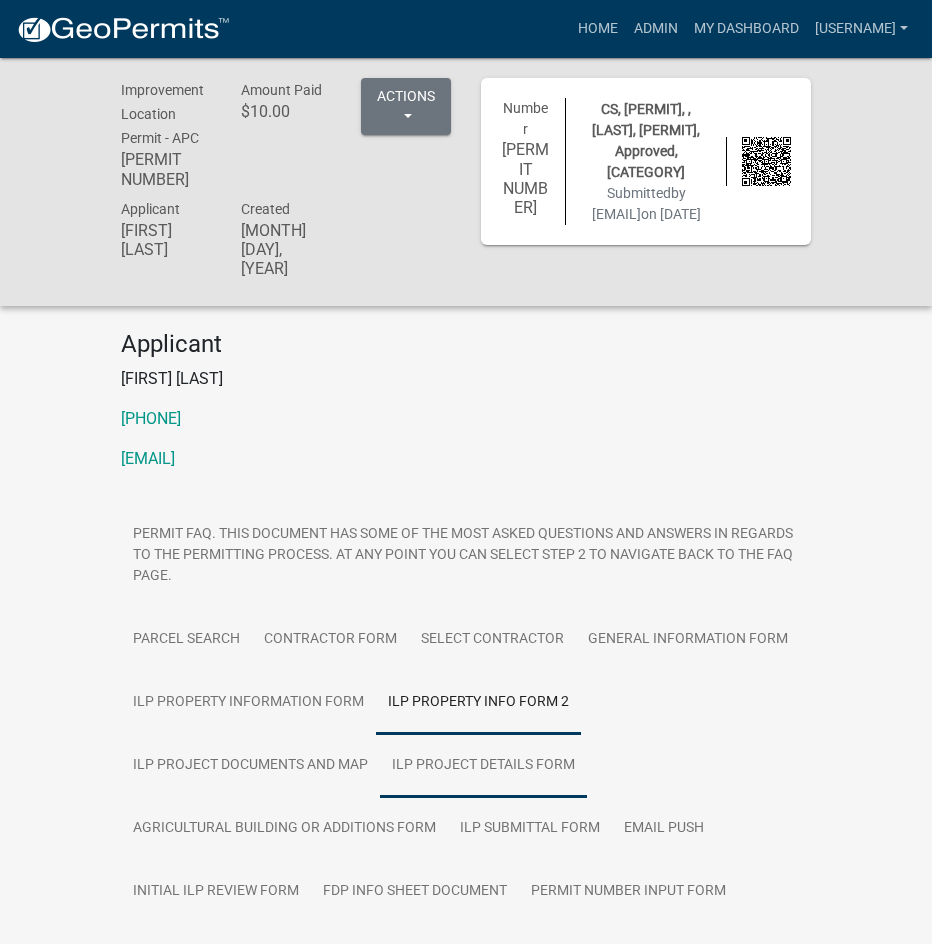 click on "ILP Project Details Form" at bounding box center (483, 766) 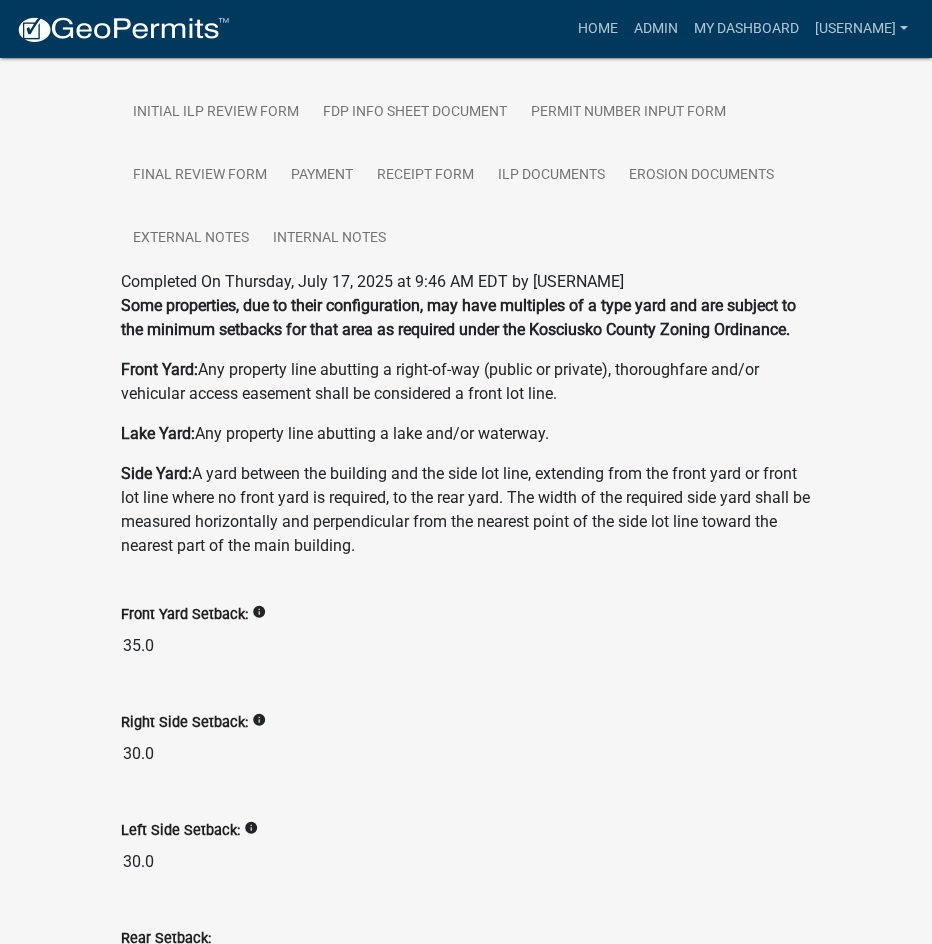 scroll, scrollTop: 504, scrollLeft: 0, axis: vertical 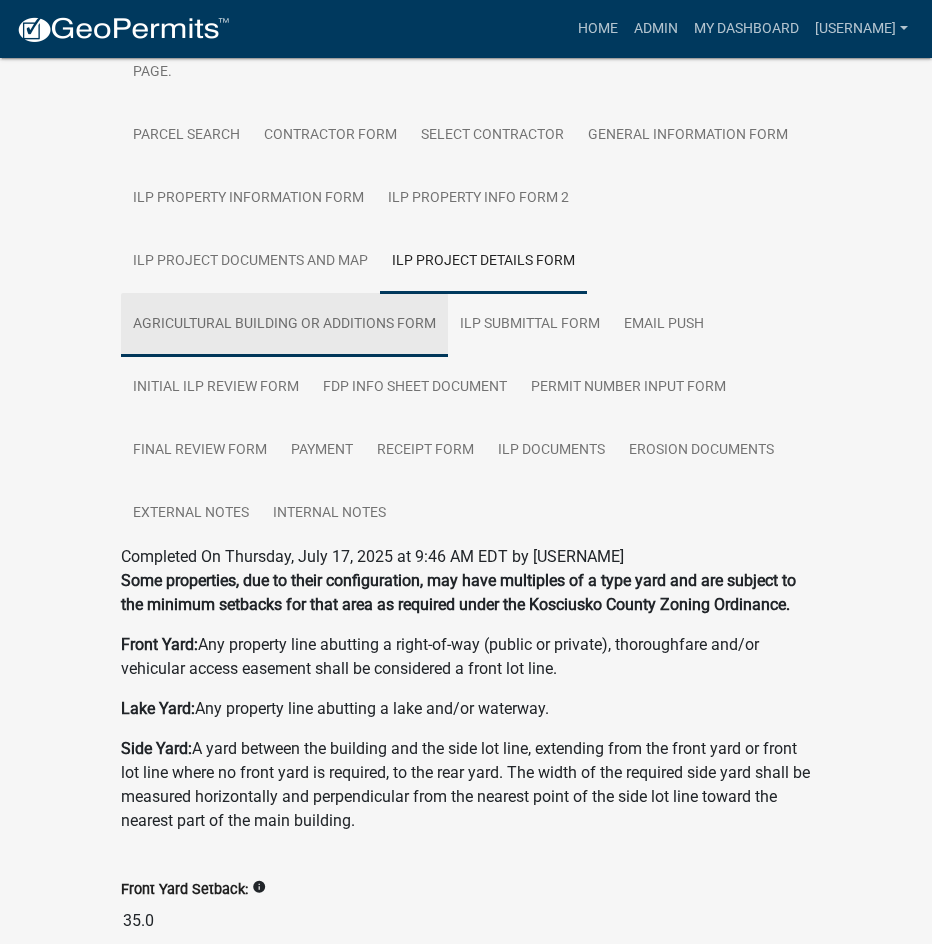 click on "Agricultural Building or additions Form" at bounding box center (284, 325) 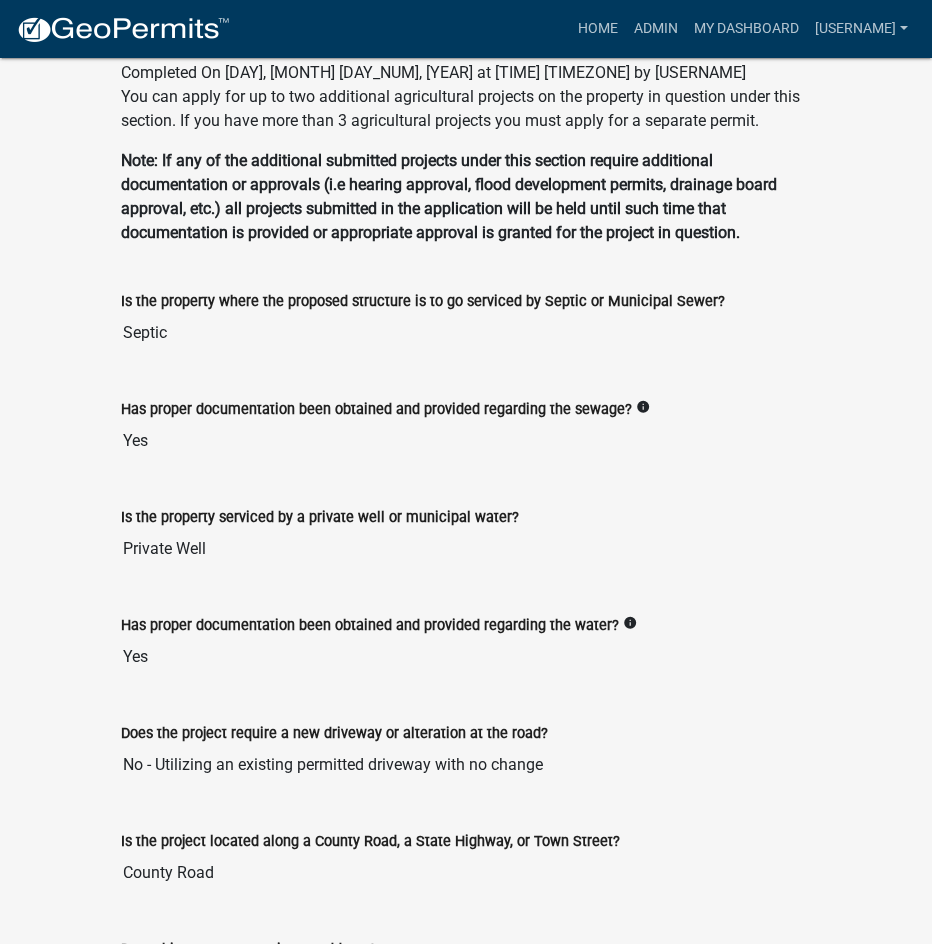 scroll, scrollTop: 673, scrollLeft: 0, axis: vertical 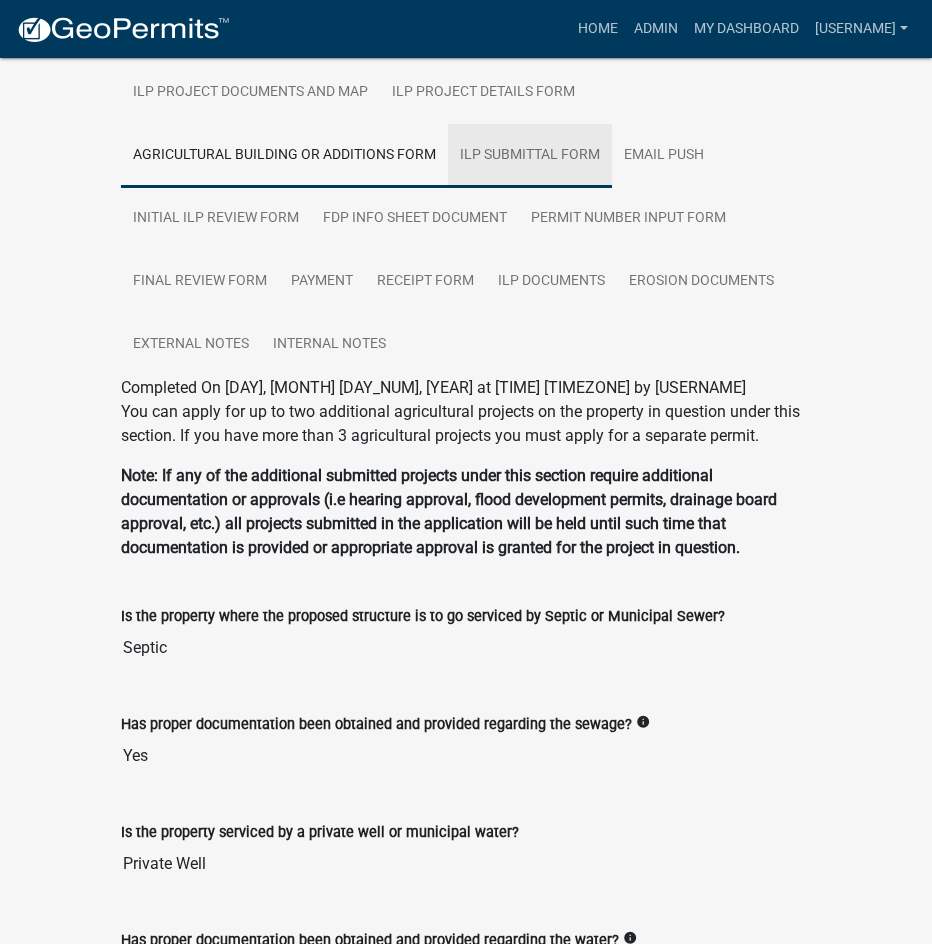 click on "ILP Submittal Form" at bounding box center (530, 156) 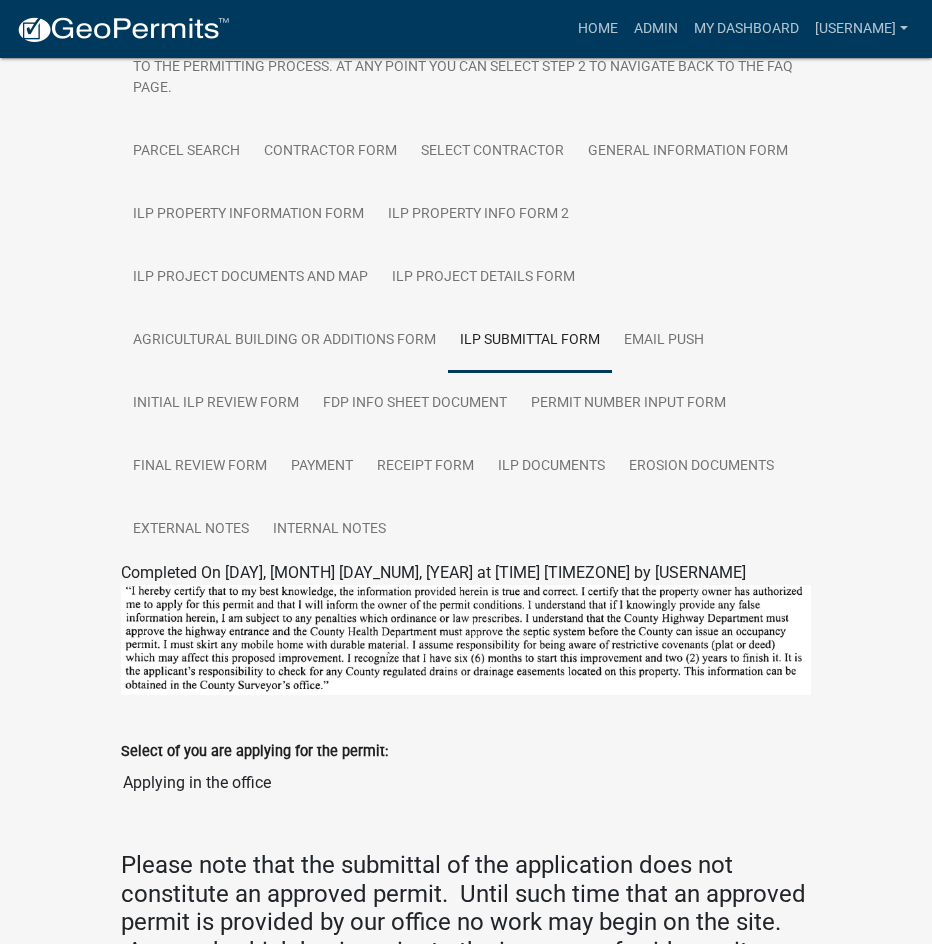 scroll, scrollTop: 209, scrollLeft: 0, axis: vertical 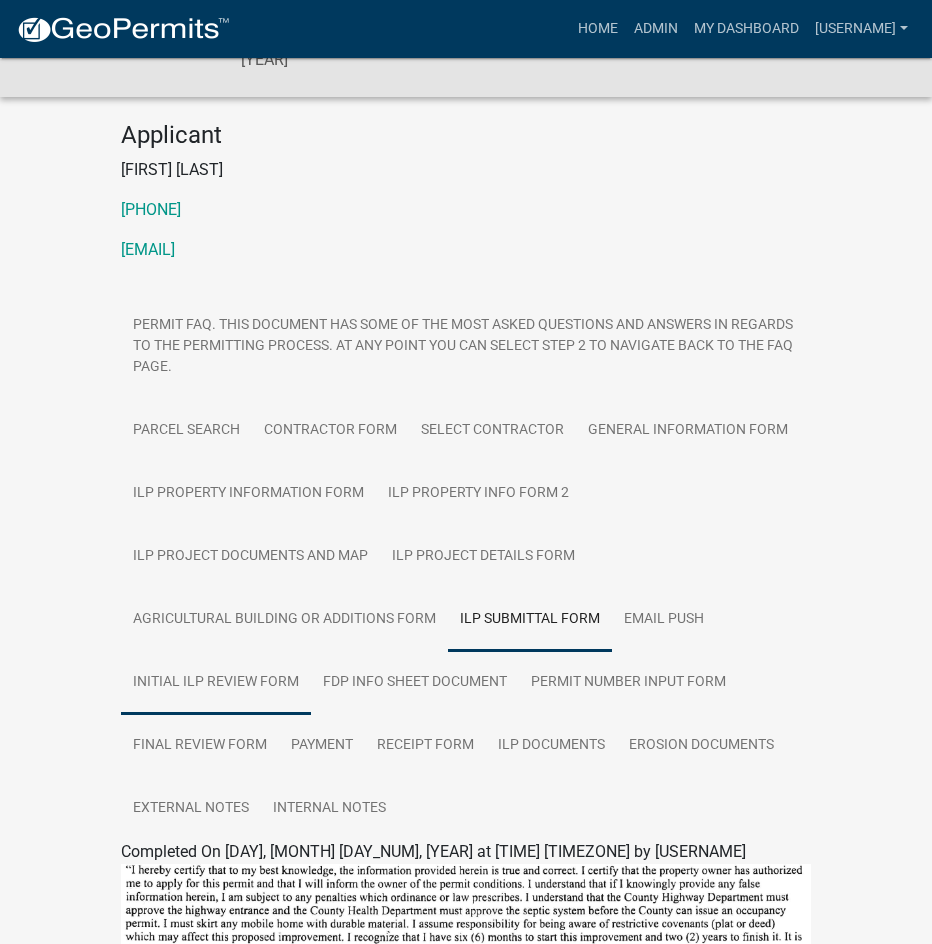click on "Initial ILP Review Form" at bounding box center [216, 683] 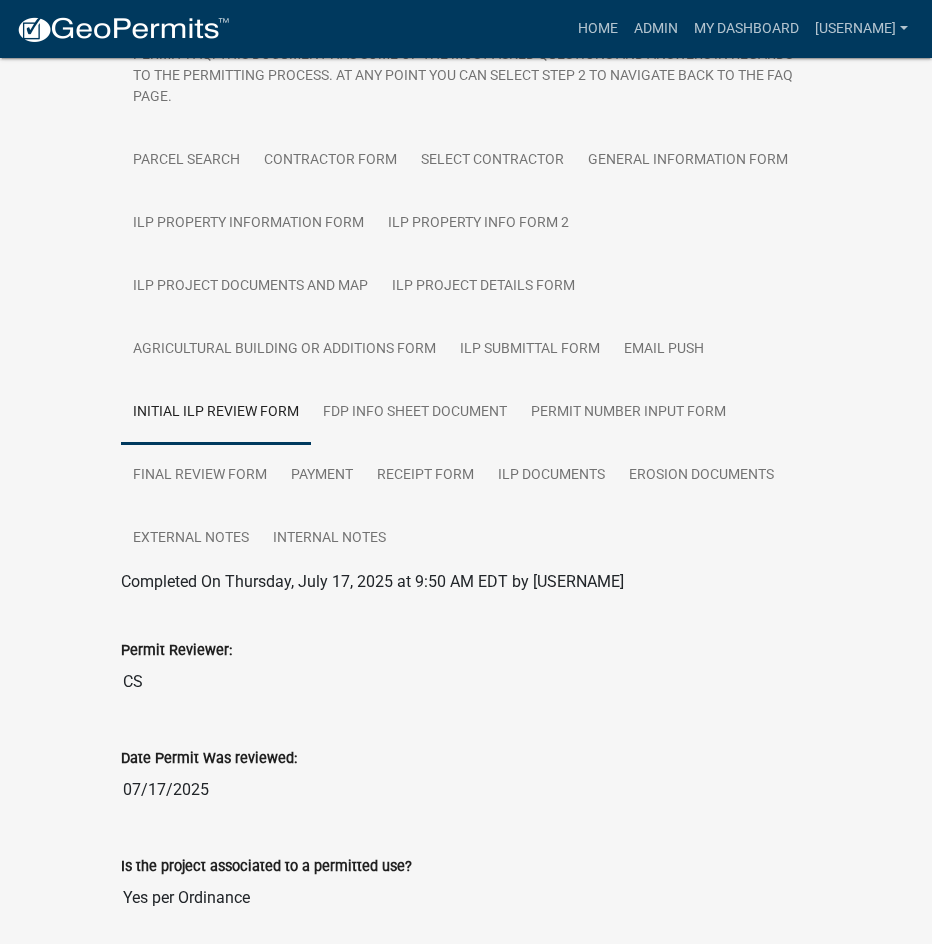 scroll, scrollTop: 79, scrollLeft: 0, axis: vertical 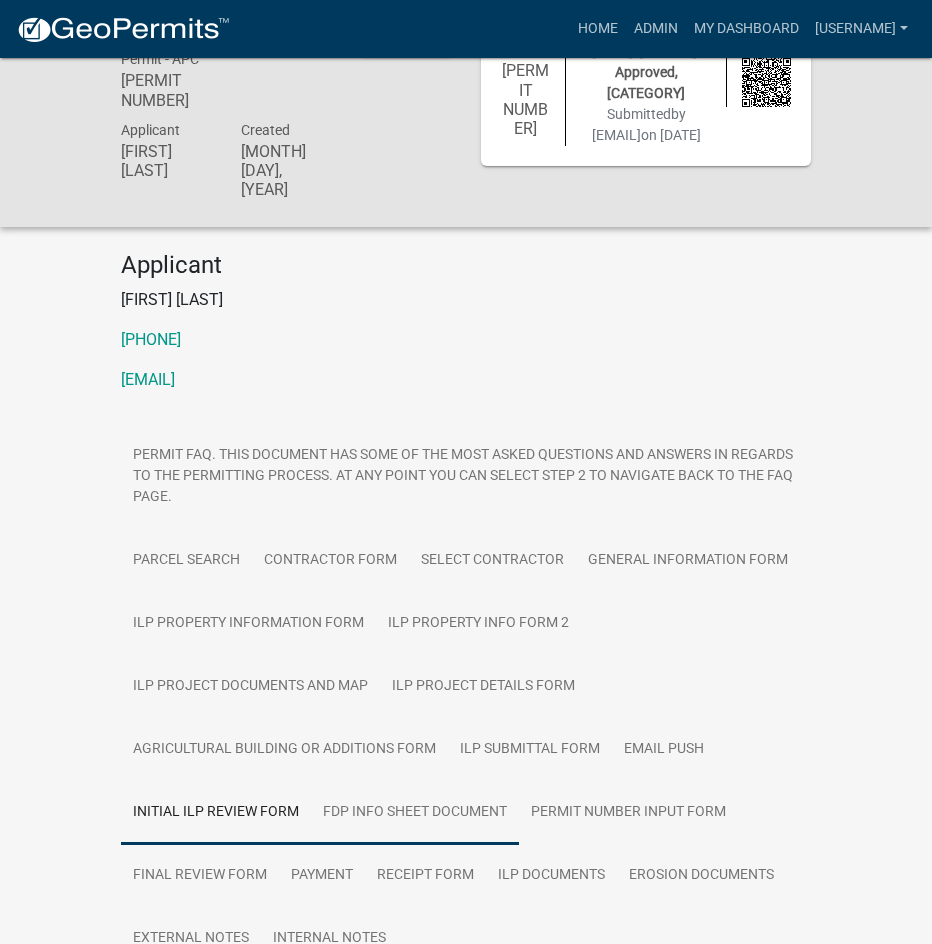 click on "FDP INFO Sheet Document" at bounding box center [415, 813] 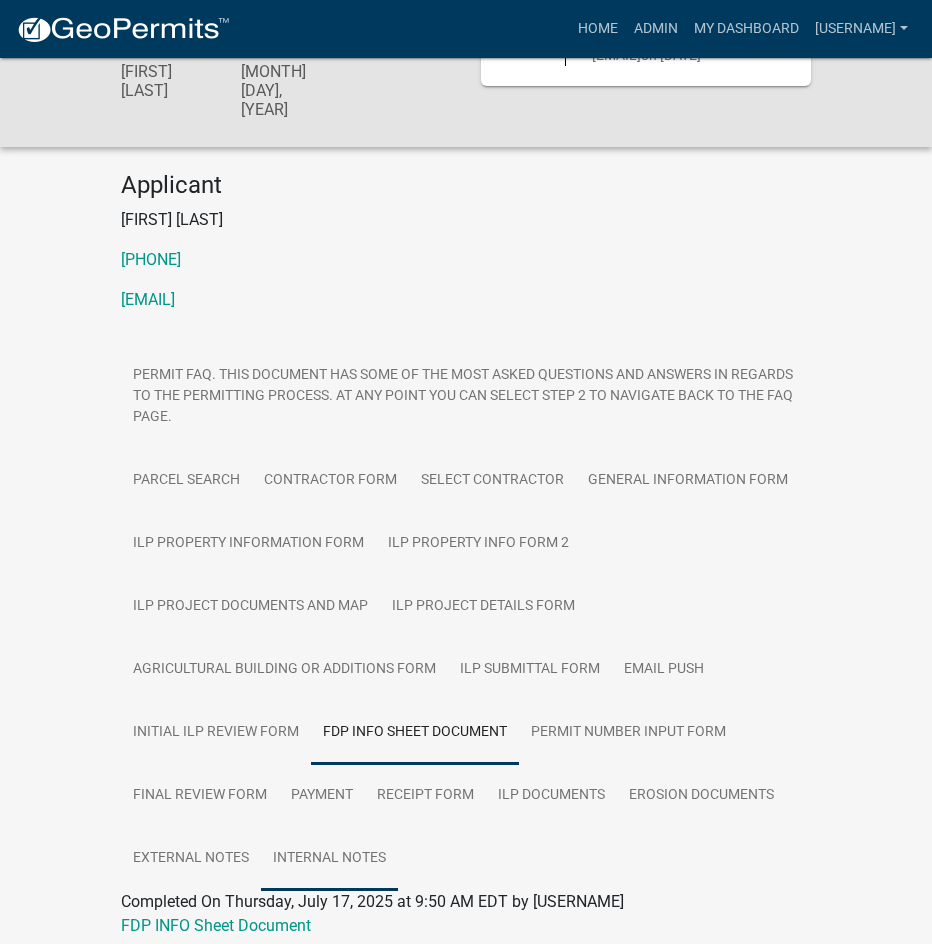 scroll, scrollTop: 237, scrollLeft: 0, axis: vertical 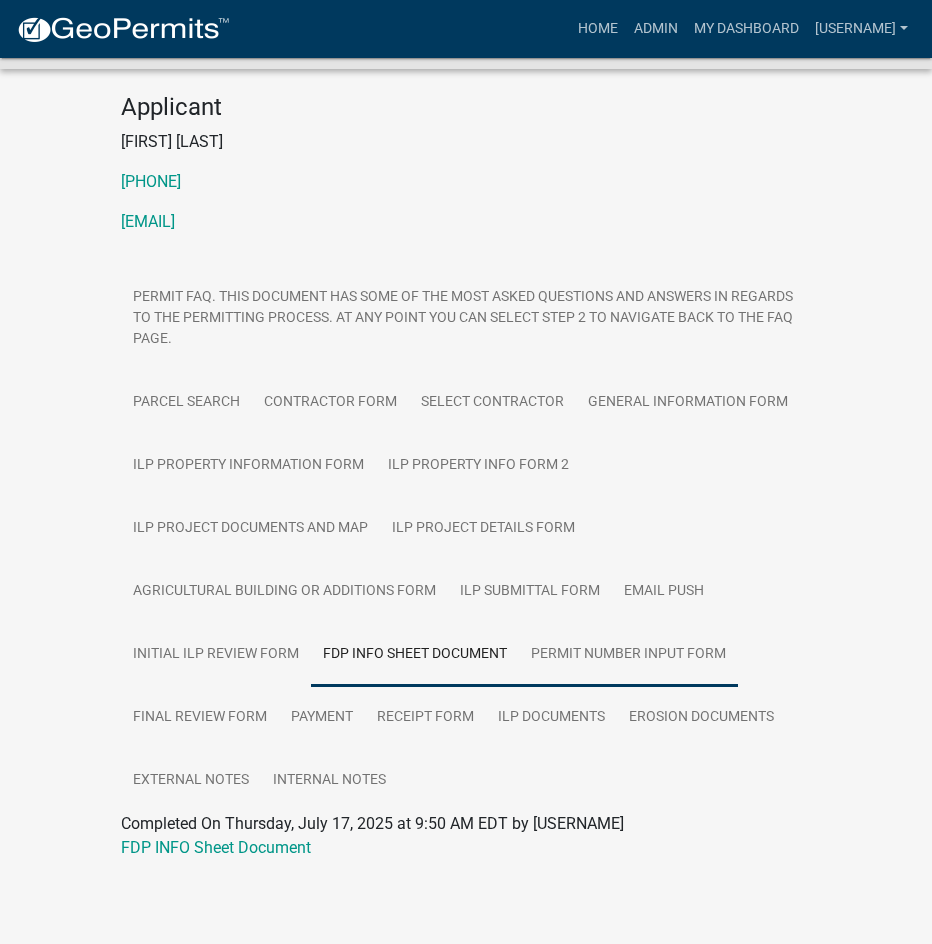 click on "Permit Number Input Form" at bounding box center (628, 655) 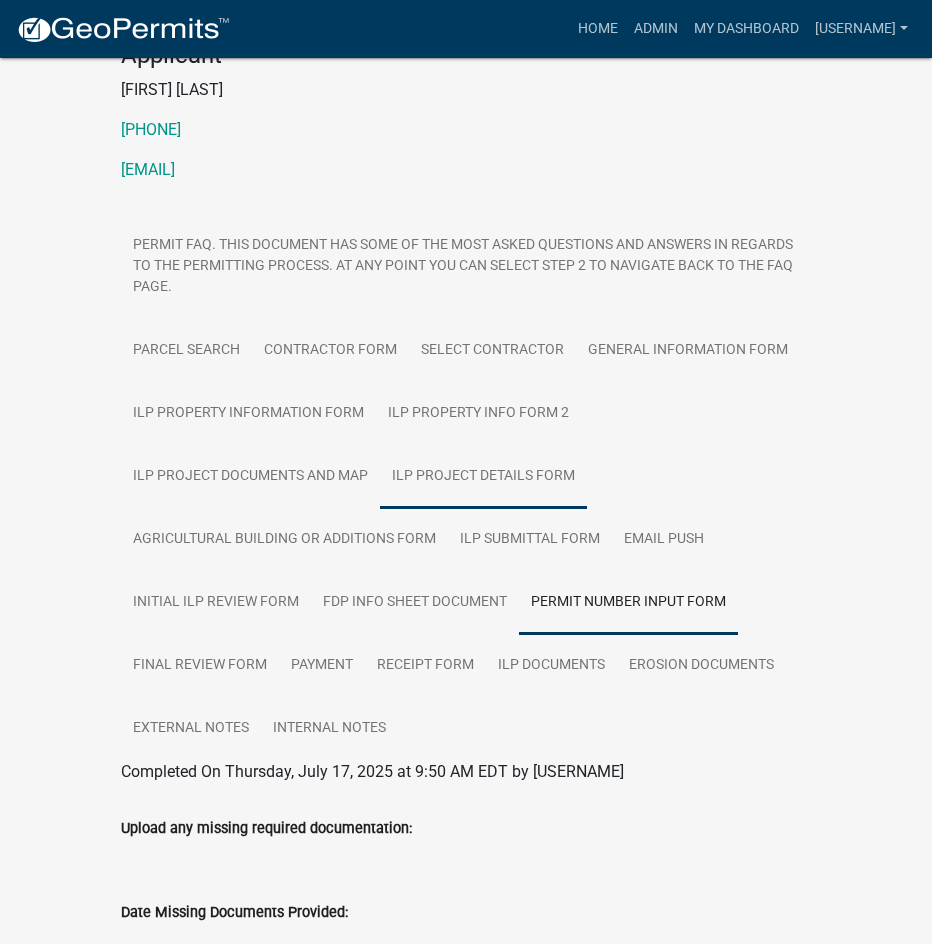 scroll, scrollTop: 300, scrollLeft: 0, axis: vertical 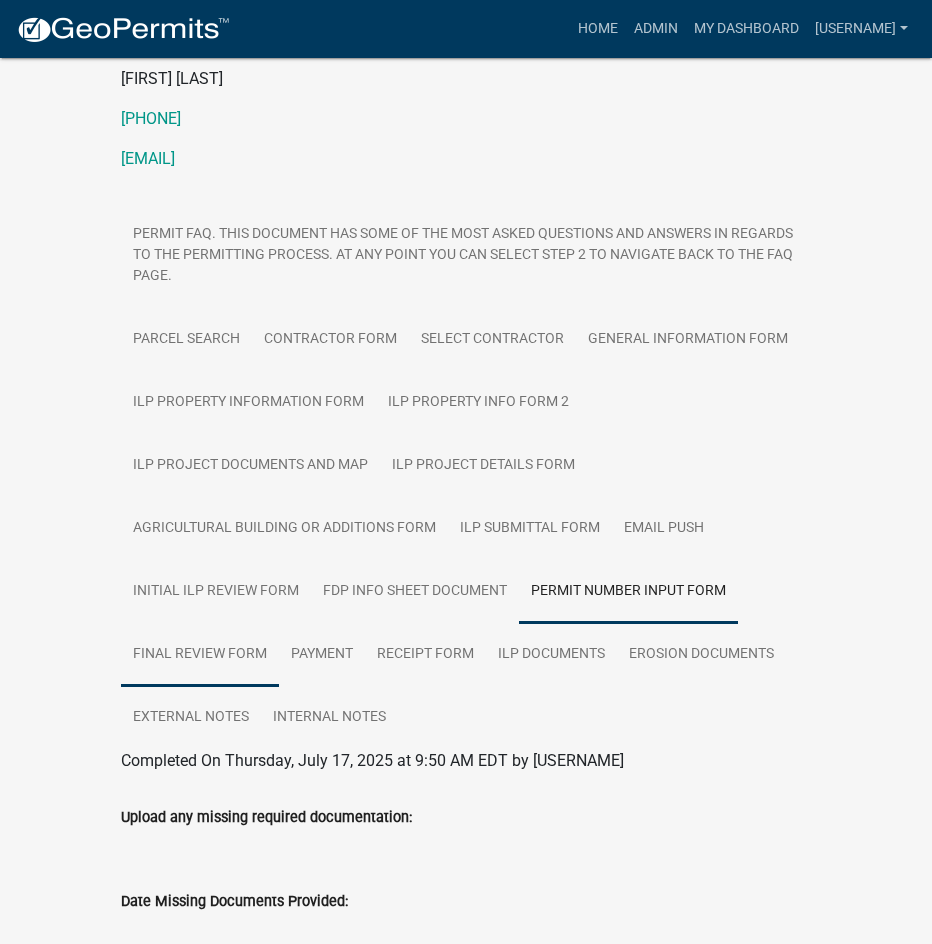 click on "Final Review Form" at bounding box center (200, 655) 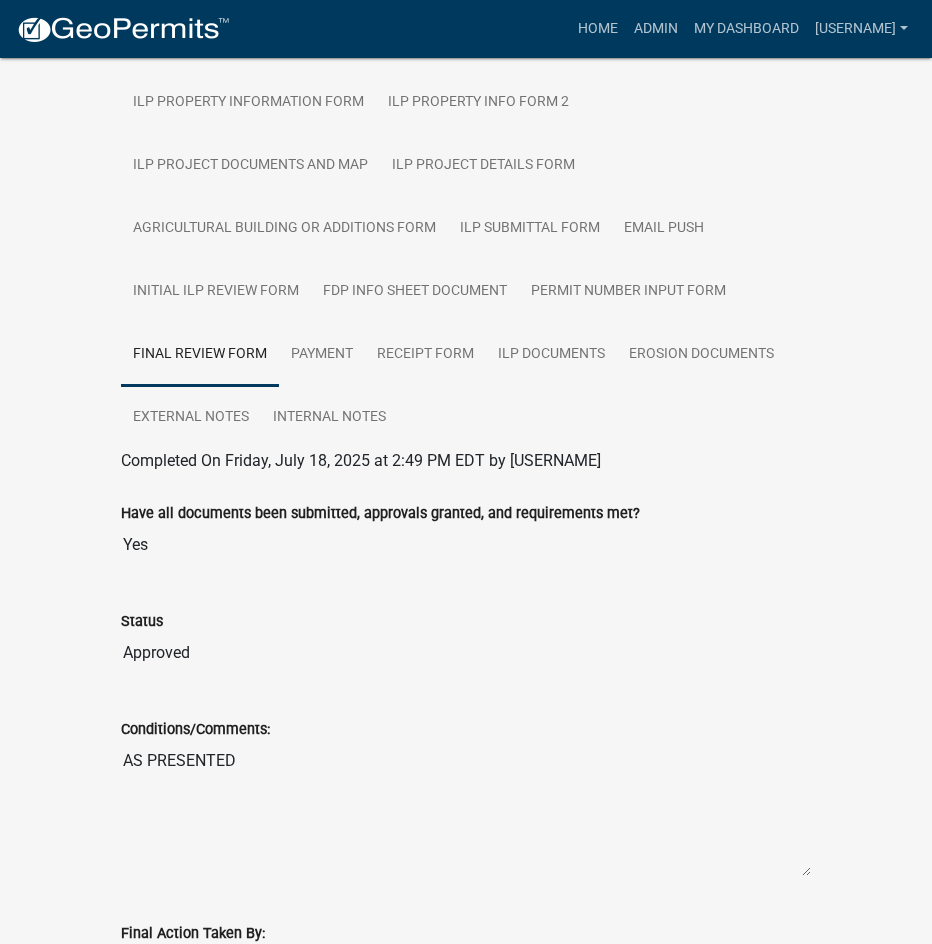 scroll, scrollTop: 329, scrollLeft: 0, axis: vertical 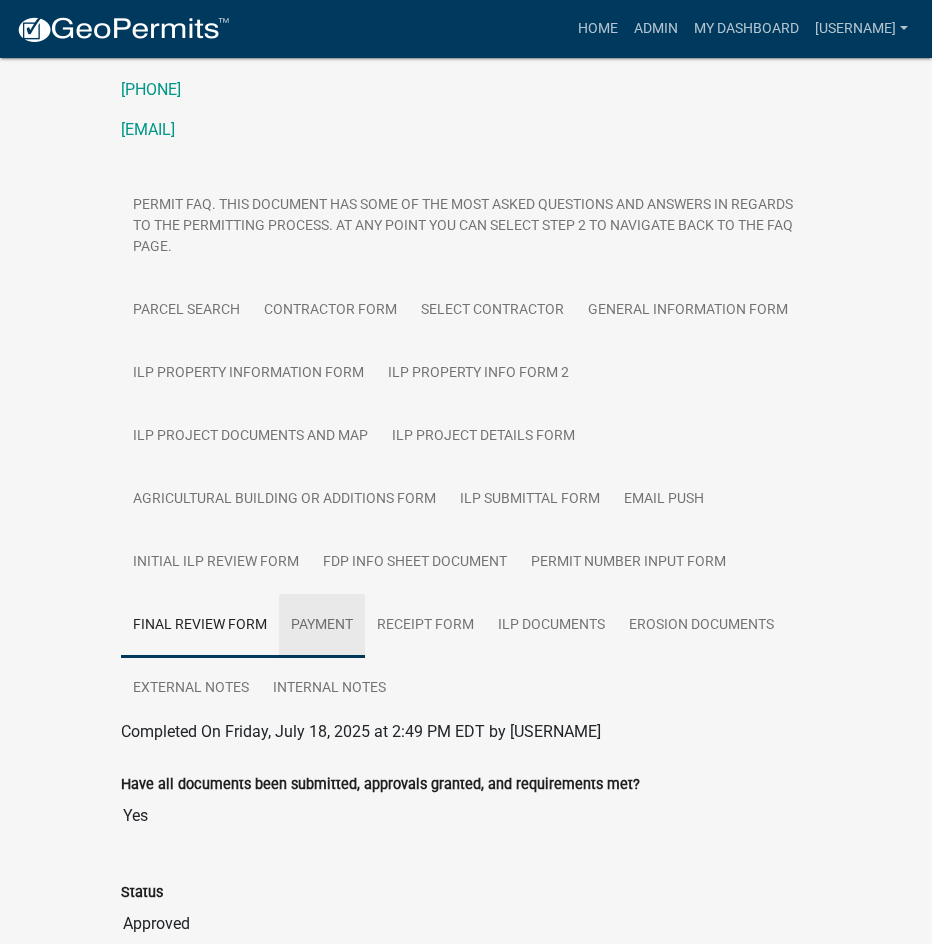 click on "Payment" at bounding box center [322, 626] 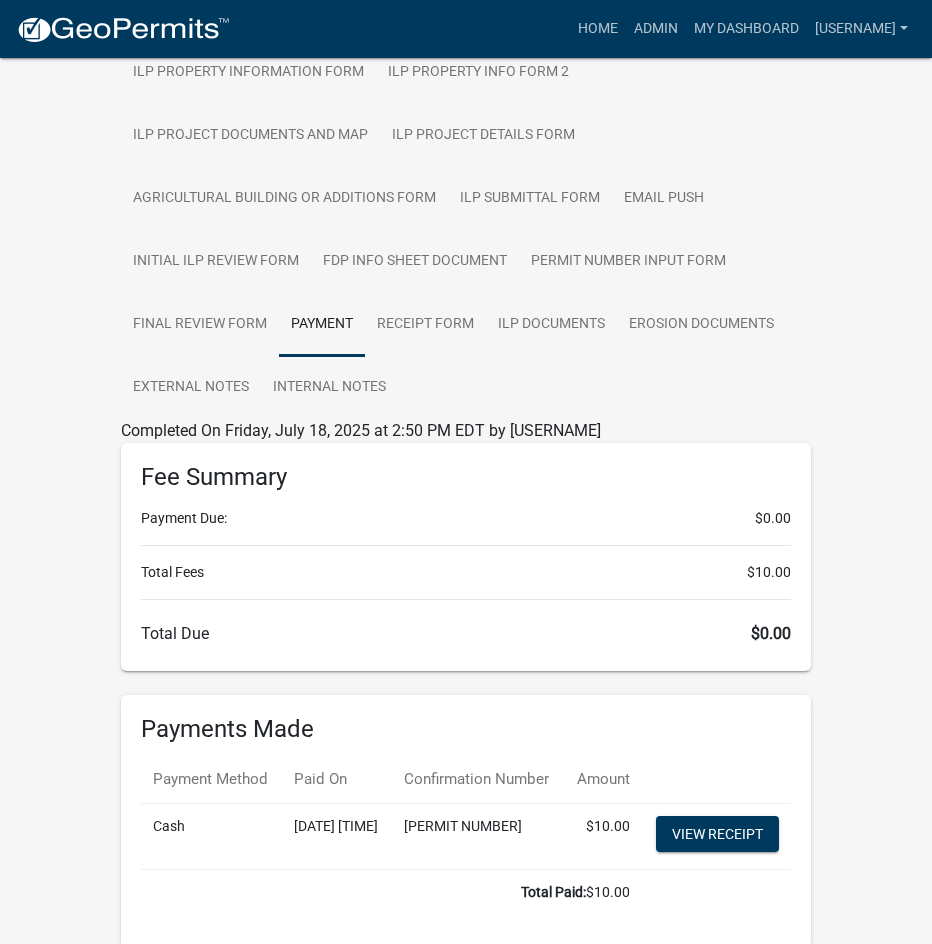scroll, scrollTop: 765, scrollLeft: 0, axis: vertical 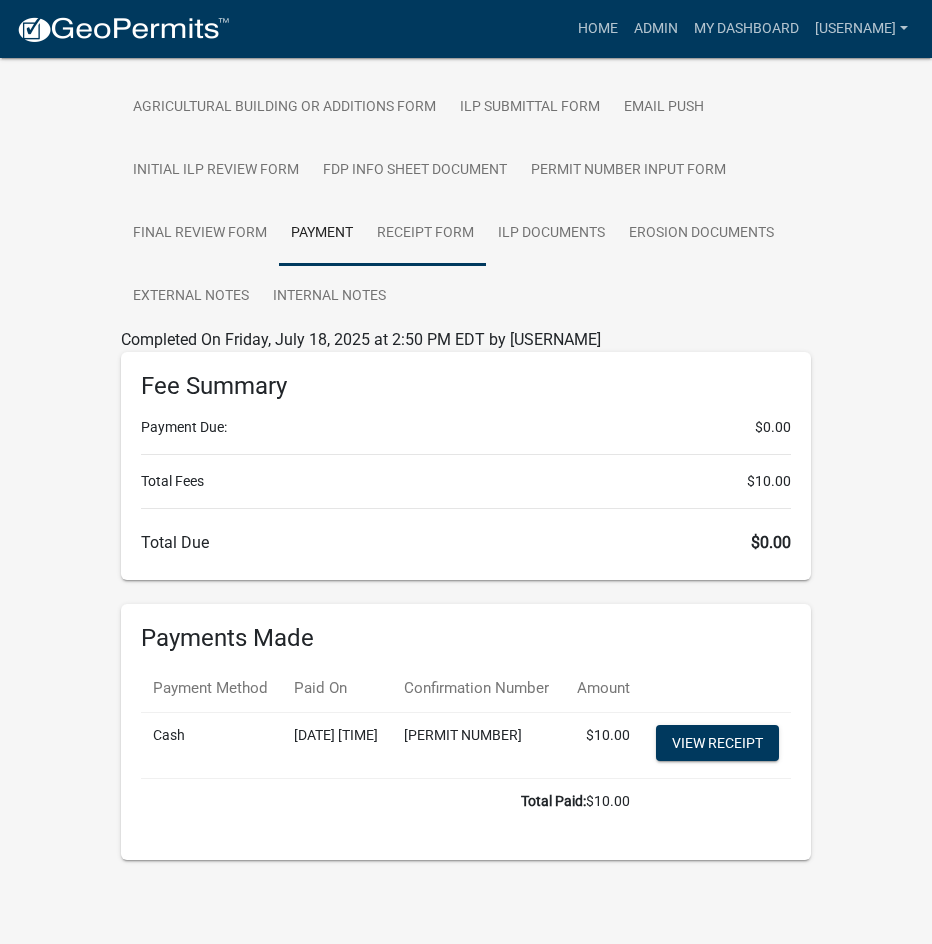 click on "Receipt Form" at bounding box center [425, 234] 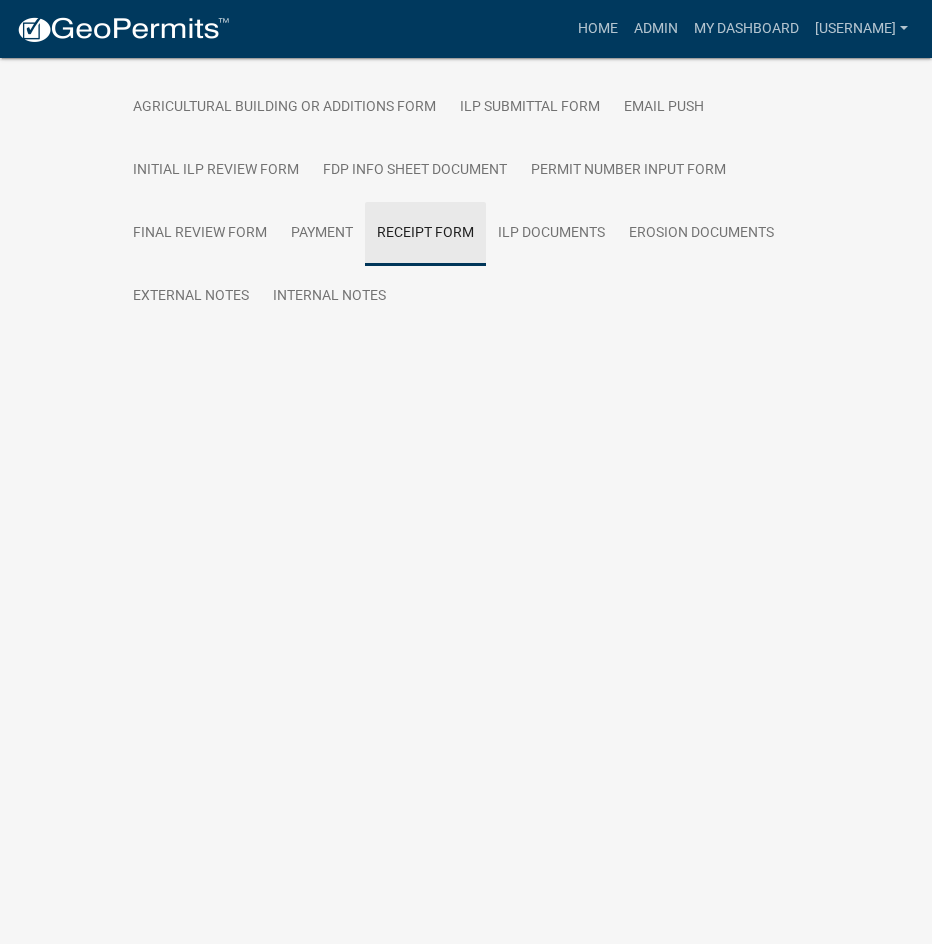 scroll, scrollTop: 321, scrollLeft: 0, axis: vertical 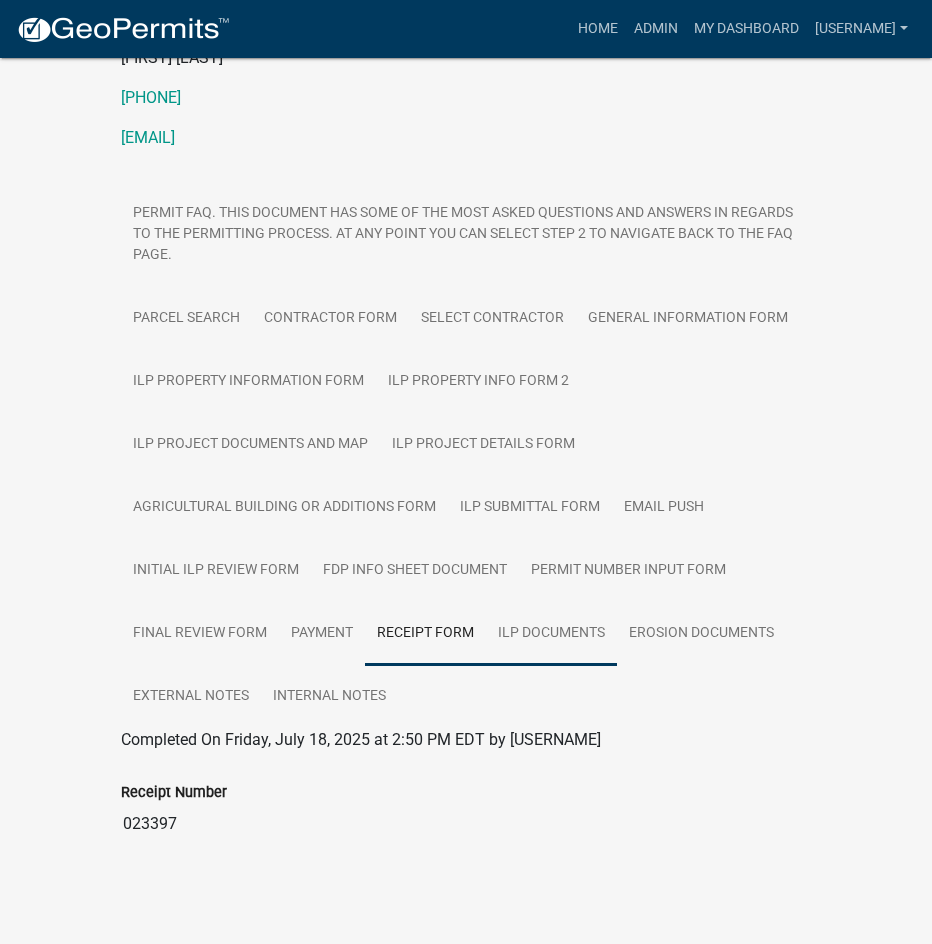click on "ILP Documents" at bounding box center [551, 634] 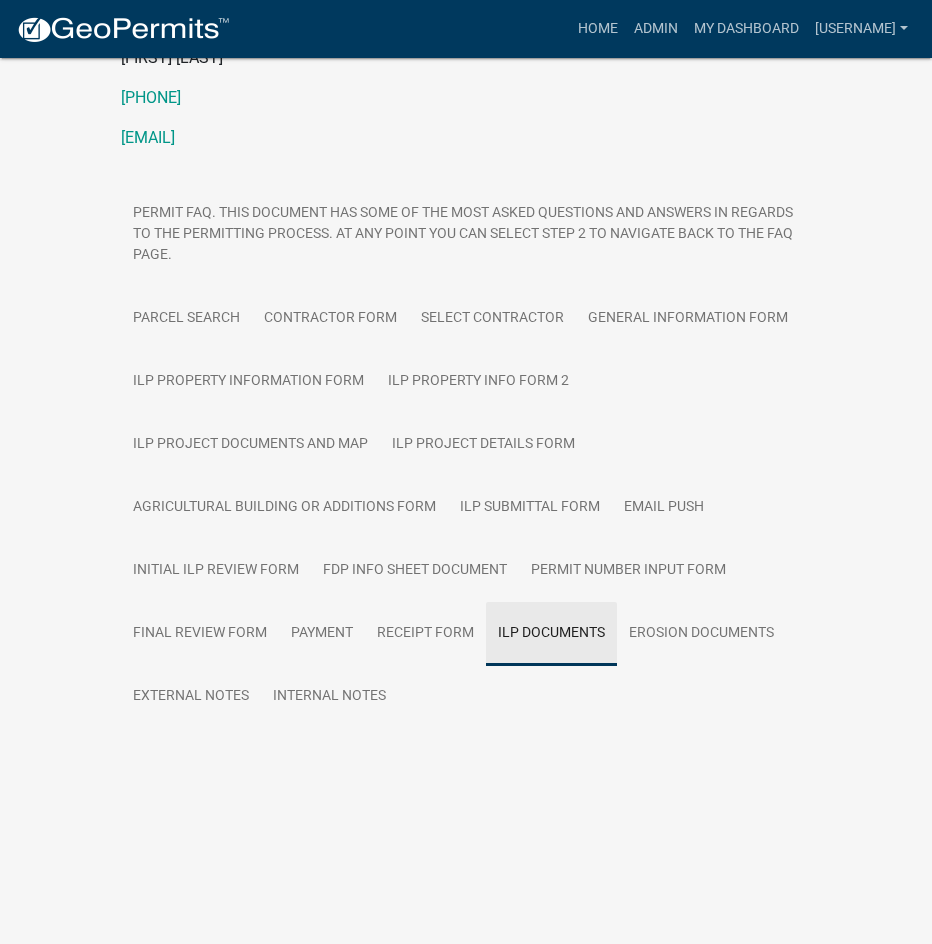 scroll, scrollTop: 237, scrollLeft: 0, axis: vertical 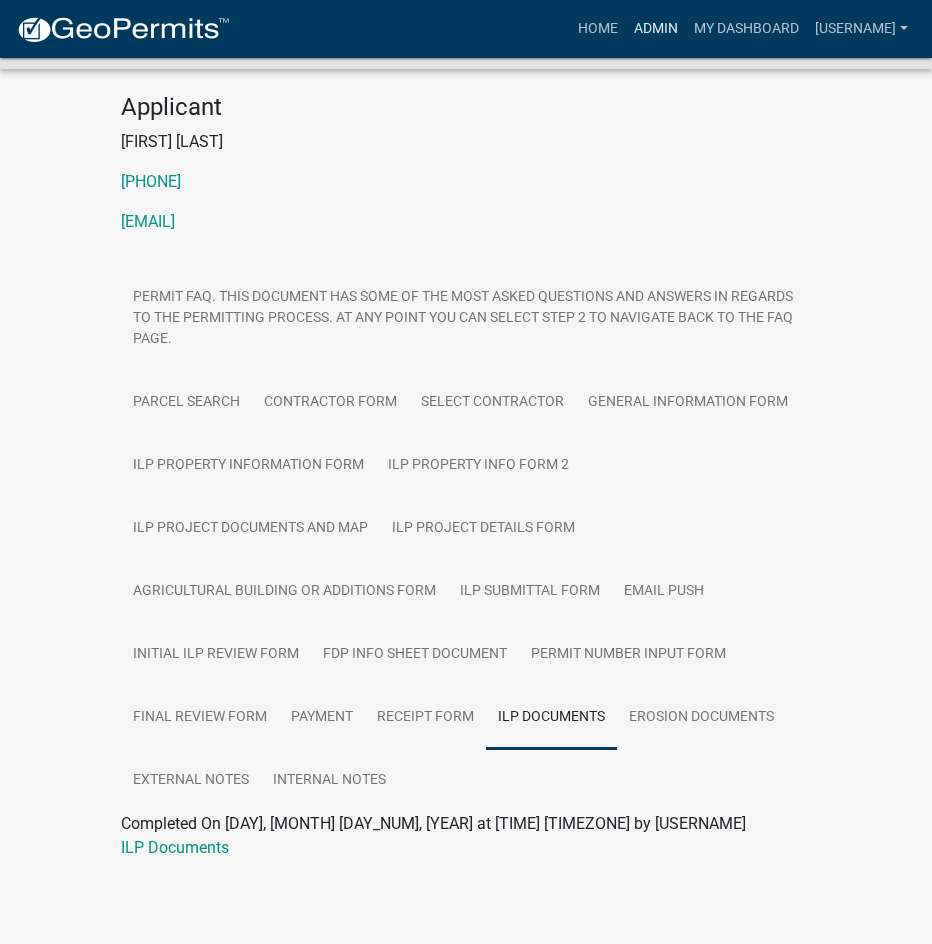 click on "Admin" at bounding box center (656, 29) 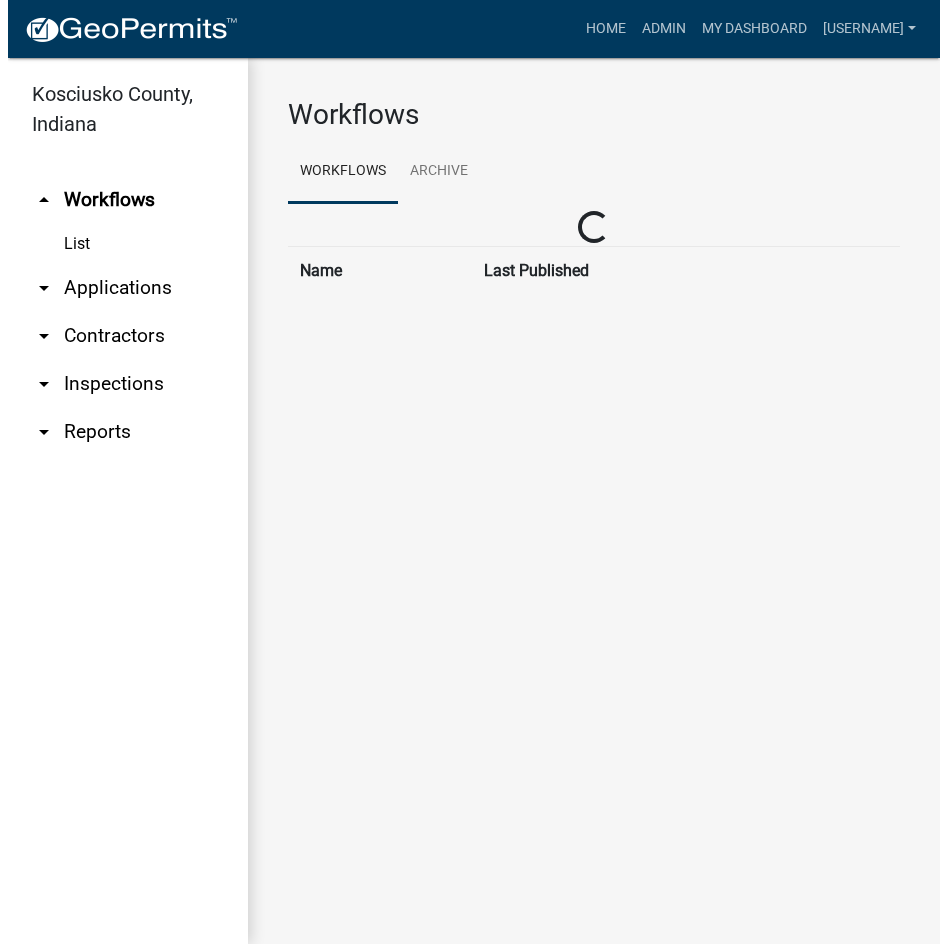 scroll, scrollTop: 0, scrollLeft: 0, axis: both 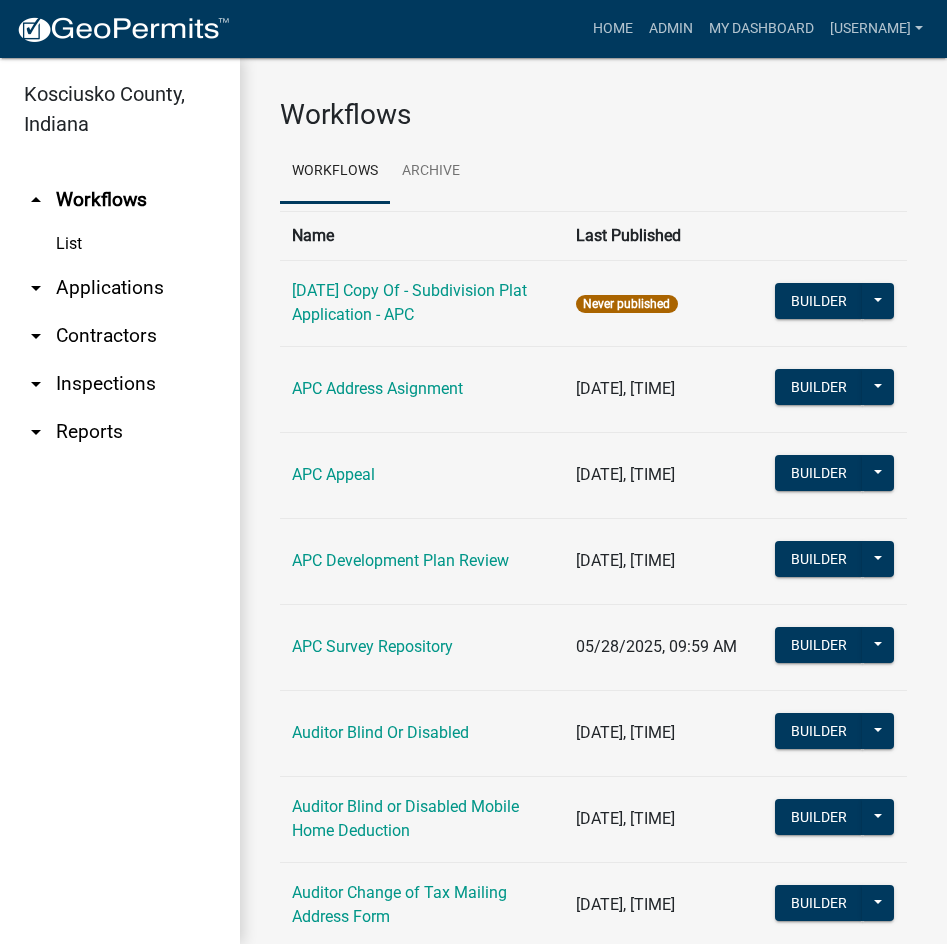 click on "arrow_drop_down   Applications" at bounding box center [120, 288] 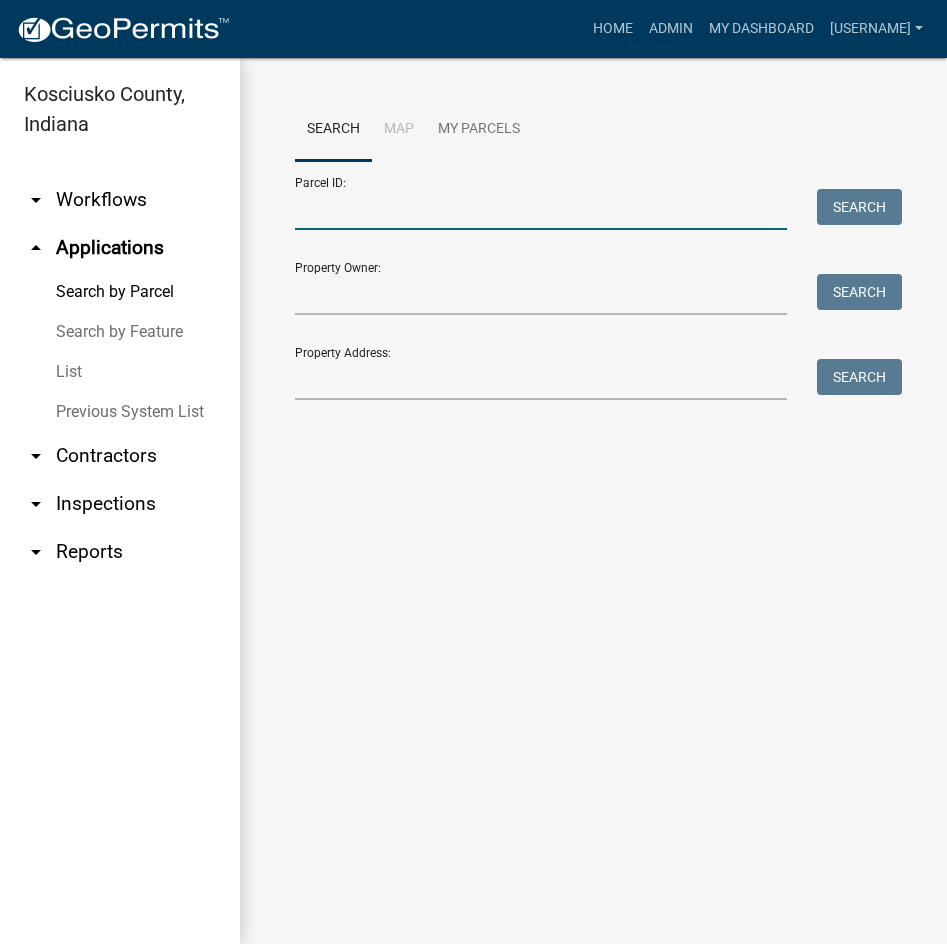drag, startPoint x: 372, startPoint y: 215, endPoint x: 343, endPoint y: 164, distance: 58.66856 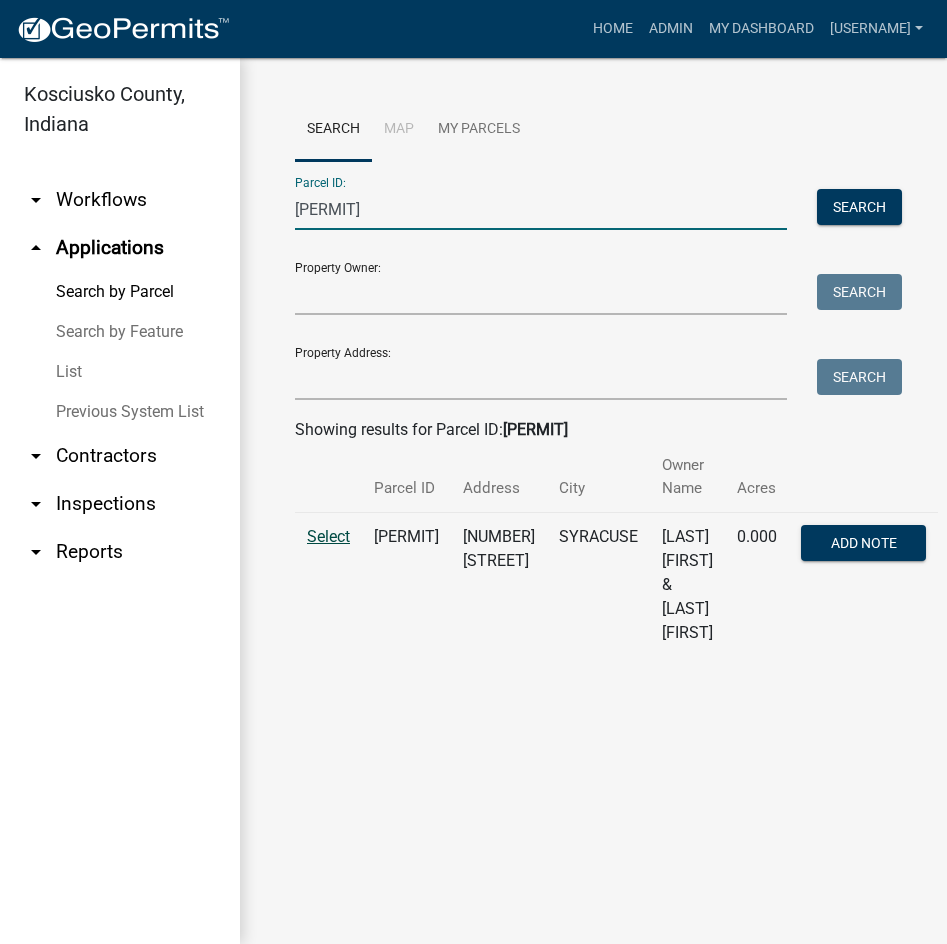 type on "007-033-063" 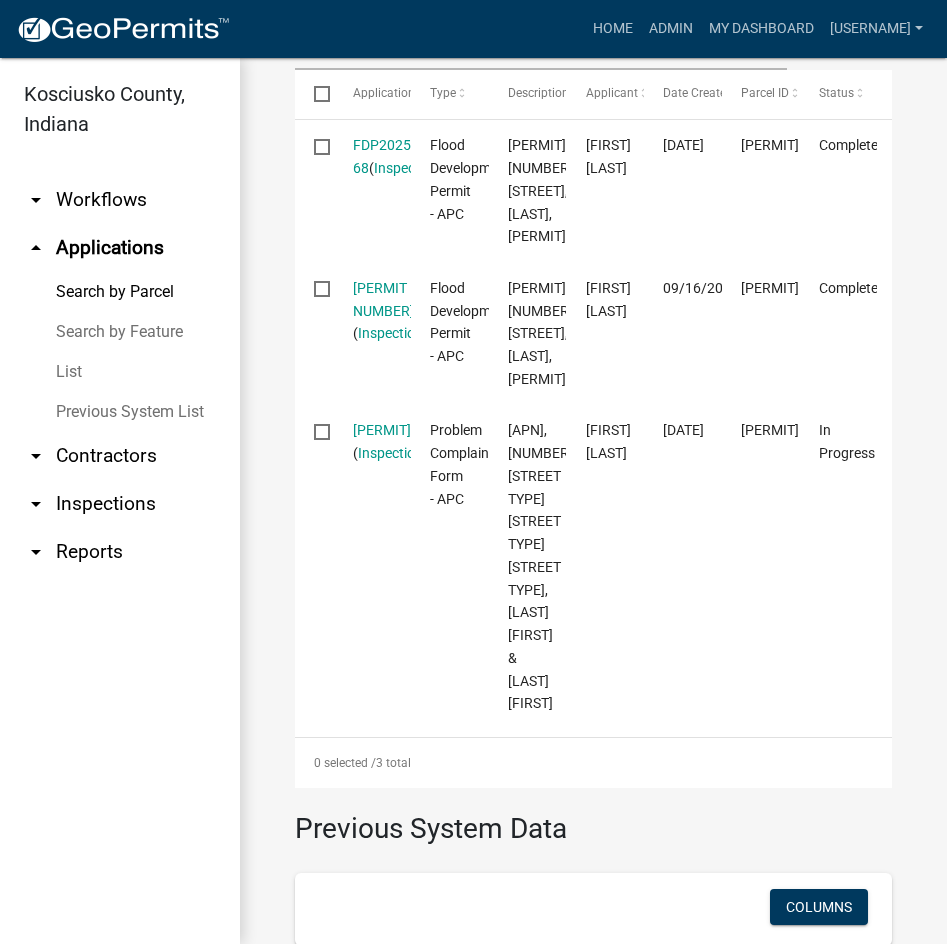 scroll, scrollTop: 800, scrollLeft: 0, axis: vertical 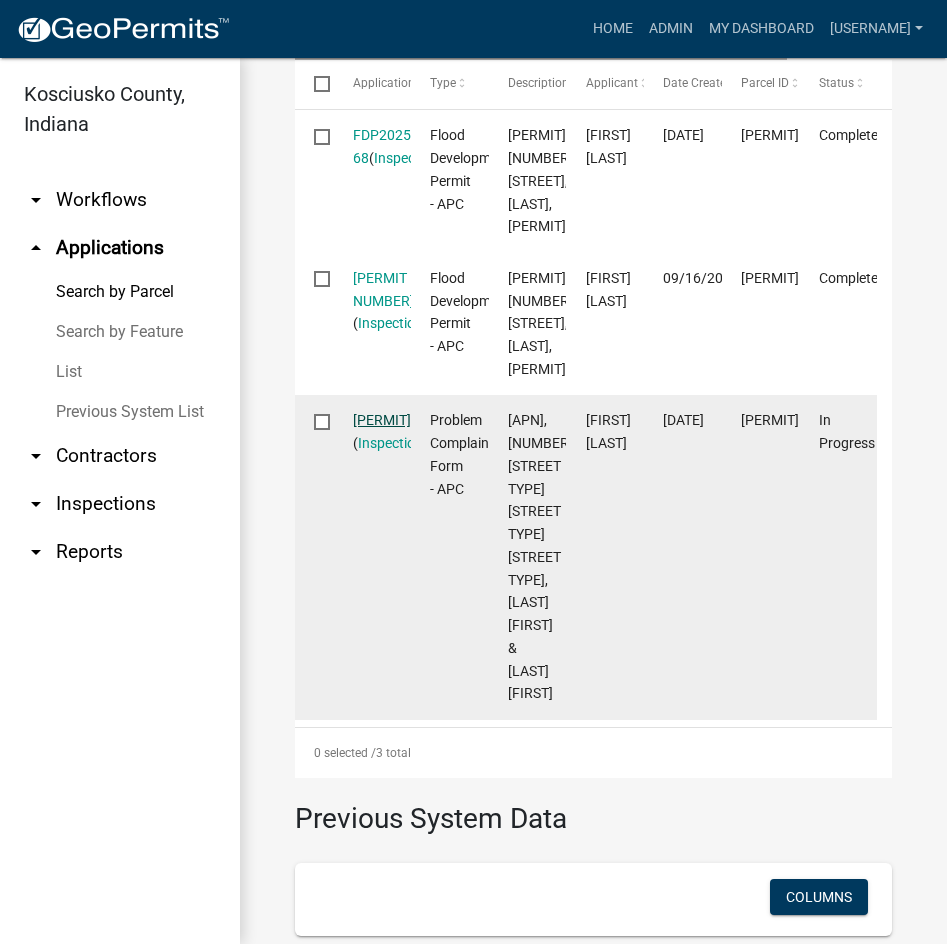 click on "PR2024-117 1 1" 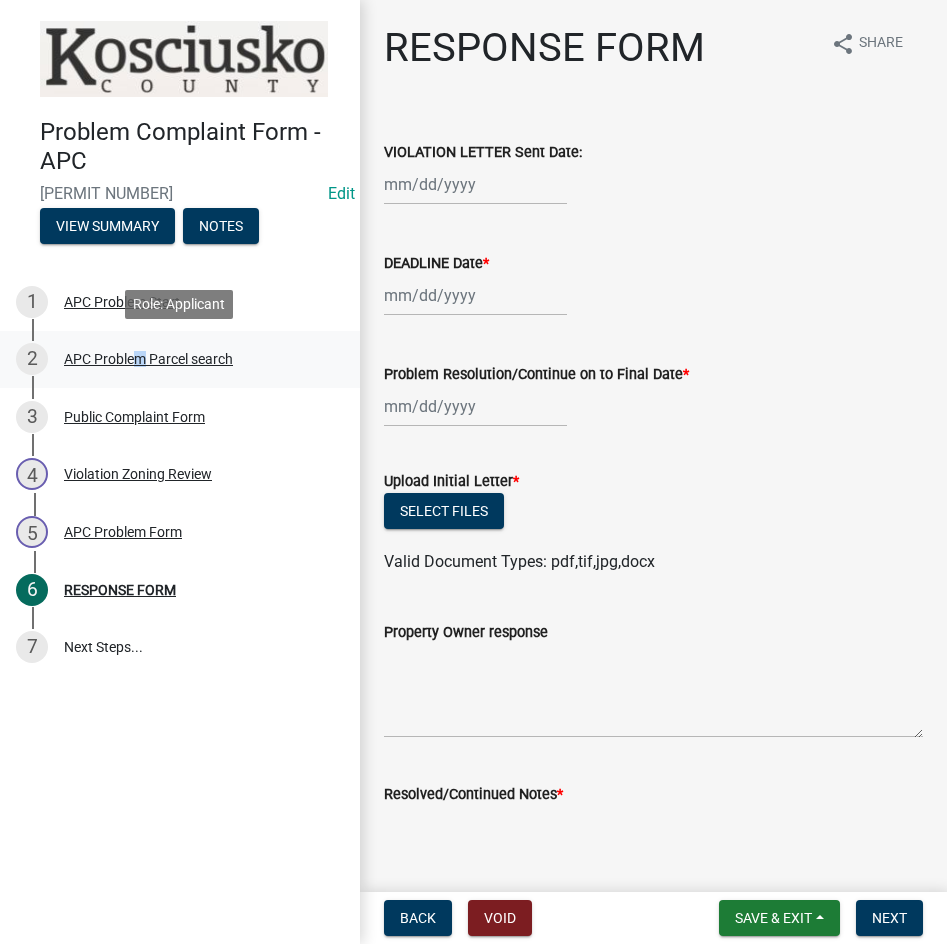 click on "APC Problem Parcel search" at bounding box center (148, 359) 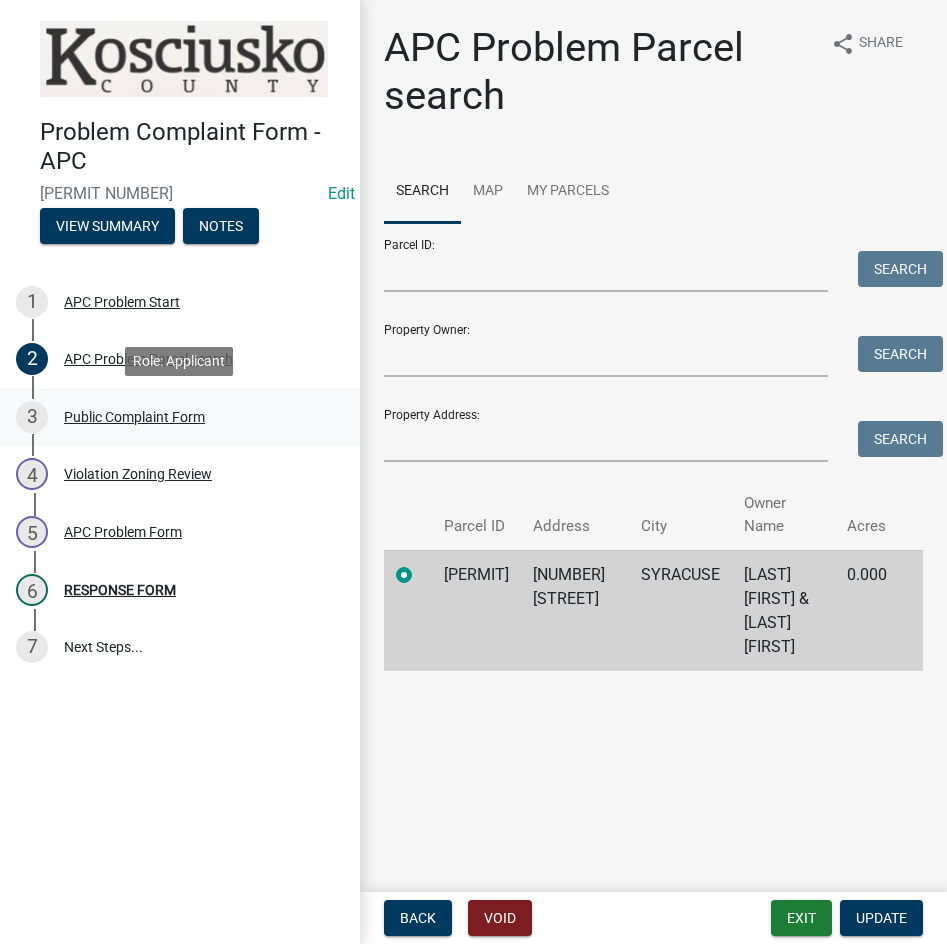 click on "Public Complaint Form" at bounding box center (134, 417) 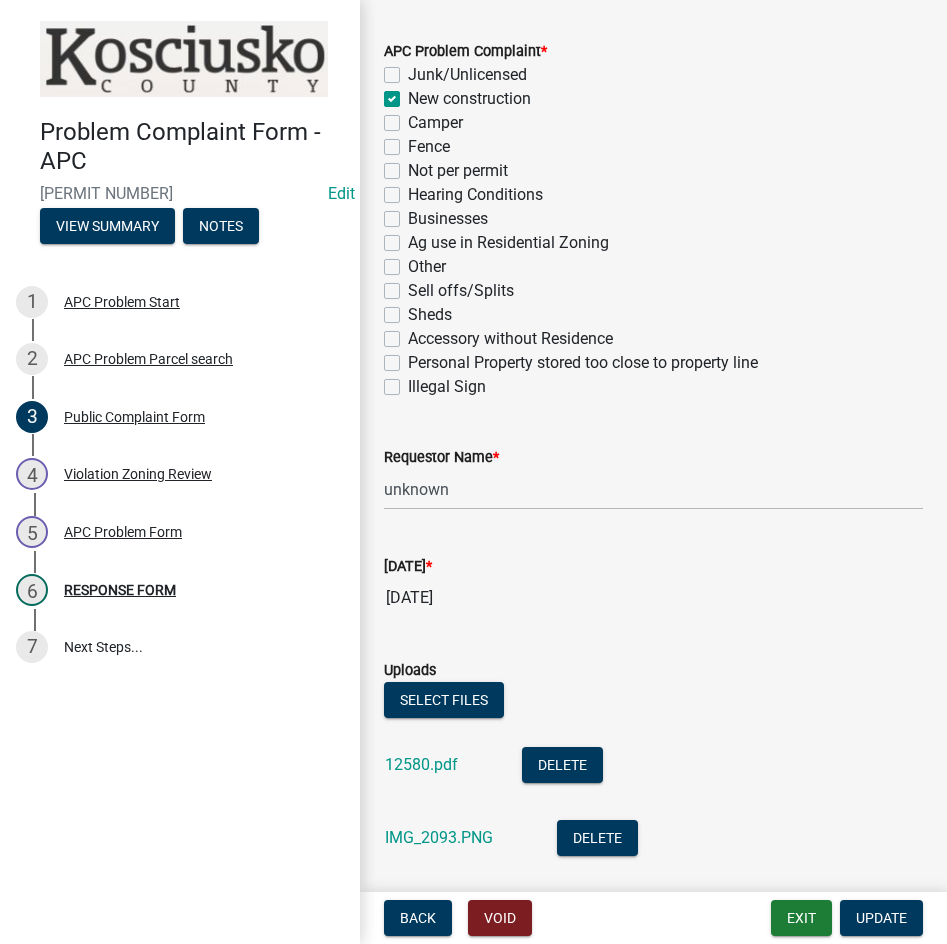 scroll, scrollTop: 800, scrollLeft: 0, axis: vertical 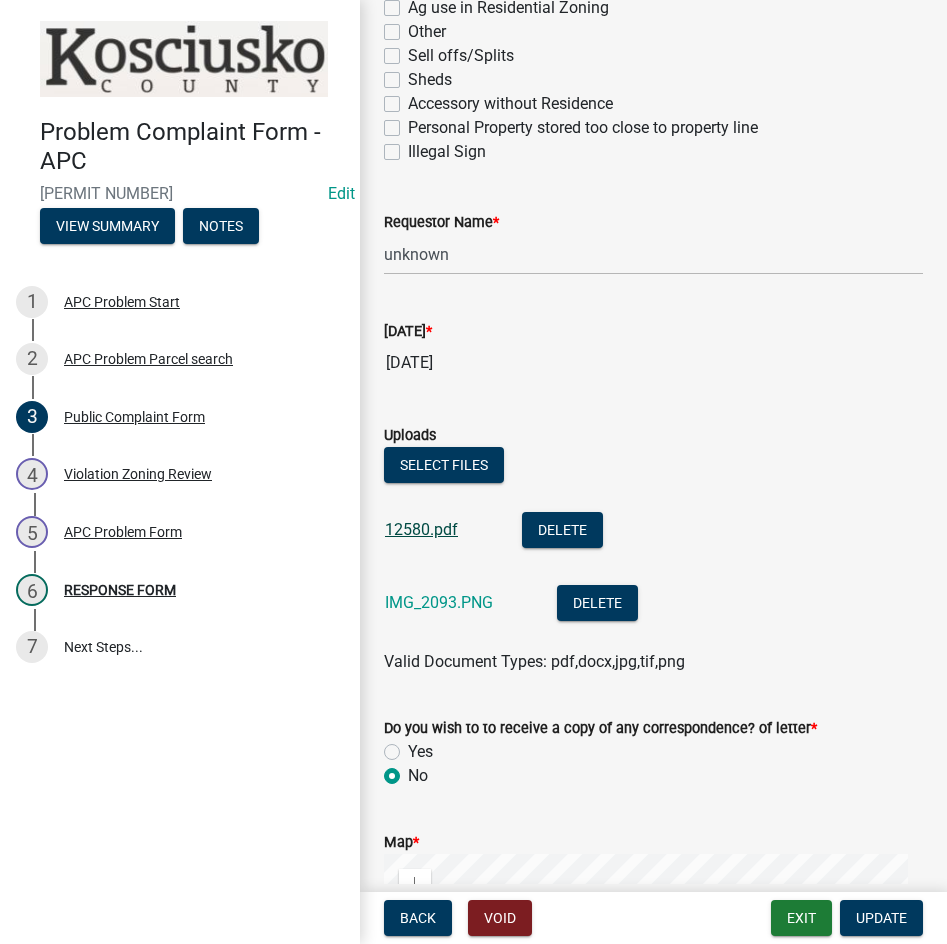 click on "12580.pdf" 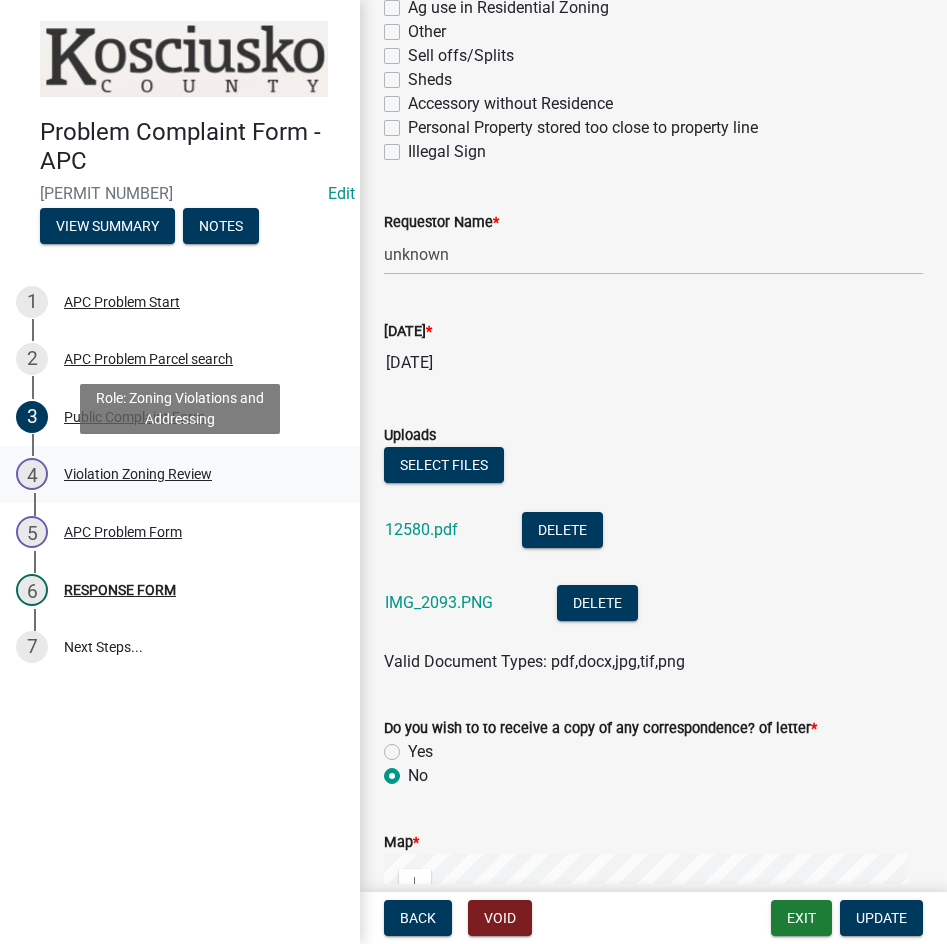 click on "Violation Zoning Review" at bounding box center (138, 474) 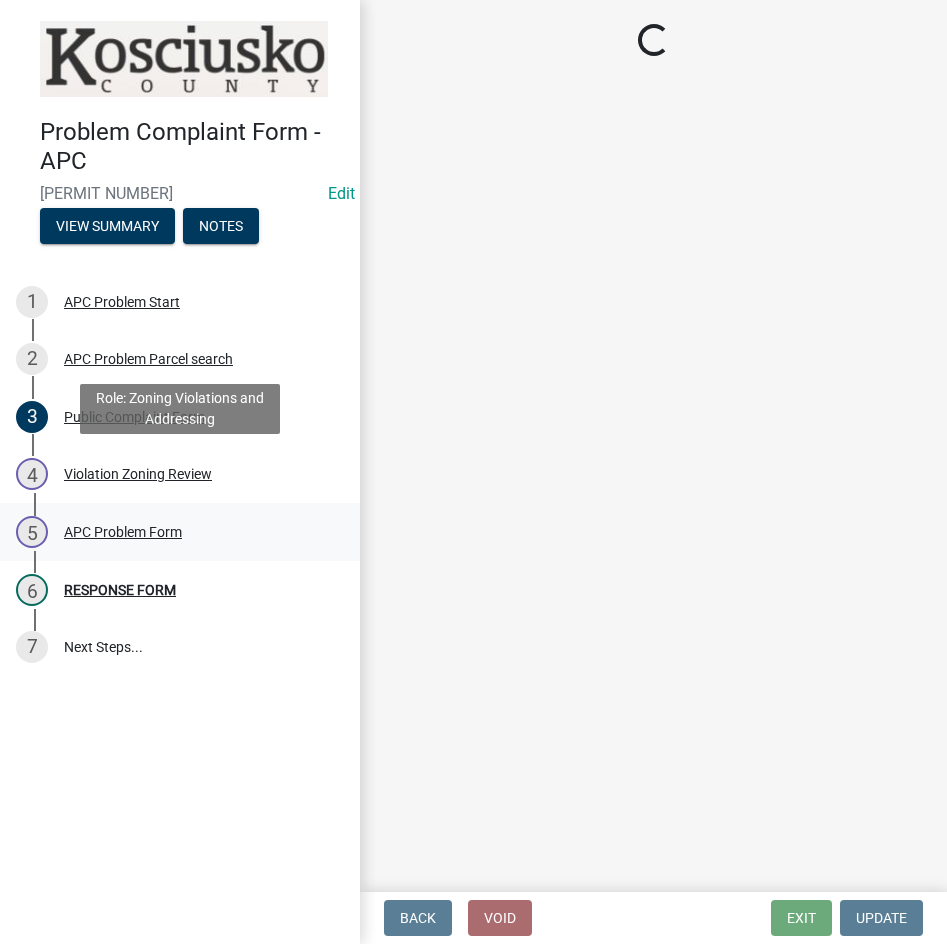 select on "1146270b-2111-4e23-bf7f-74ce85cf7041" 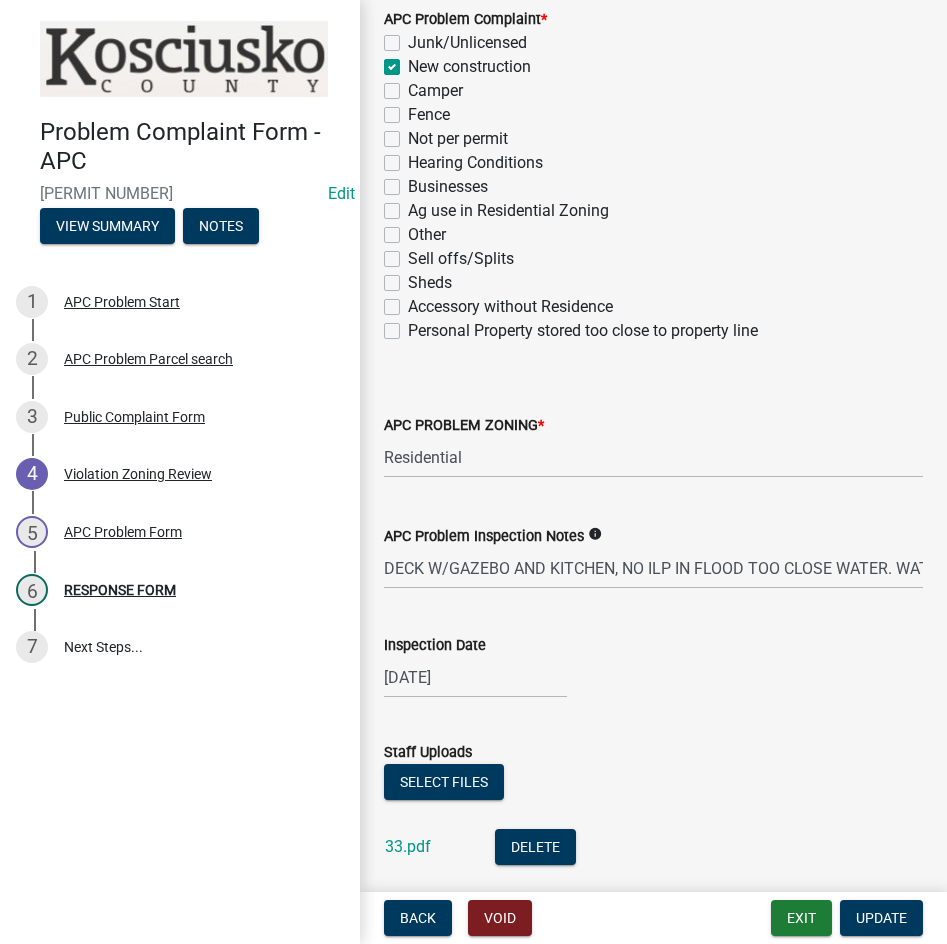 scroll, scrollTop: 400, scrollLeft: 0, axis: vertical 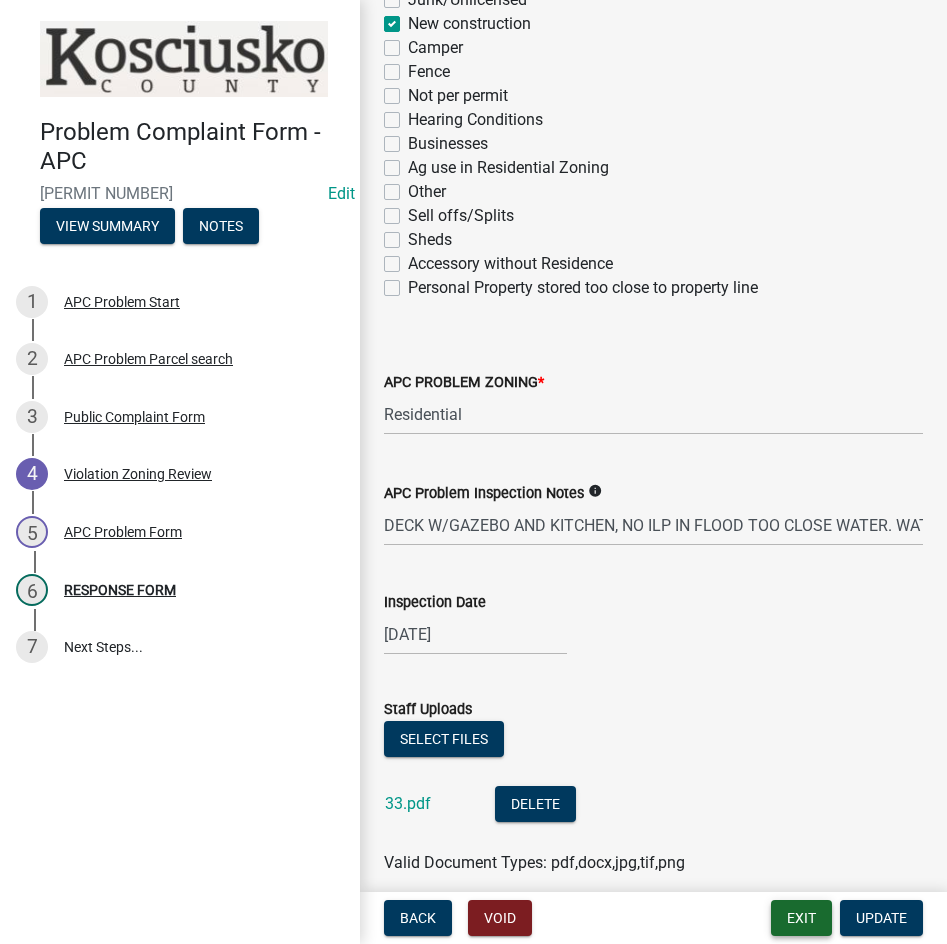click on "Exit" at bounding box center (801, 918) 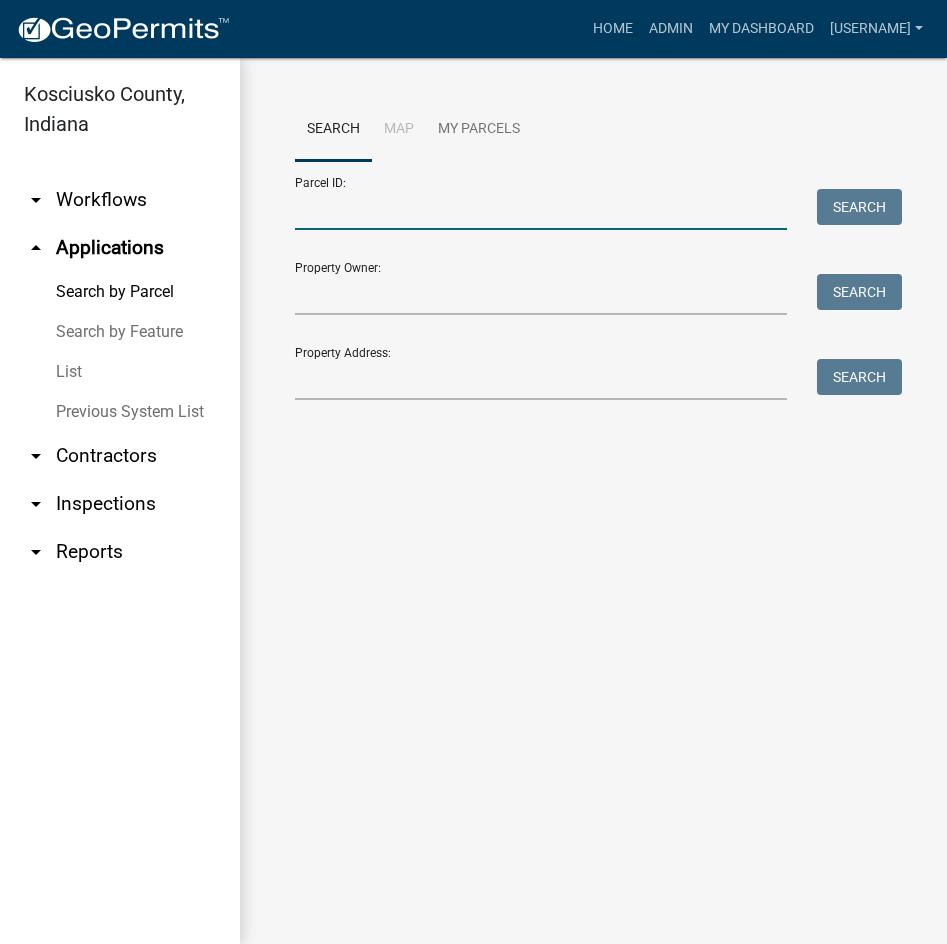 drag, startPoint x: 401, startPoint y: 205, endPoint x: 422, endPoint y: 221, distance: 26.400757 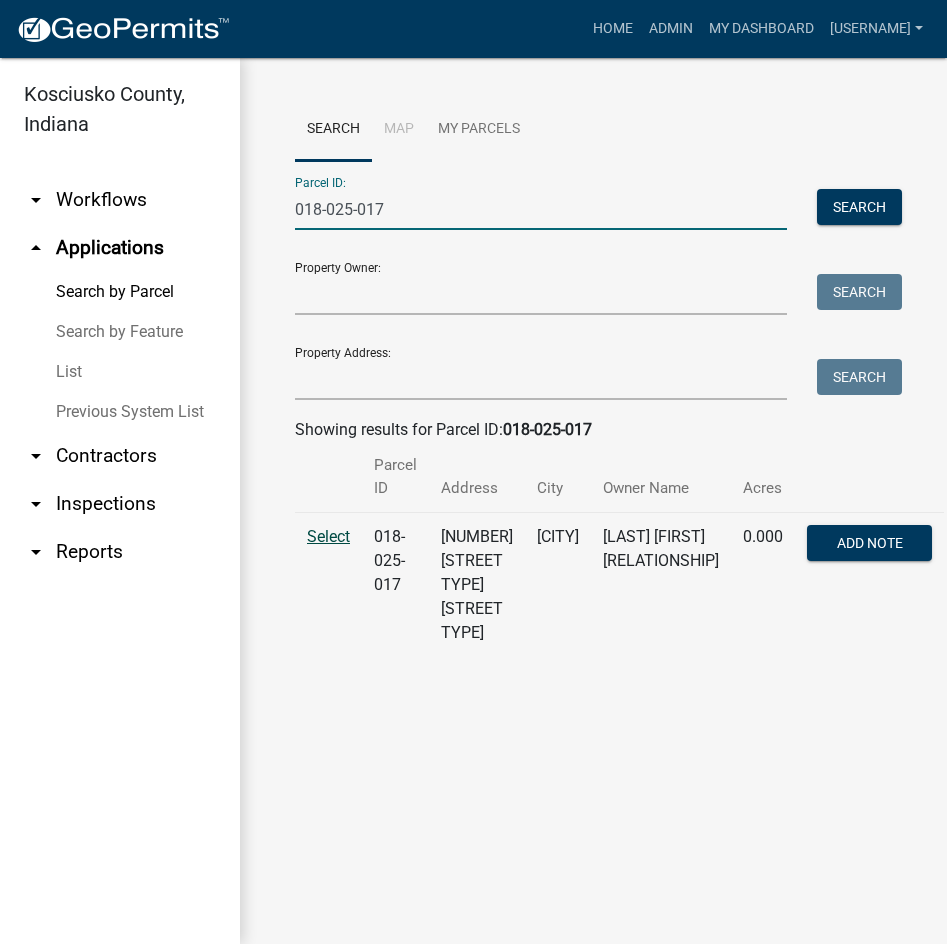 type on "018-025-017" 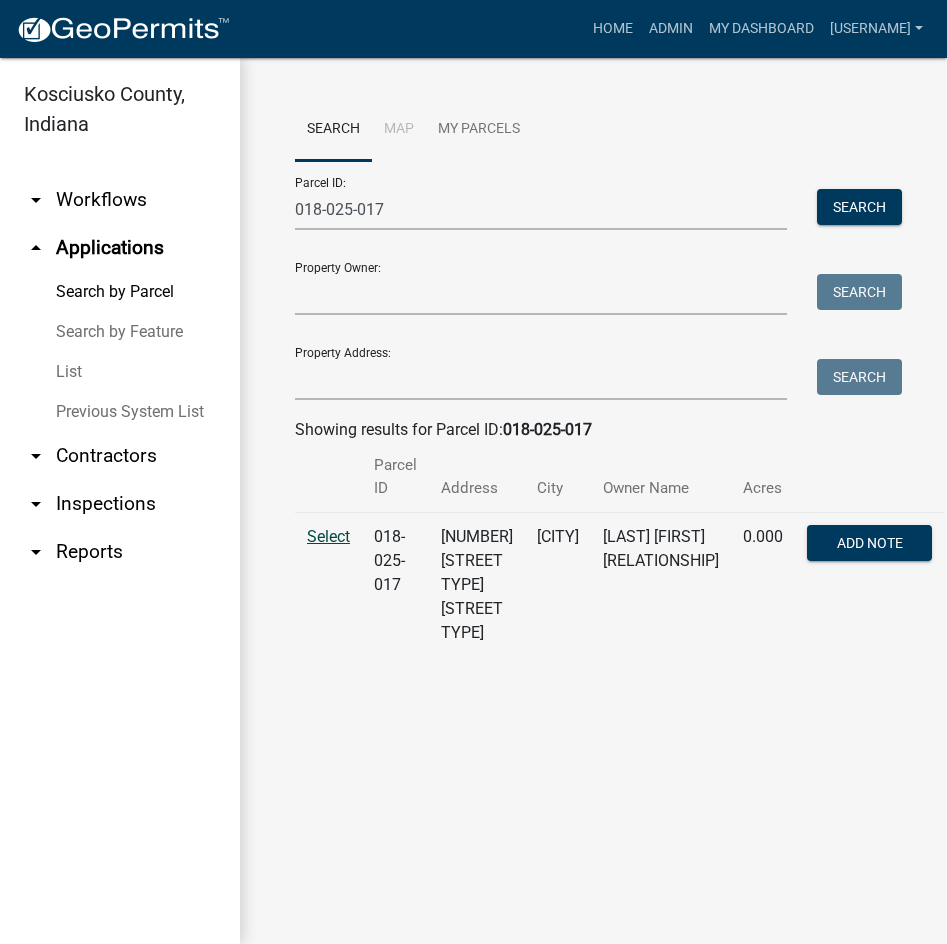 click on "Select" at bounding box center (328, 536) 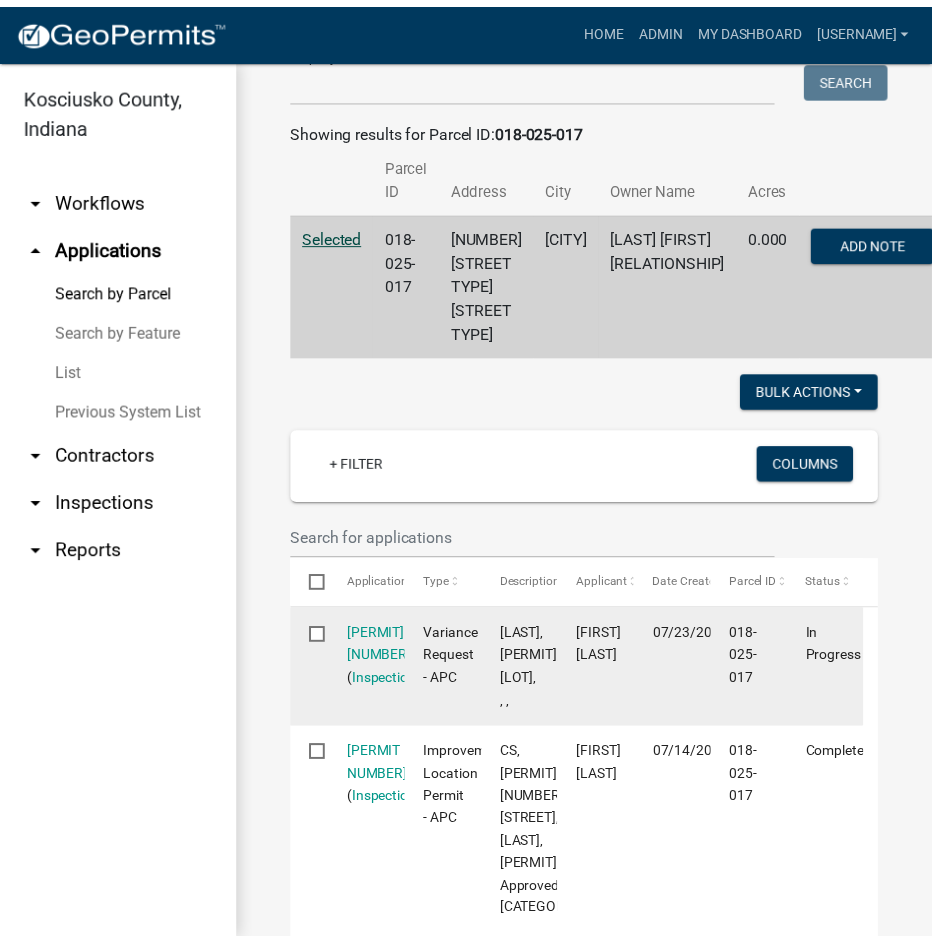 scroll, scrollTop: 400, scrollLeft: 0, axis: vertical 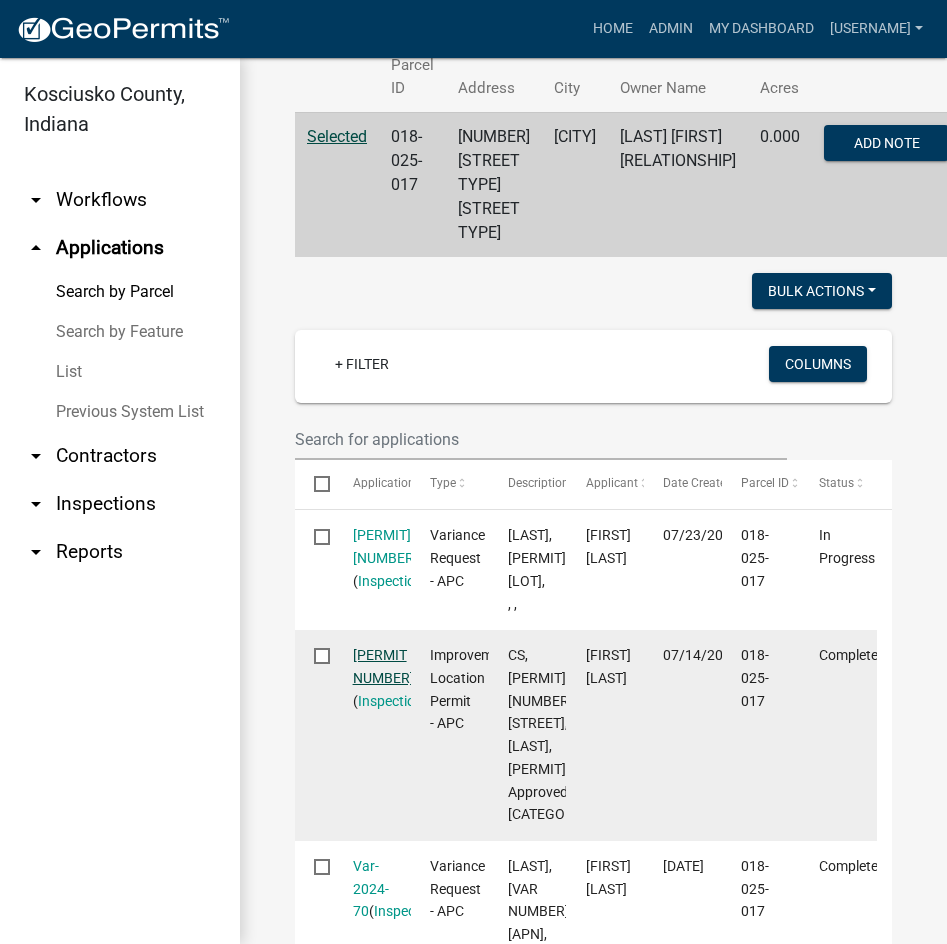 click on "ILP2025-860" 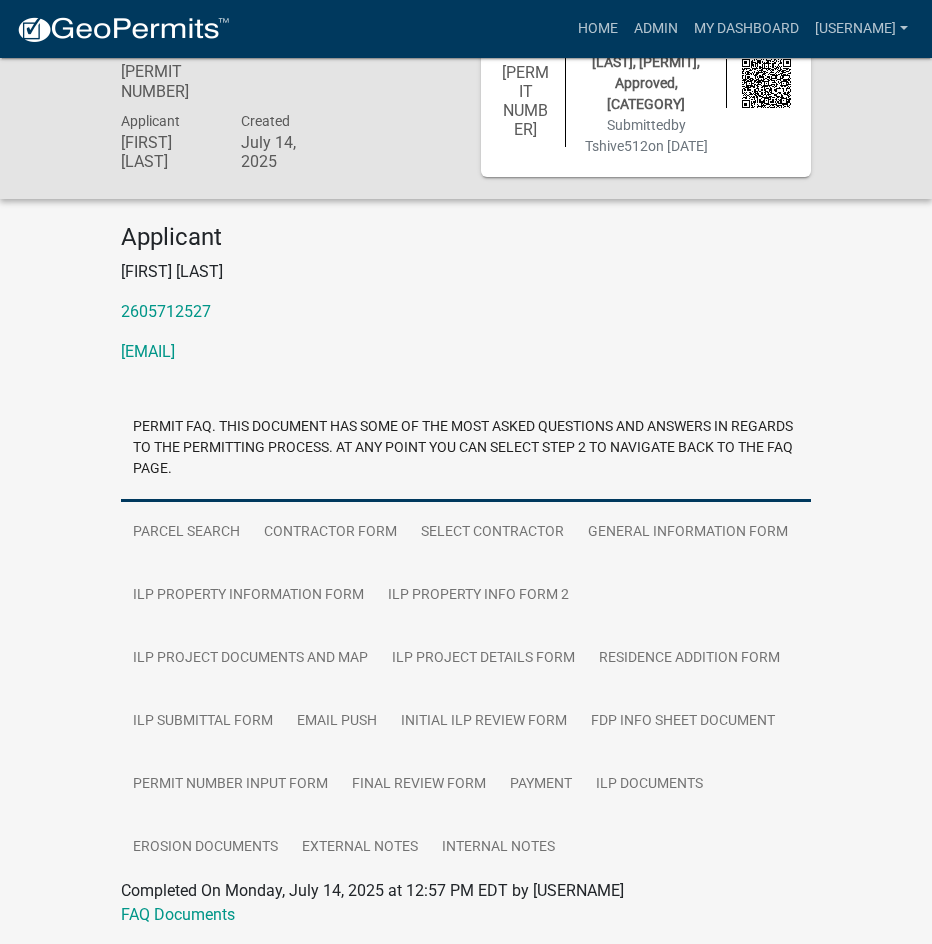 scroll, scrollTop: 174, scrollLeft: 0, axis: vertical 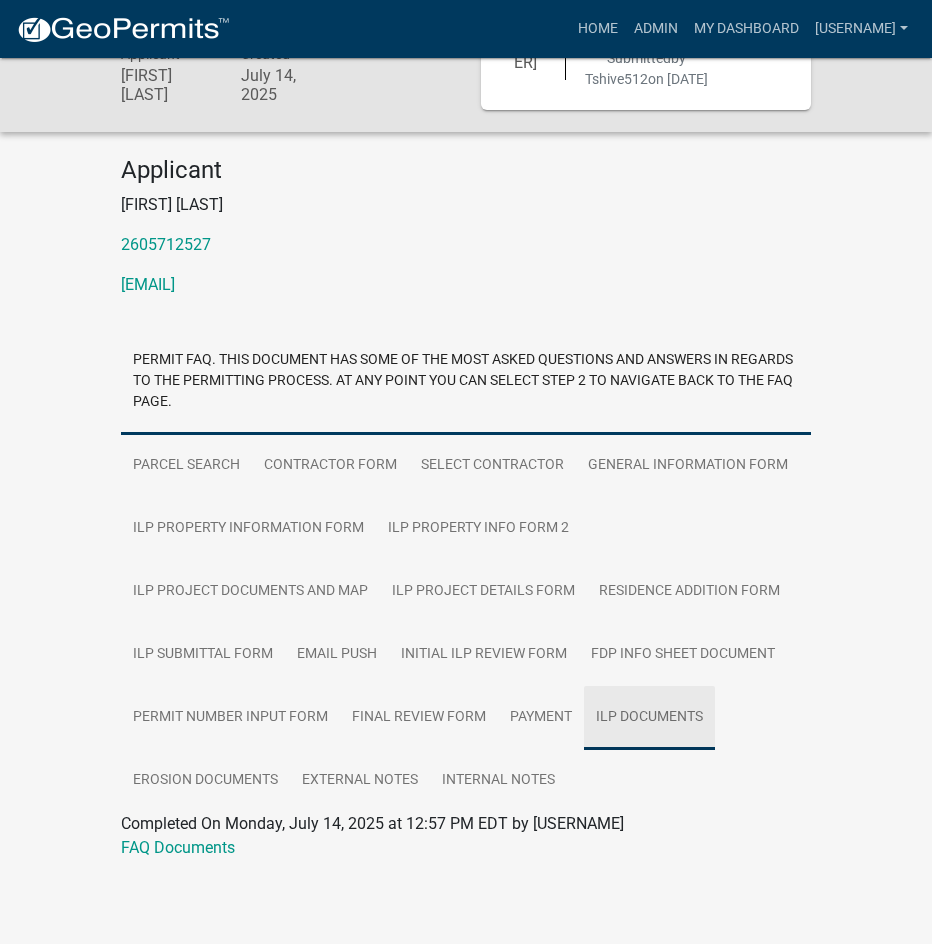click on "ILP Documents" at bounding box center [649, 718] 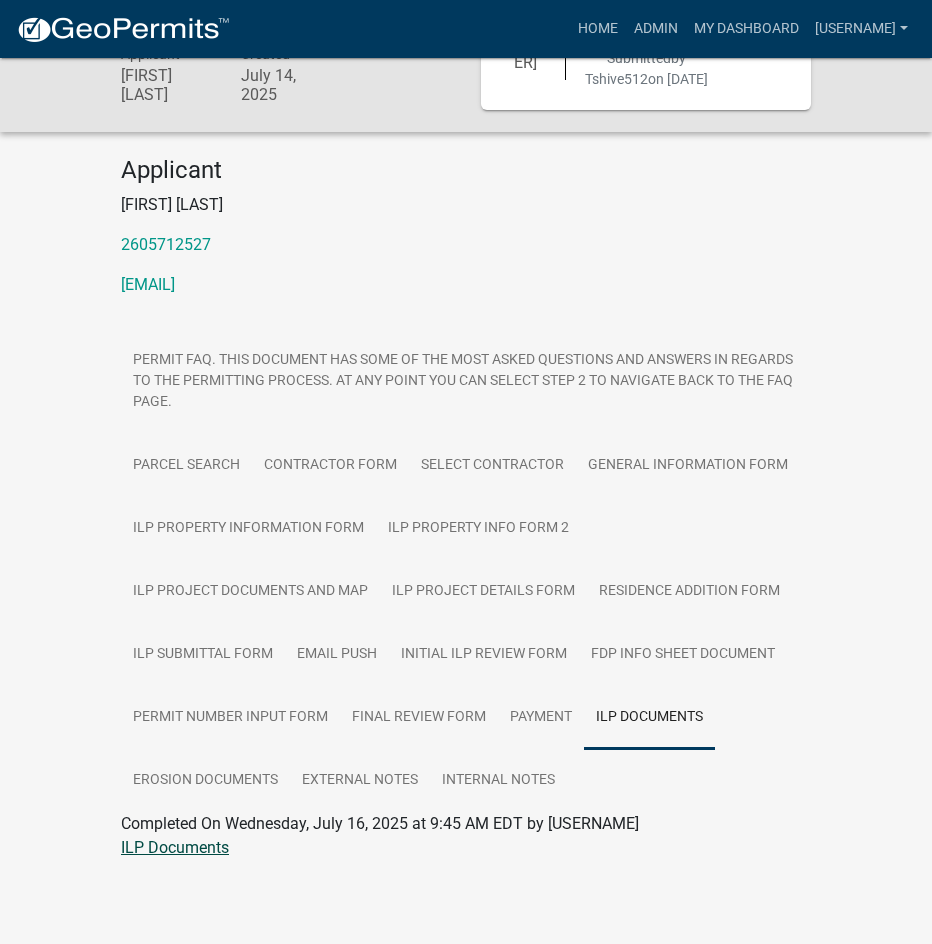 click on "ILP Documents" 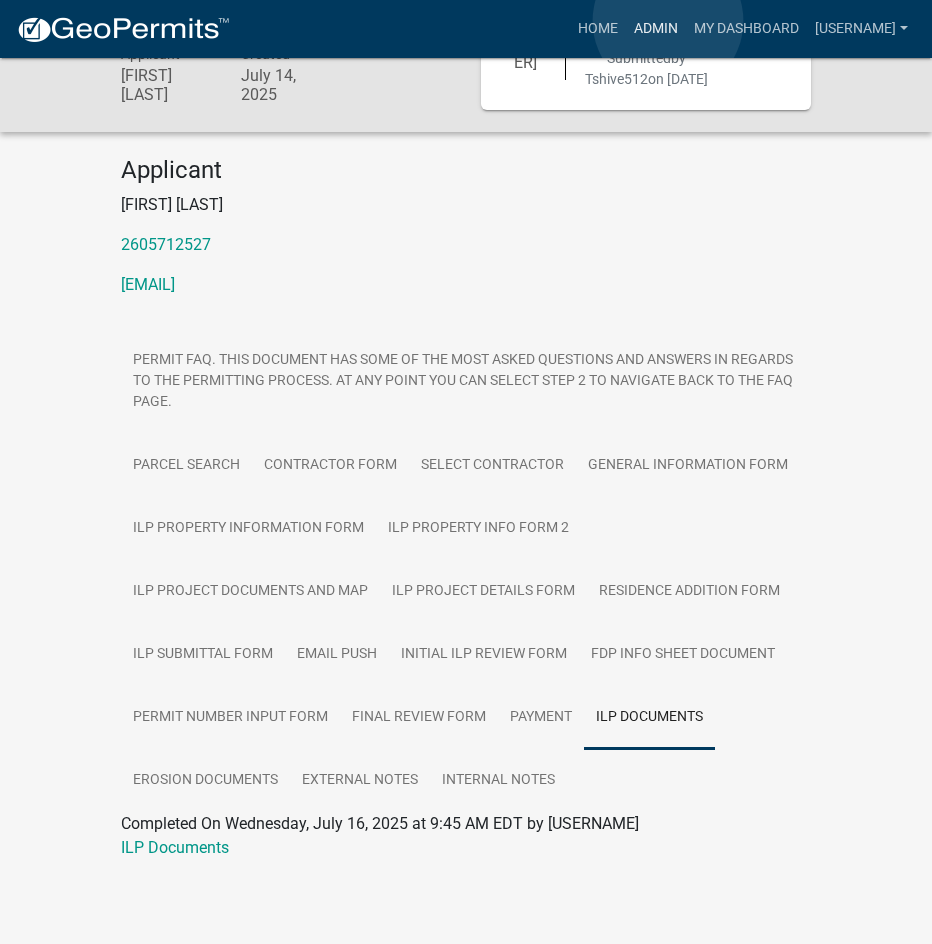 drag, startPoint x: 668, startPoint y: 21, endPoint x: 667, endPoint y: 31, distance: 10.049875 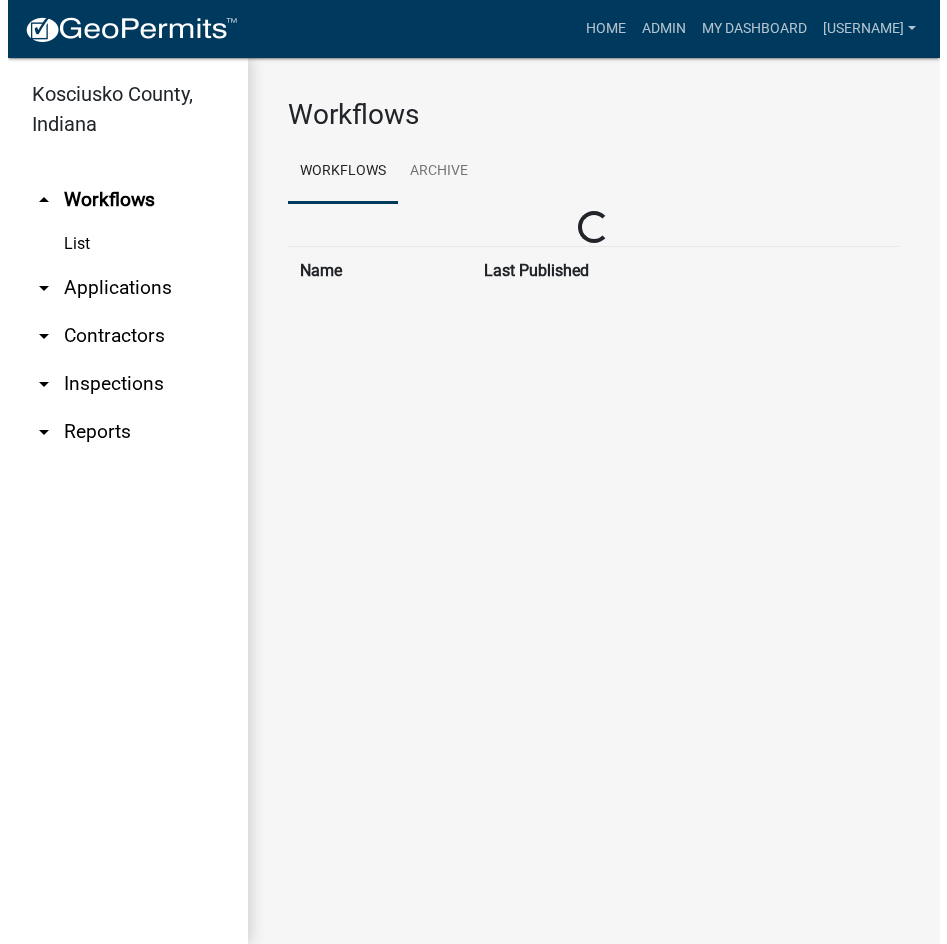 scroll, scrollTop: 0, scrollLeft: 0, axis: both 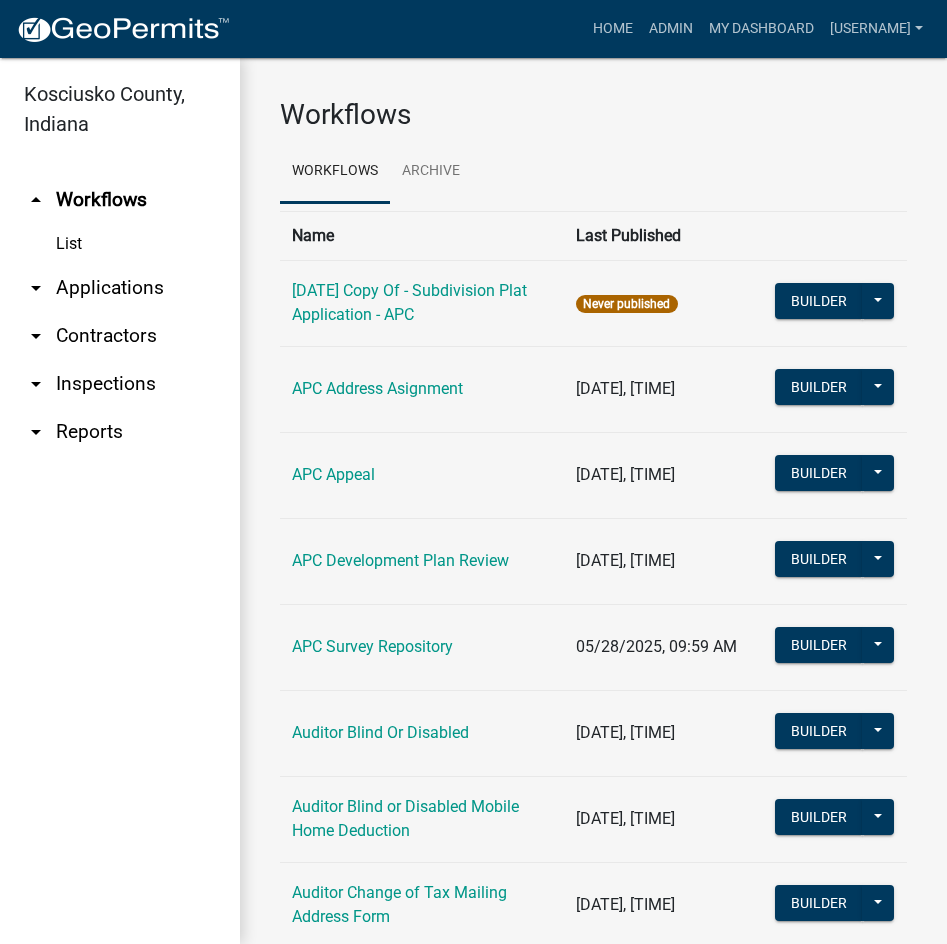 click on "arrow_drop_down   Applications" at bounding box center [120, 288] 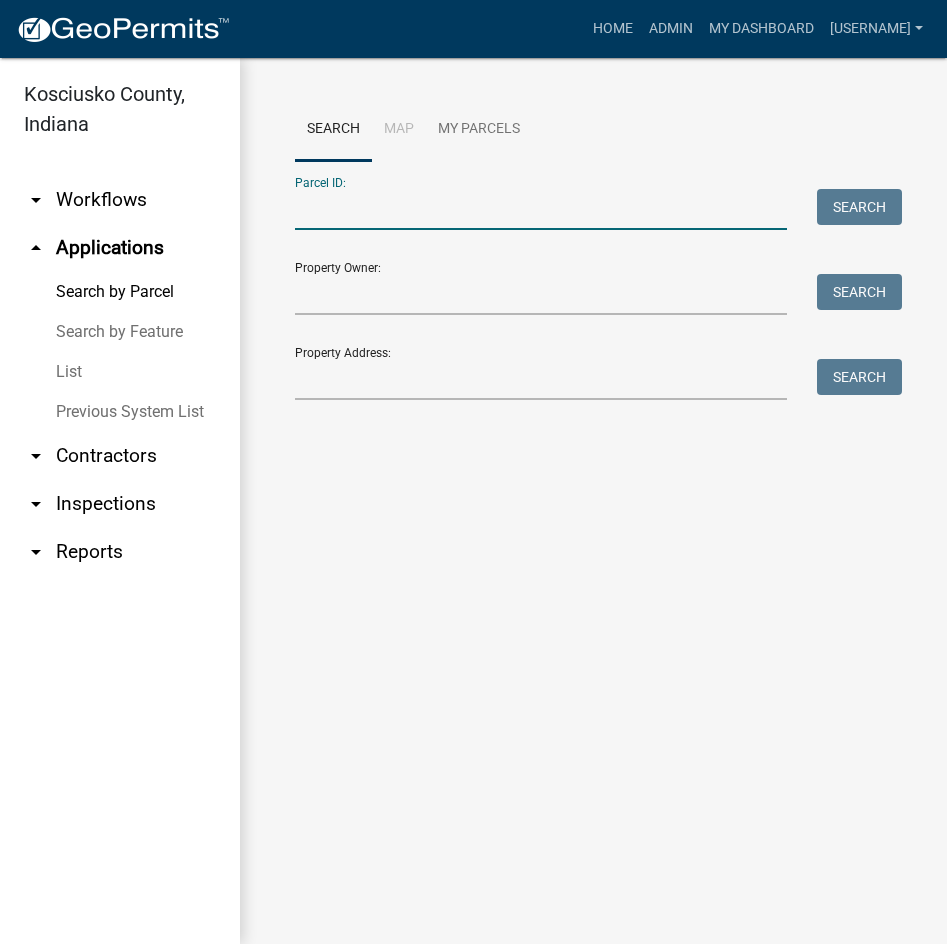 drag, startPoint x: 363, startPoint y: 210, endPoint x: 357, endPoint y: 296, distance: 86.209045 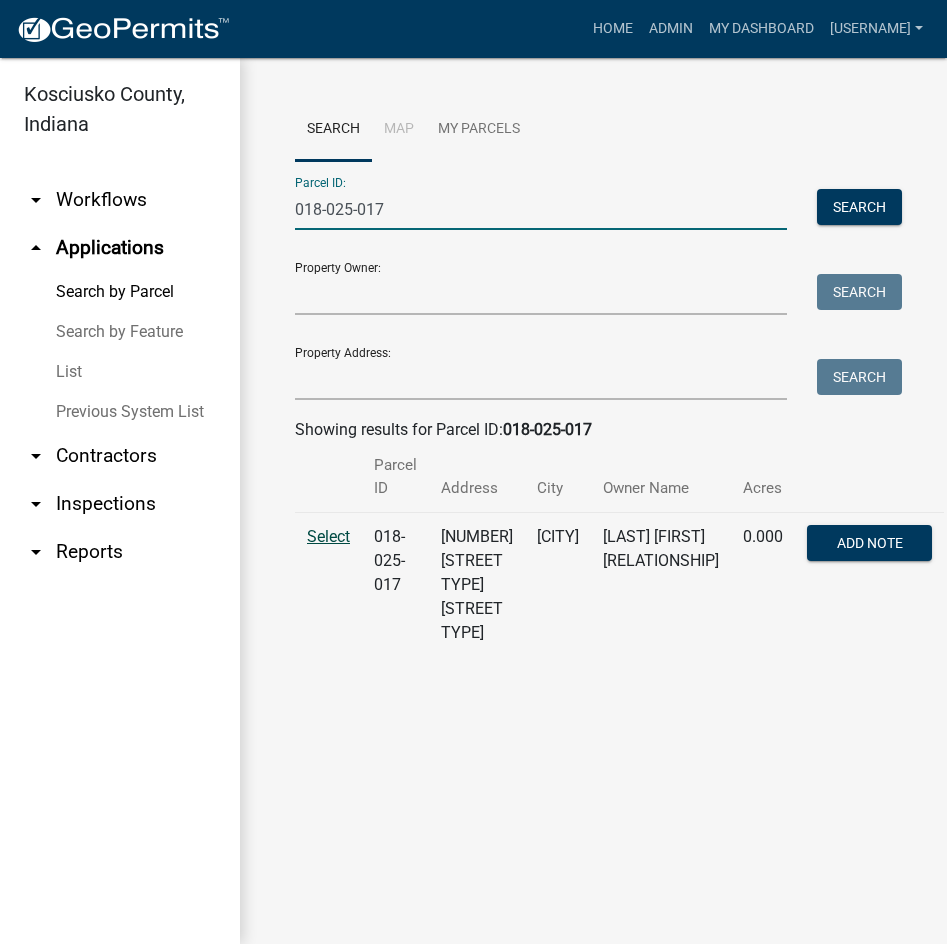 type on "018-025-017" 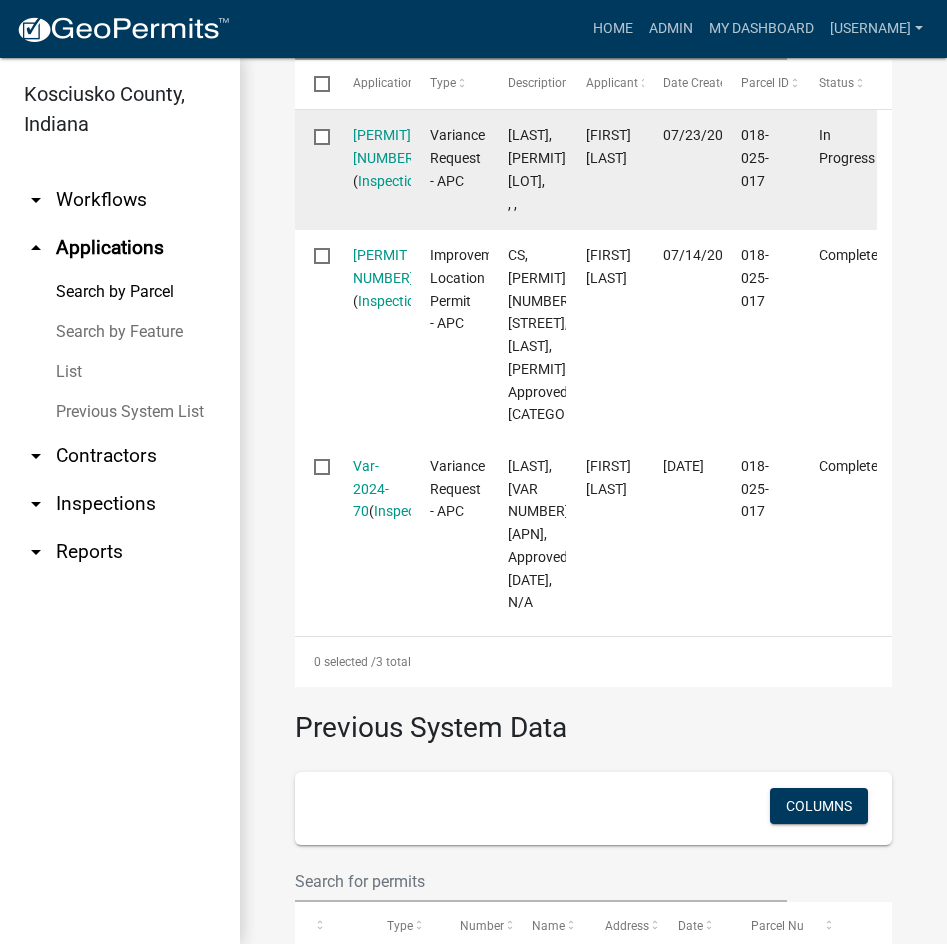 scroll, scrollTop: 900, scrollLeft: 0, axis: vertical 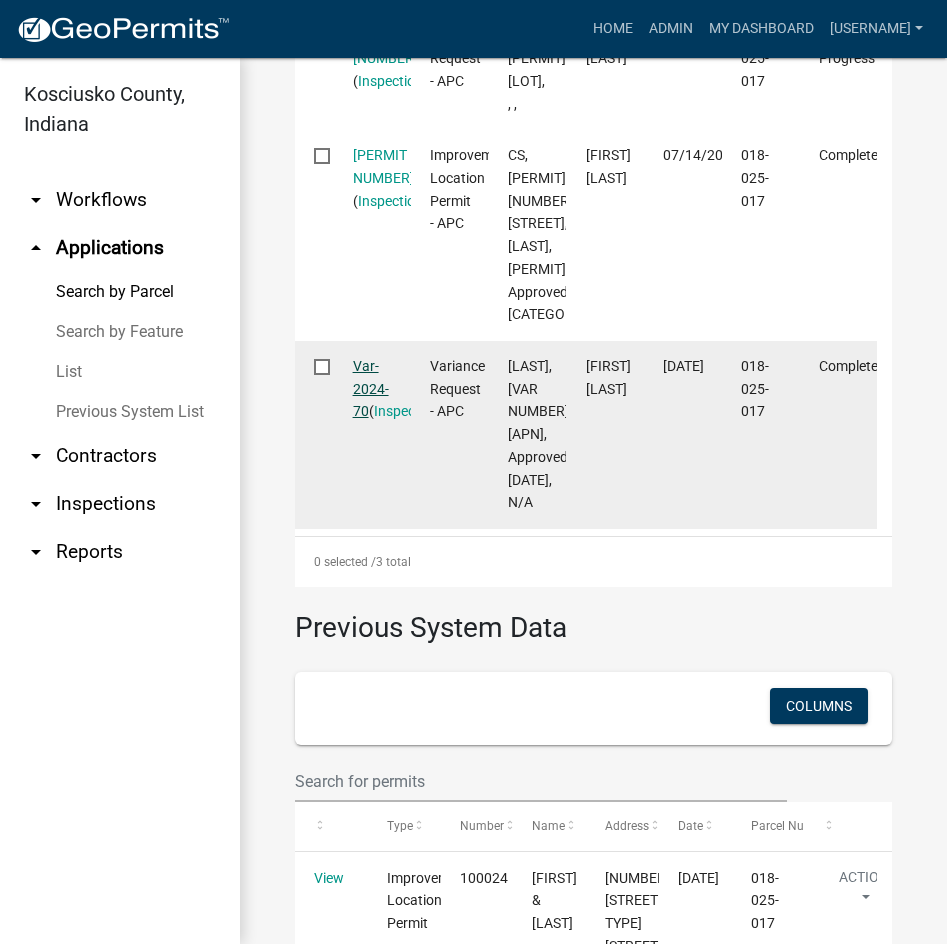 click on "Var-2024-70" 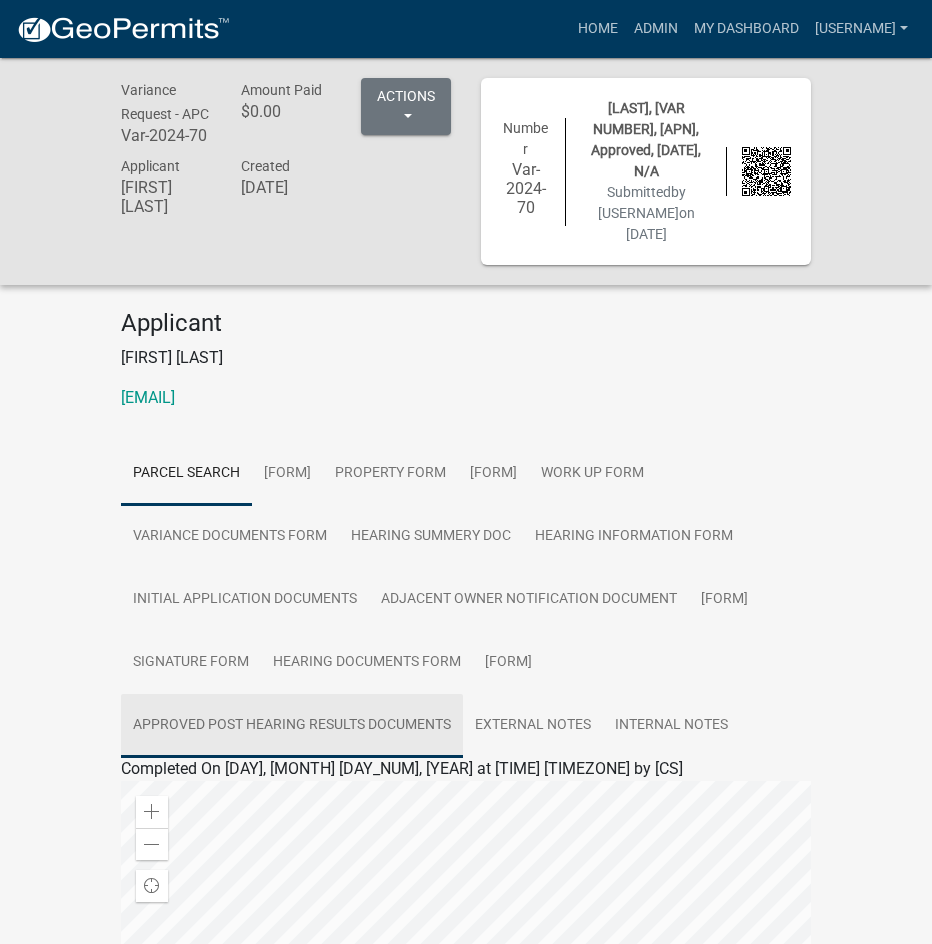 click on "Approved Post Hearing Results Documents" at bounding box center [292, 726] 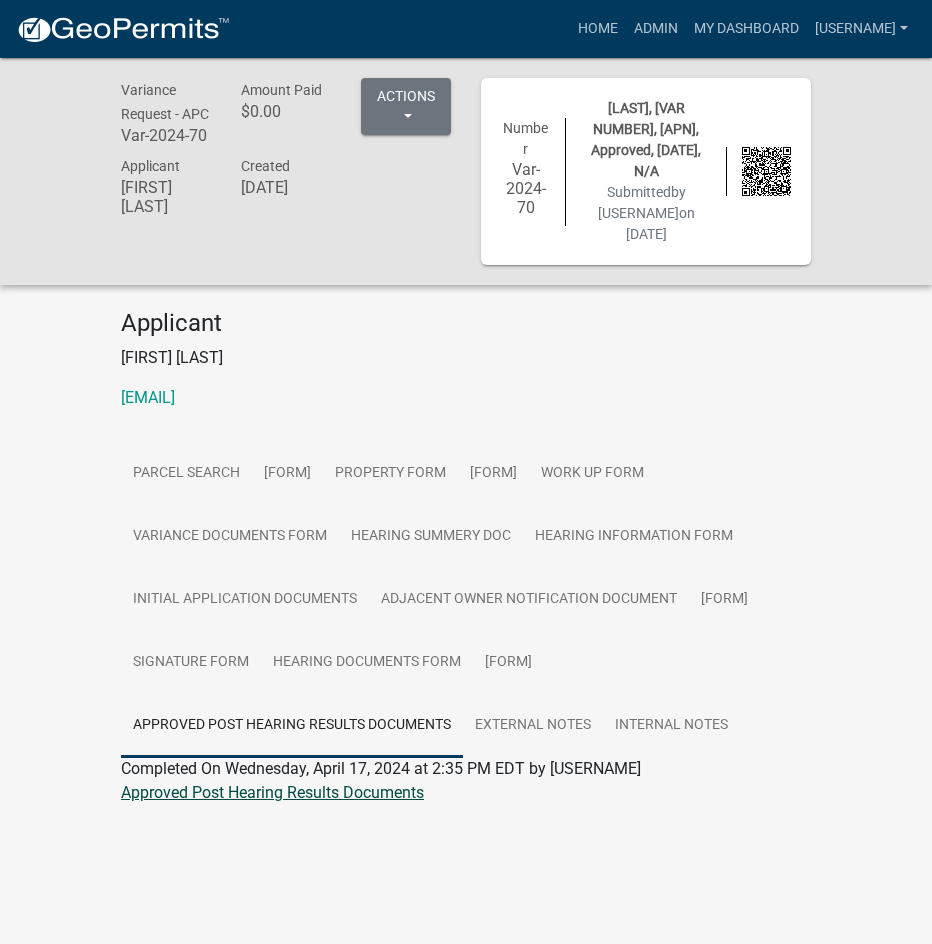 click on "Approved Post Hearing Results Documents" 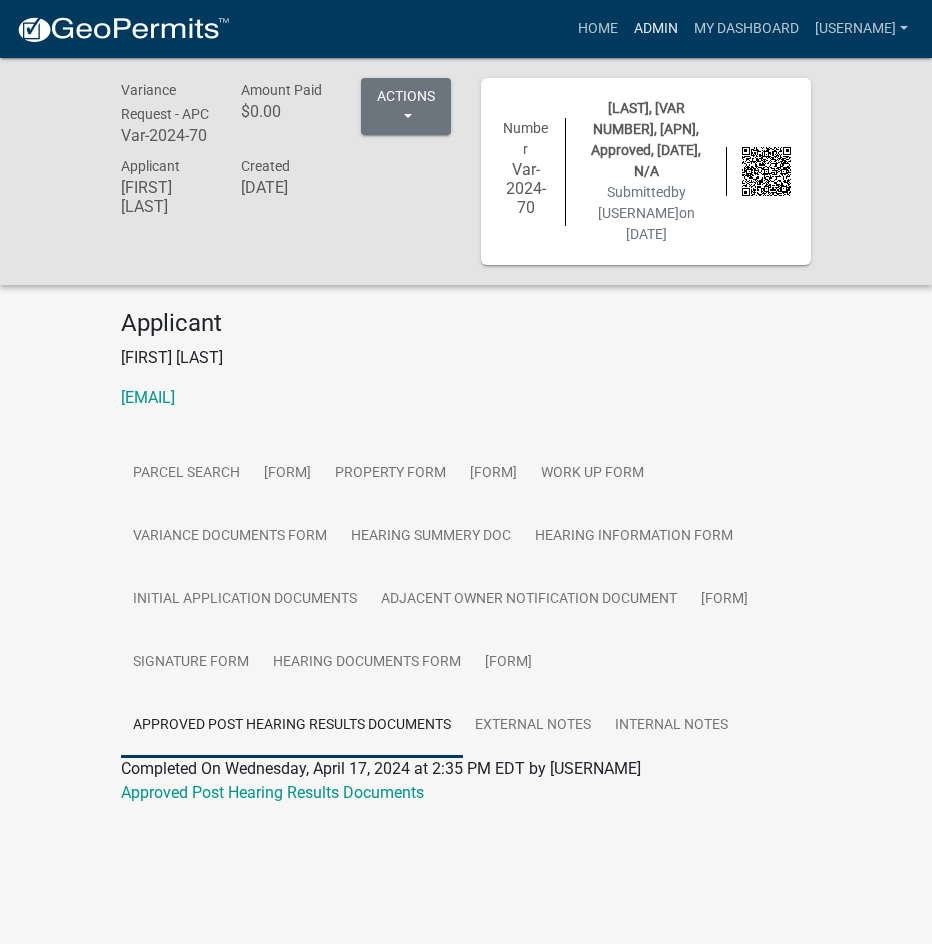 click on "Admin" at bounding box center (656, 29) 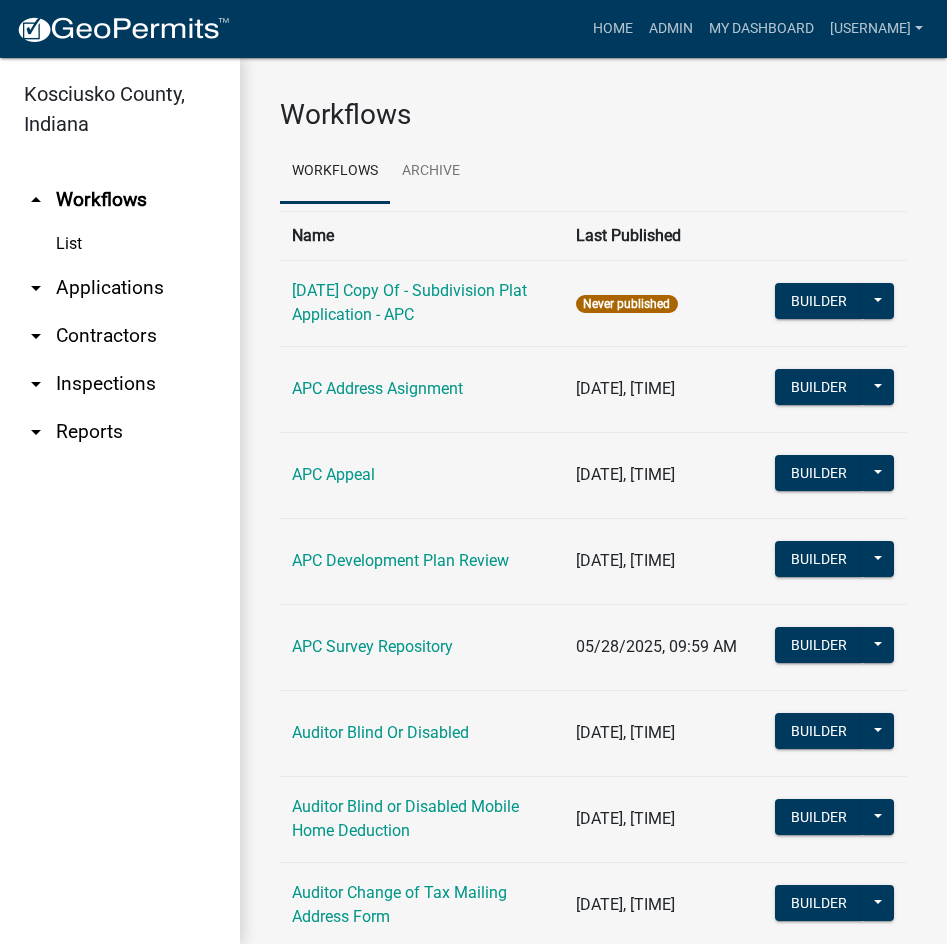 click on "arrow_drop_down   Applications" at bounding box center (120, 288) 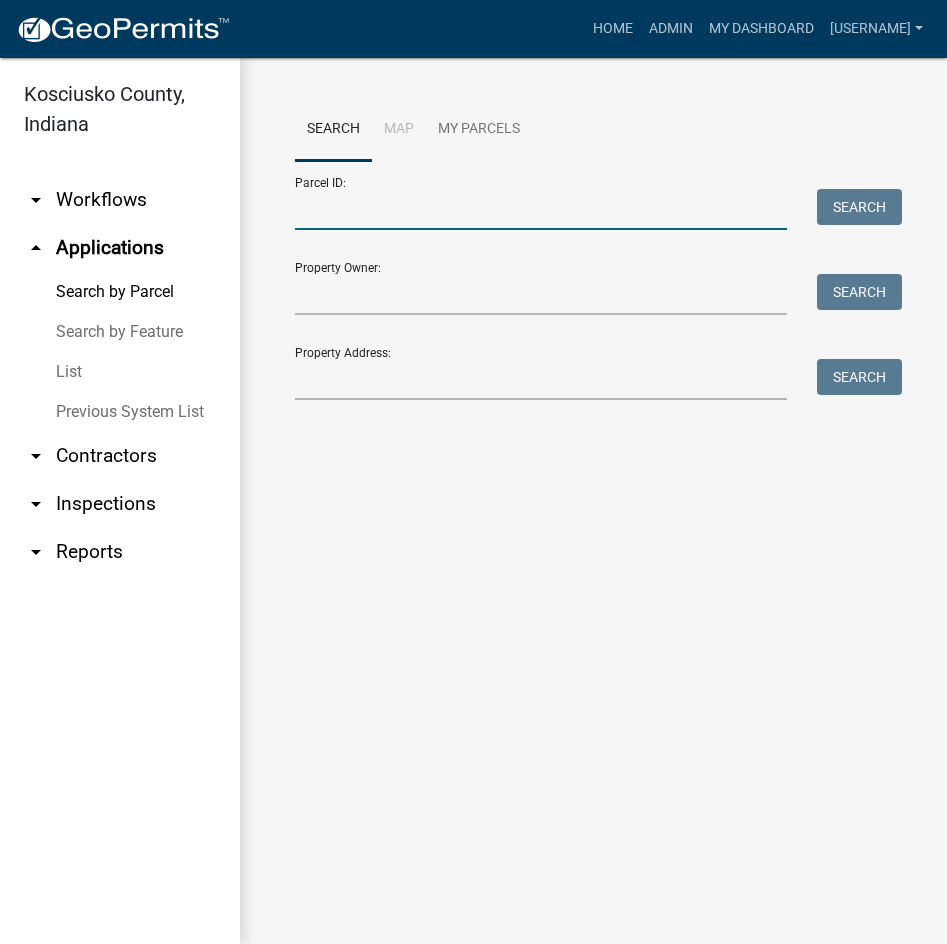 click on "Parcel ID:" at bounding box center (541, 209) 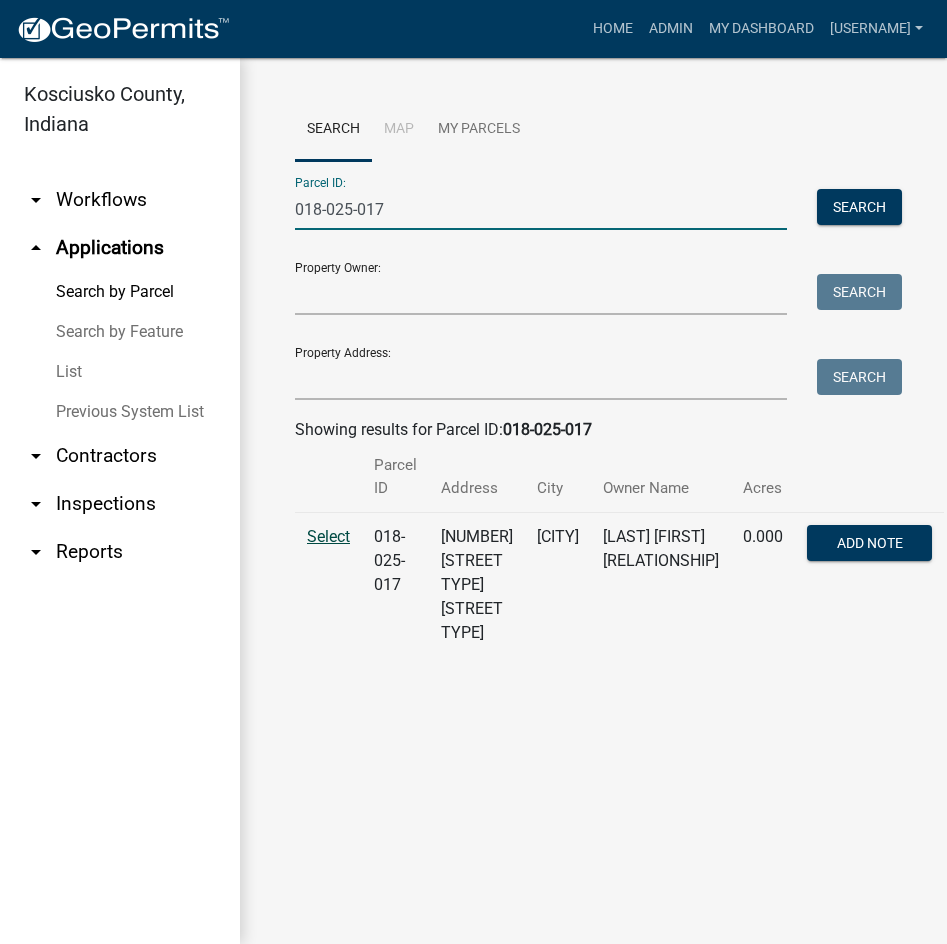 type on "018-025-017" 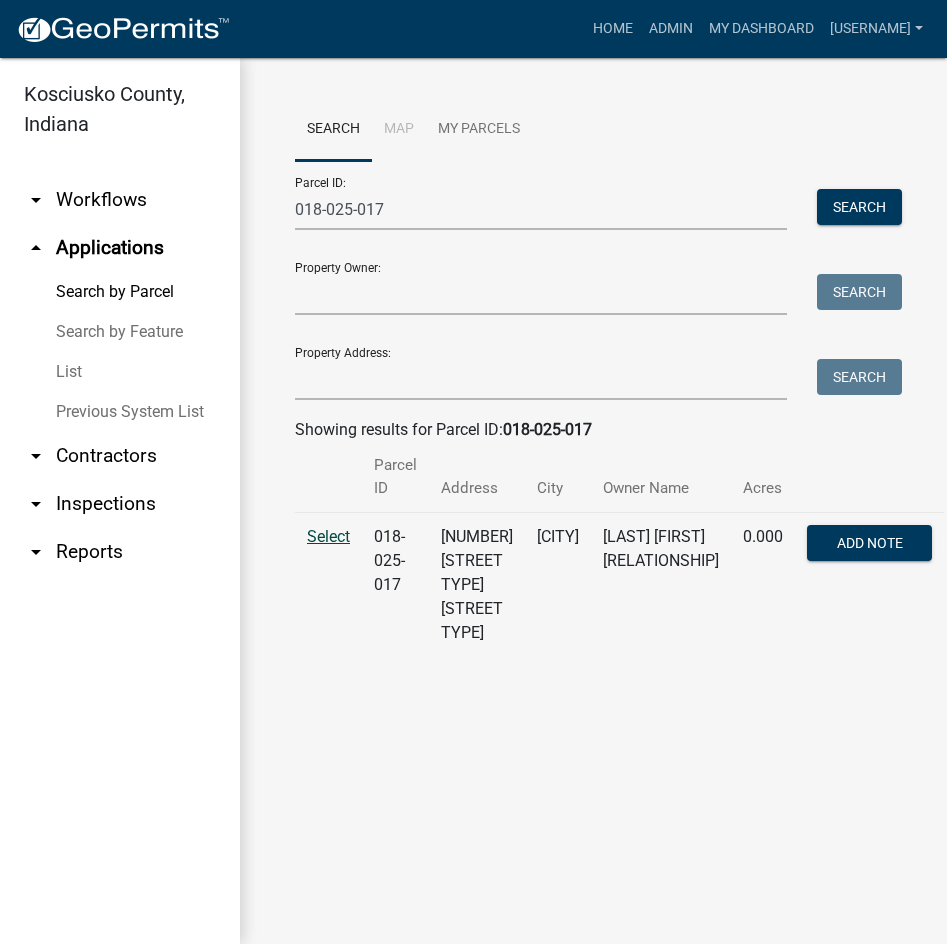 click on "Select" at bounding box center (328, 536) 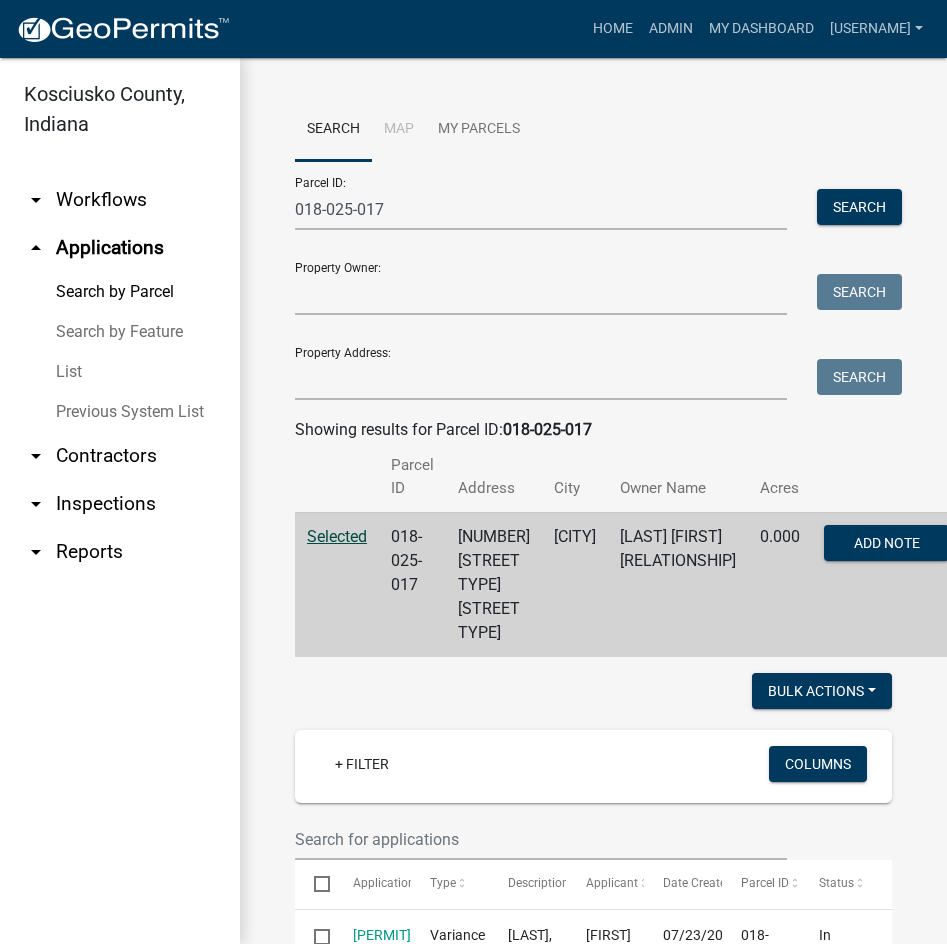 scroll, scrollTop: 300, scrollLeft: 0, axis: vertical 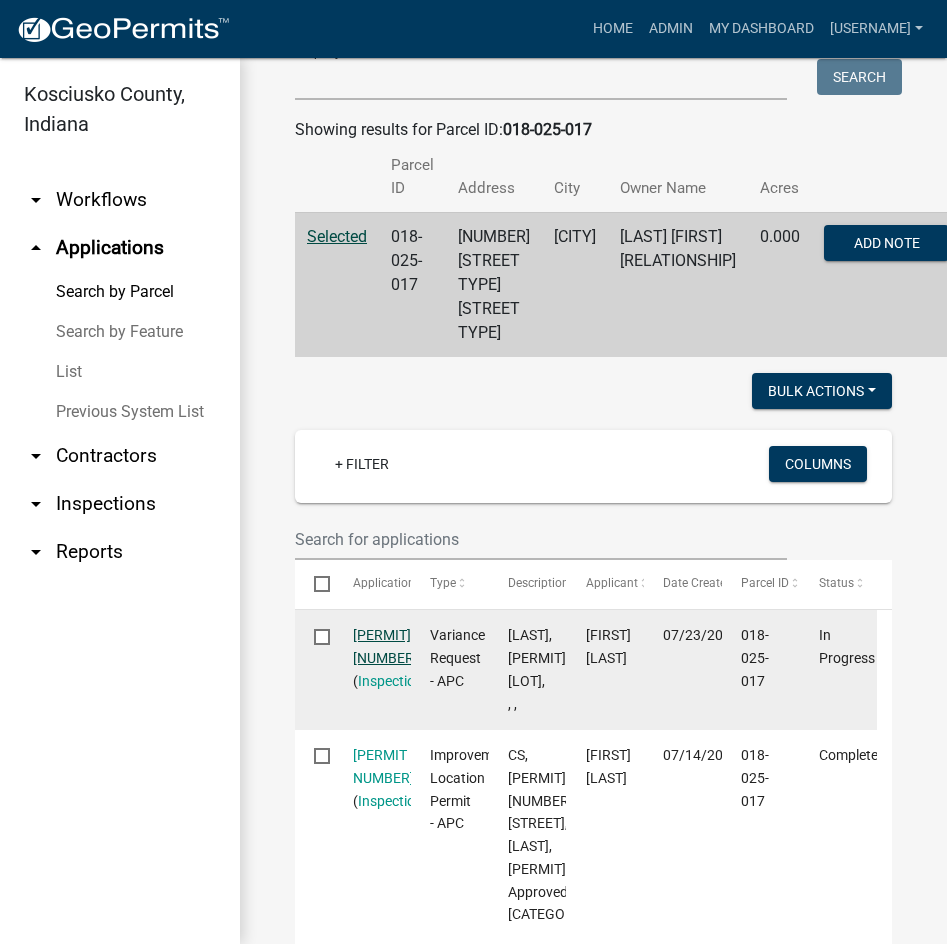 click on "Var-2025-218 1 1" 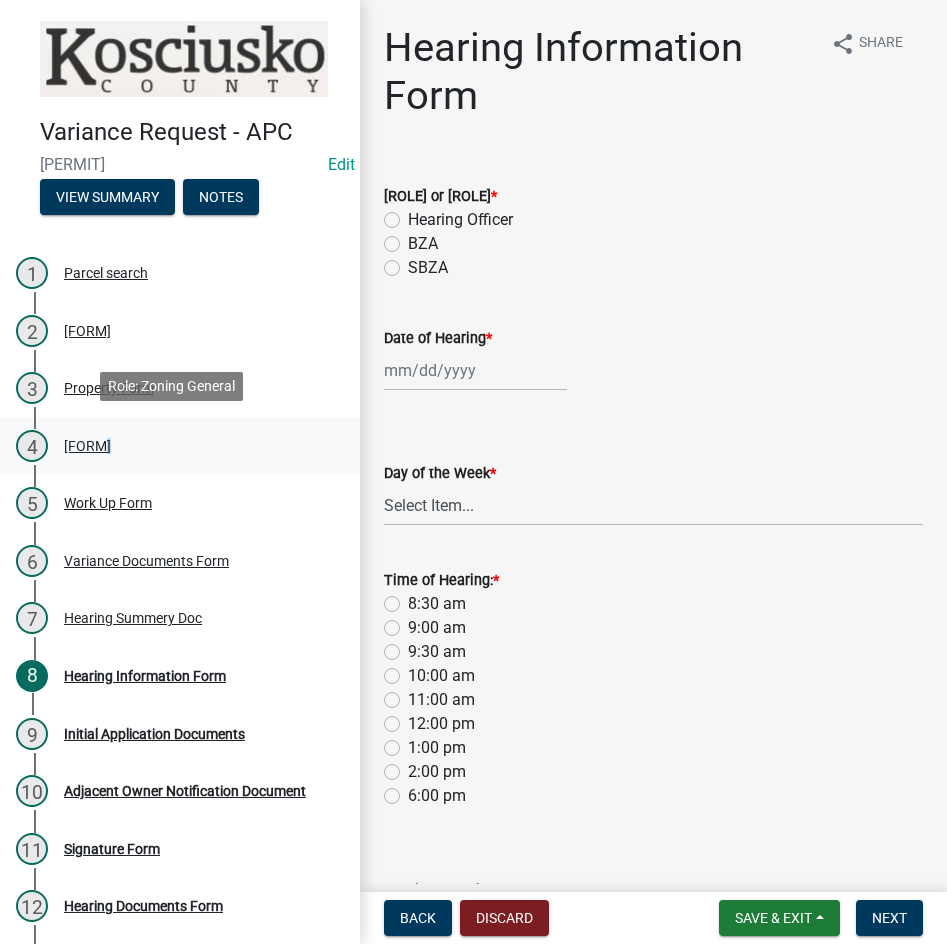 click on "Request Form" at bounding box center (87, 446) 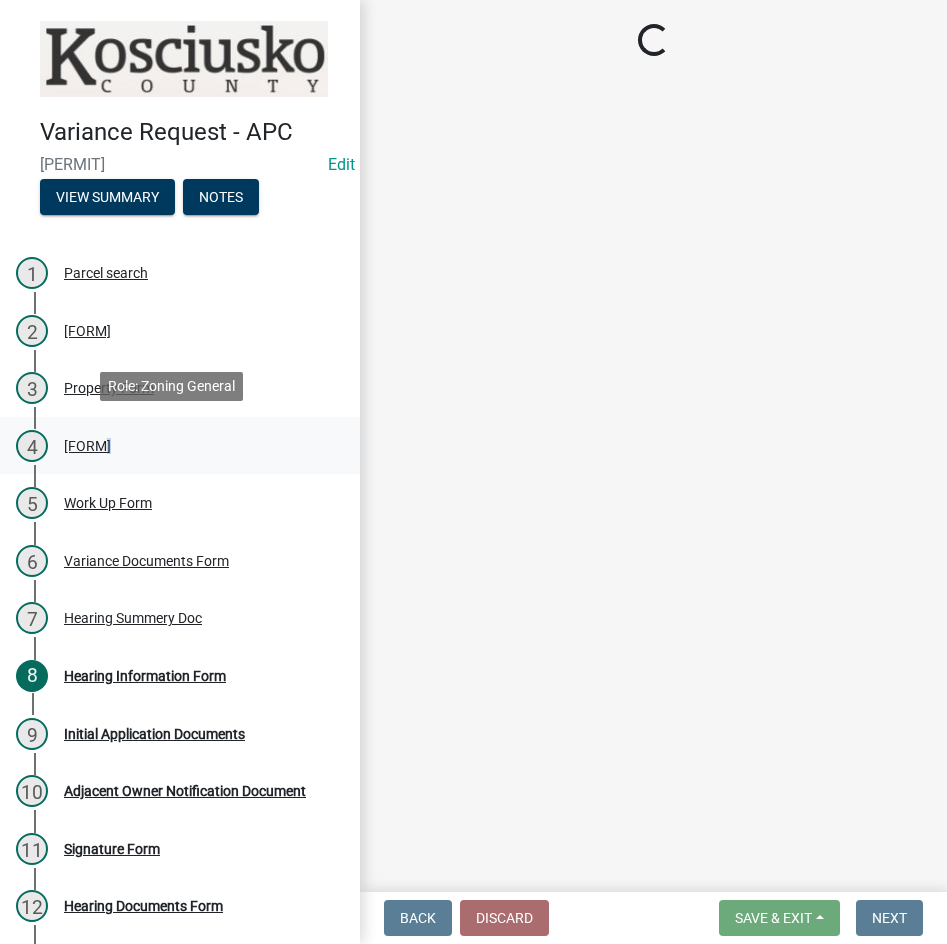 select on "77eb12f8-2a64-4a31-bfec-9b00716b2165" 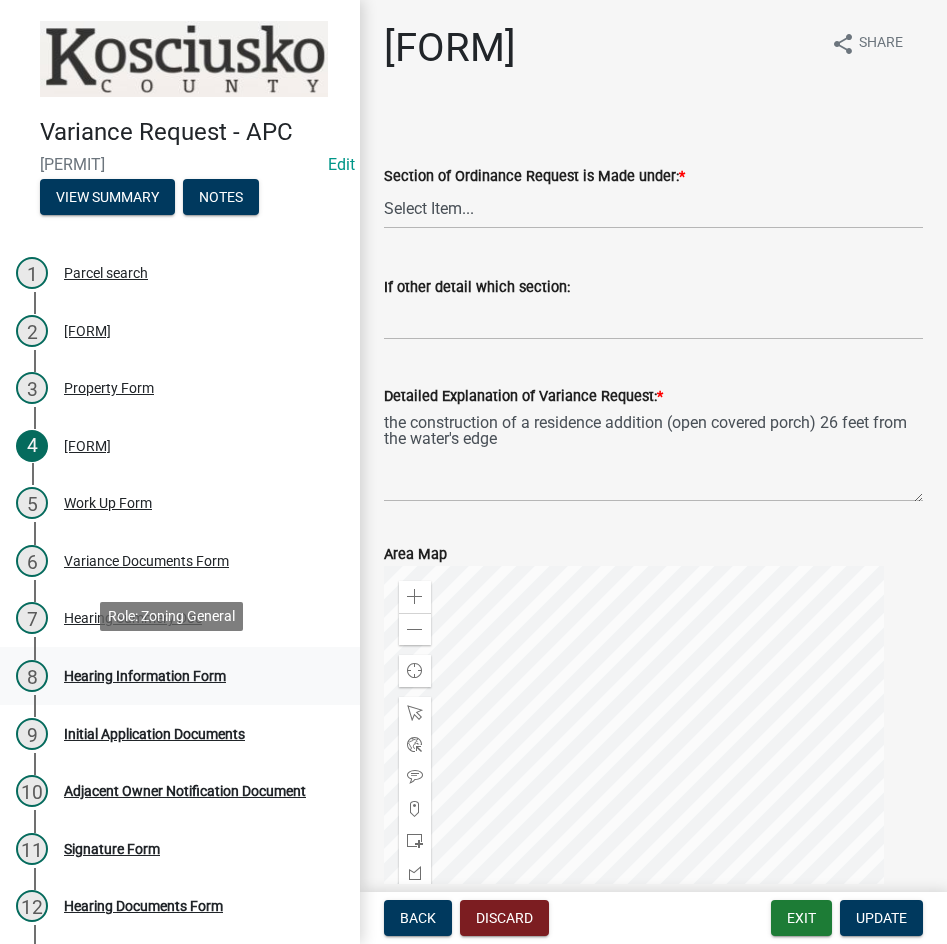 click on "Hearing Information Form" at bounding box center (145, 676) 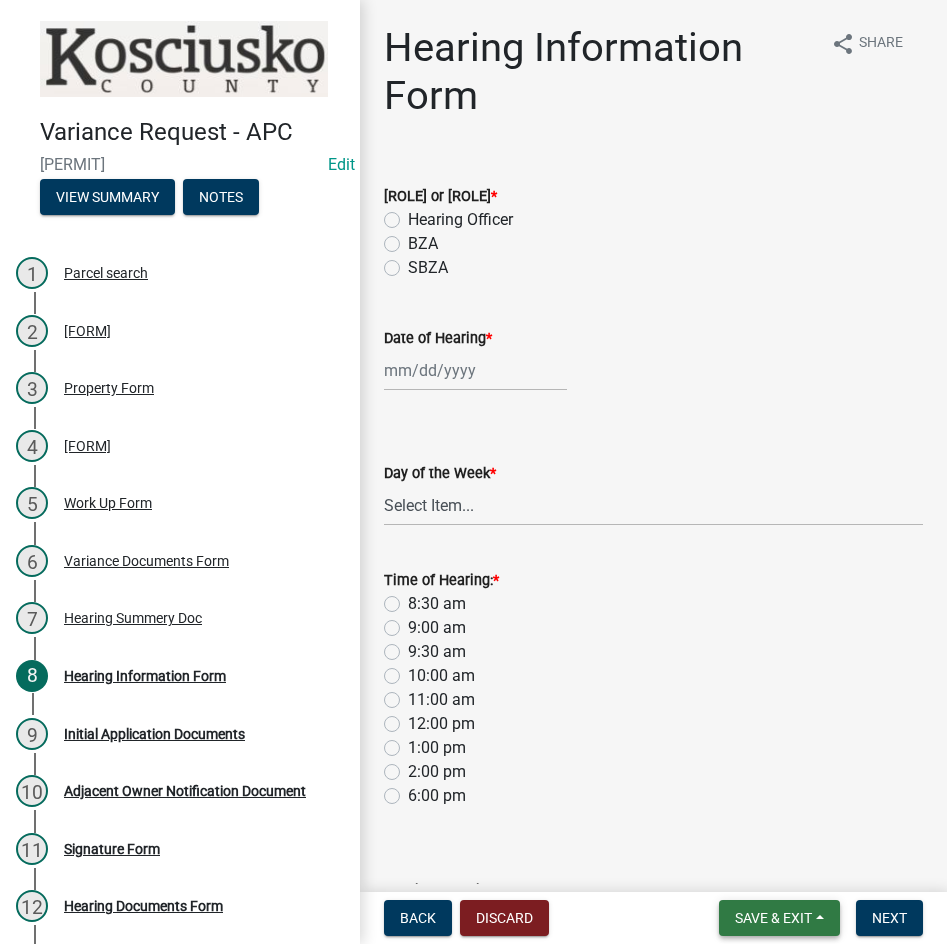 click on "Save & Exit" at bounding box center (773, 918) 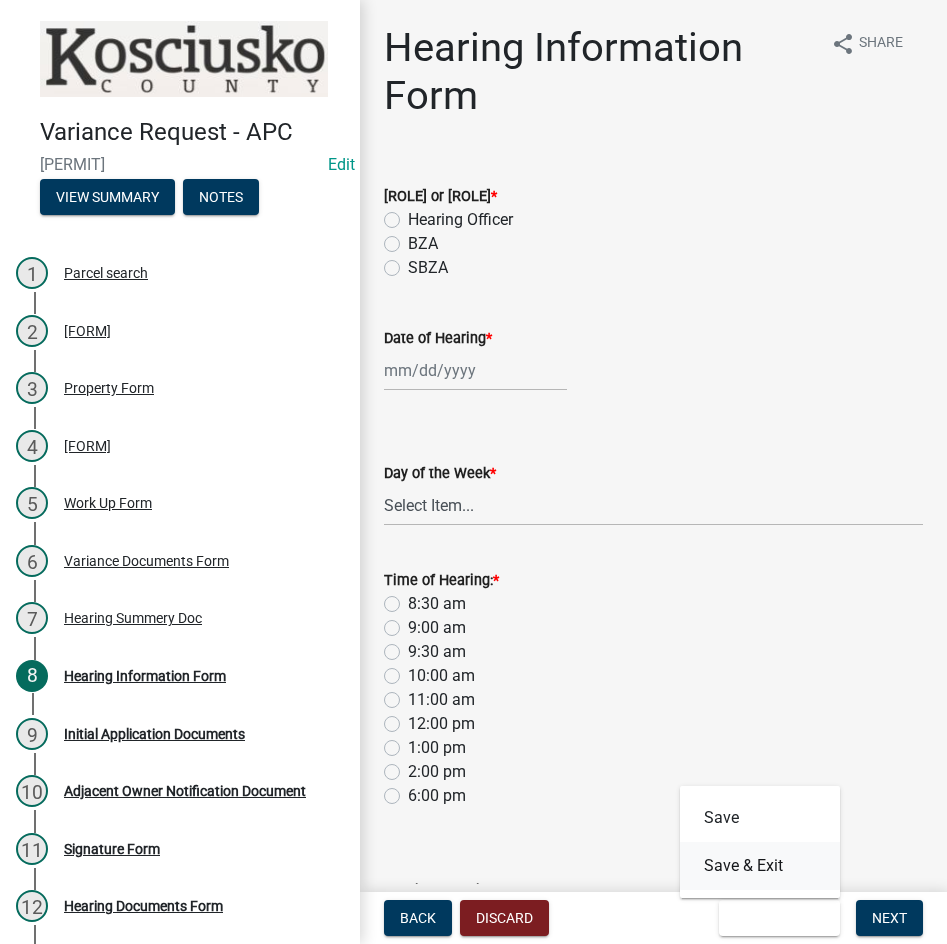 click on "Save & Exit" at bounding box center [760, 866] 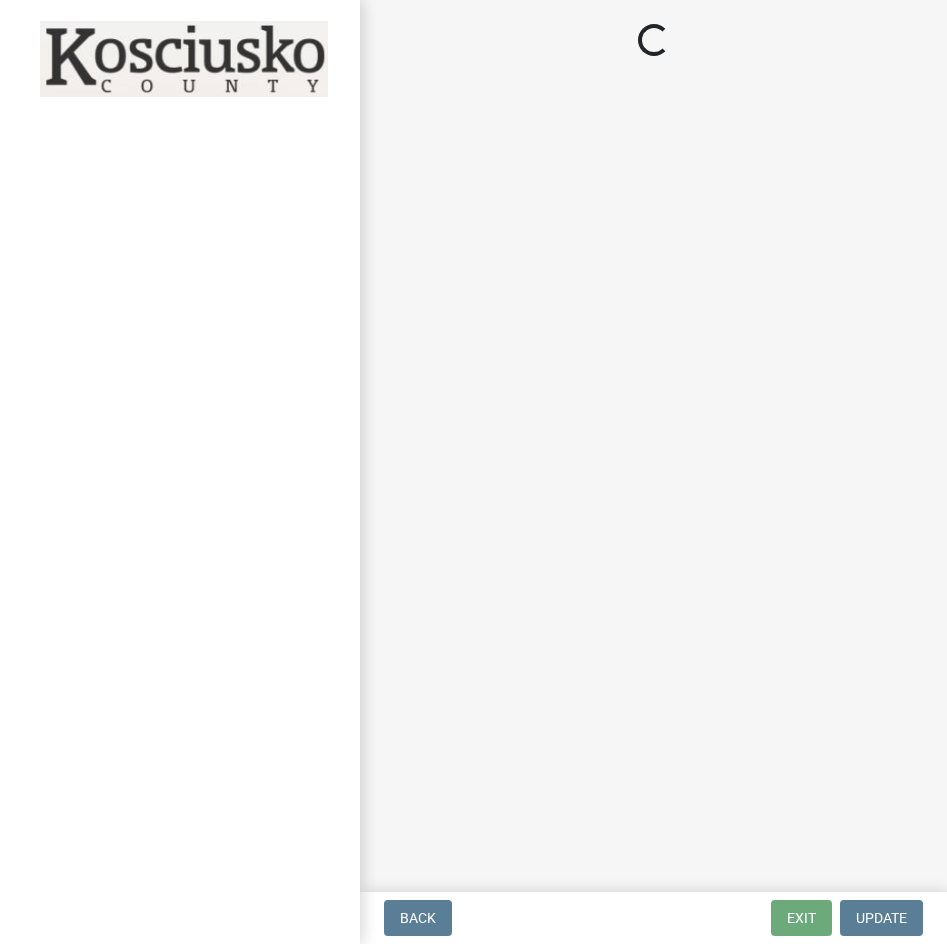 scroll, scrollTop: 0, scrollLeft: 0, axis: both 